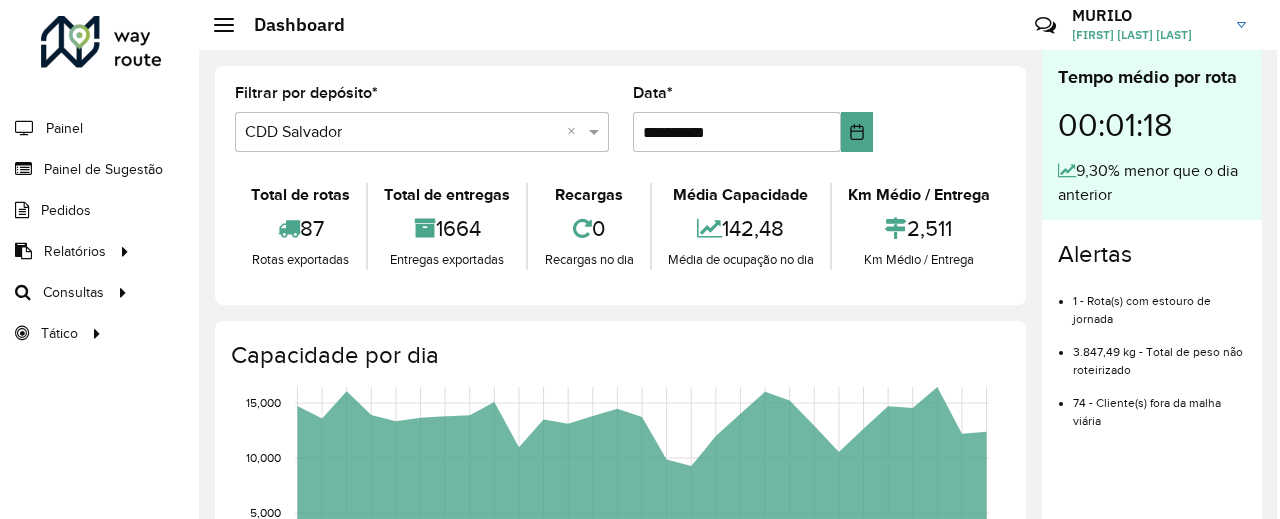 scroll, scrollTop: 0, scrollLeft: 0, axis: both 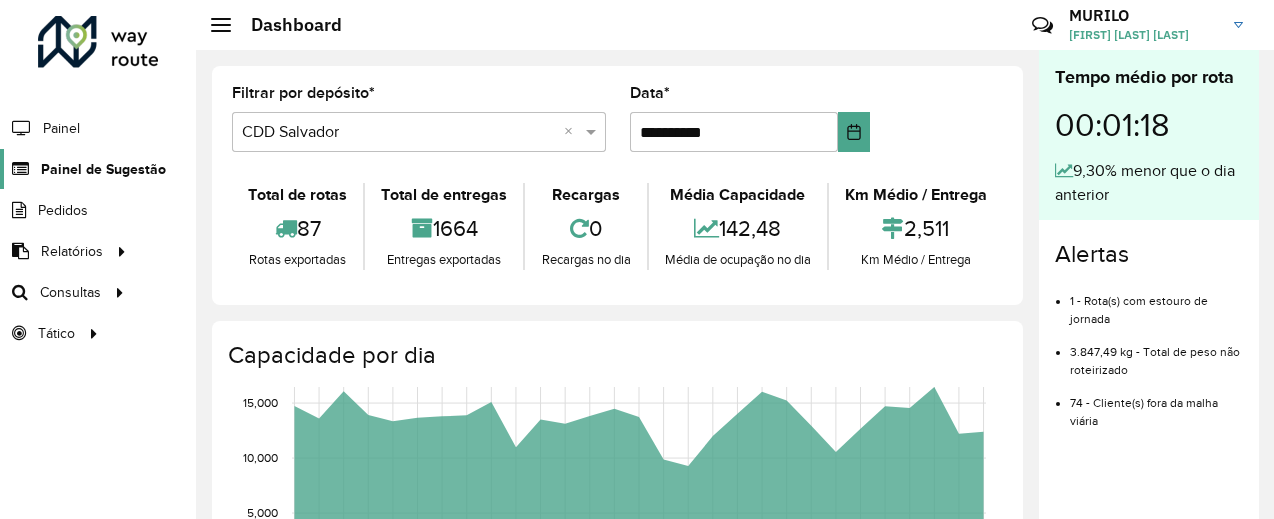 click on "Painel de Sugestão" 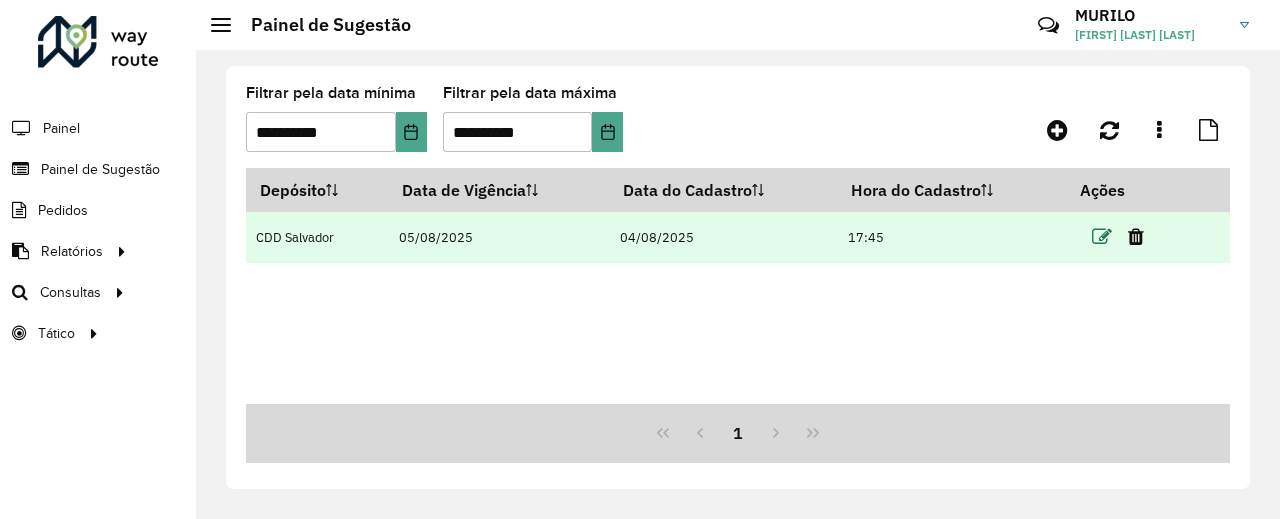 click at bounding box center (1102, 237) 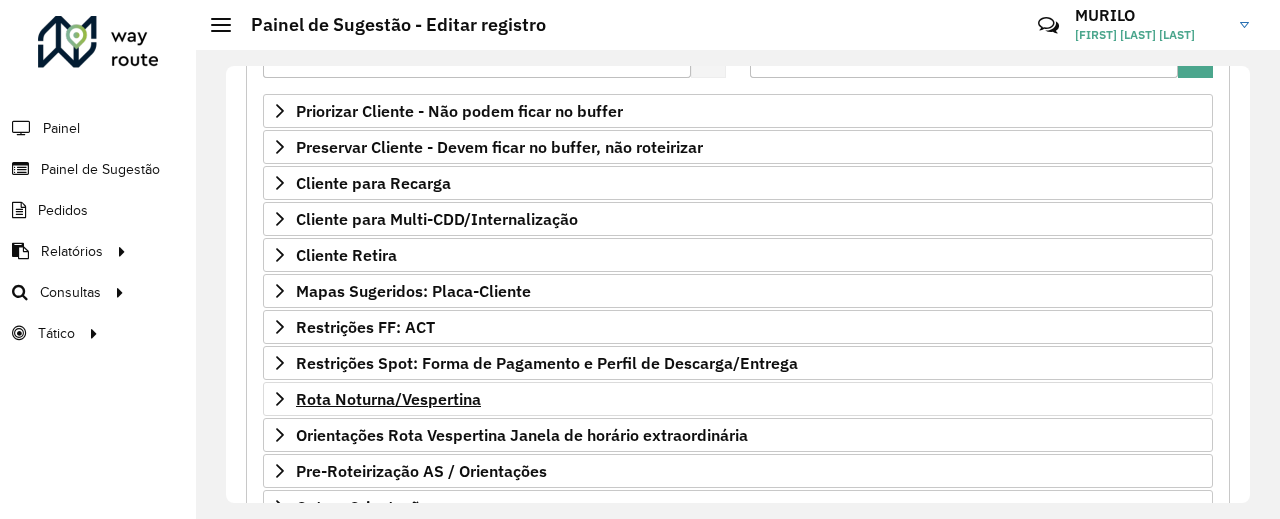 scroll, scrollTop: 466, scrollLeft: 0, axis: vertical 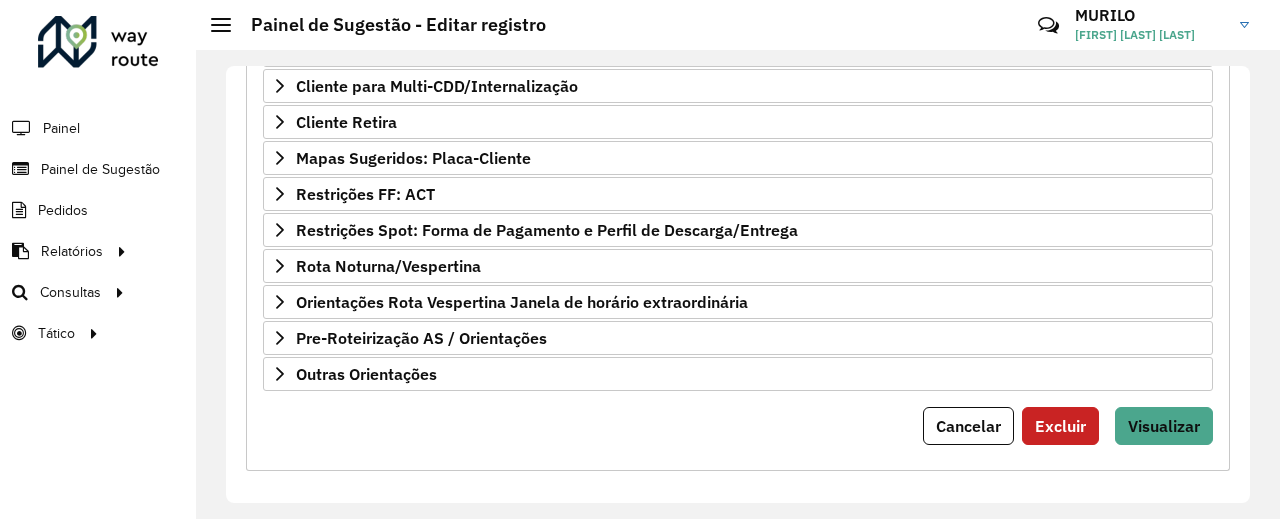 click on "Priorizar Cliente - Não podem ficar no buffer   Clientes  Clique no botão para buscar clientes 54969152 - [BRAND NAME] × 54910696 - [BRAND NAME] × × Clientes que não podem ficar no Buffer – Máximo 50 PDVS  Observações   Preservar Cliente - Devem ficar no buffer, não roteirizar   Clientes  Clique no botão para buscar clientes Clientes que não devem ser roteirizados – Máximo 50 PDVS  Observações   Cliente para Recarga   Placa  Selecione uma opção  Tipo veículo  Selecione uma opção  Clientes  Clique no botão para buscar clientes  Pedidos  Adicionar  Placa   Tipo veículo   Código Cliente   Clientes   Pedidos   Observações   Cliente para Multi-CDD/Internalização   Placa  Selecione uma opção  Tipo veículo  Selecione uma opção  Clientes  Clique no botão para buscar clientes  Pedidos   Depósito  Selecione um depósito  Ponto de apoio  Selecione uma opção Adicionar  Ponto de partida   Placa   Tipo veículo   Código Cliente   Clientes   Pedidos   Observações" at bounding box center (738, 176) 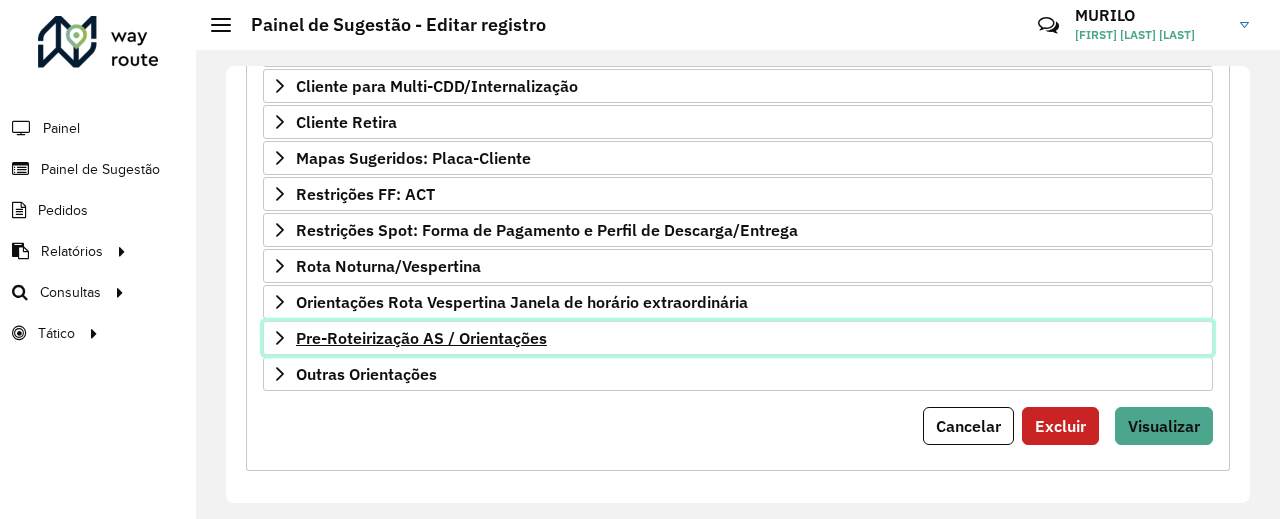 click on "Pre-Roteirização AS / Orientações" at bounding box center (738, 338) 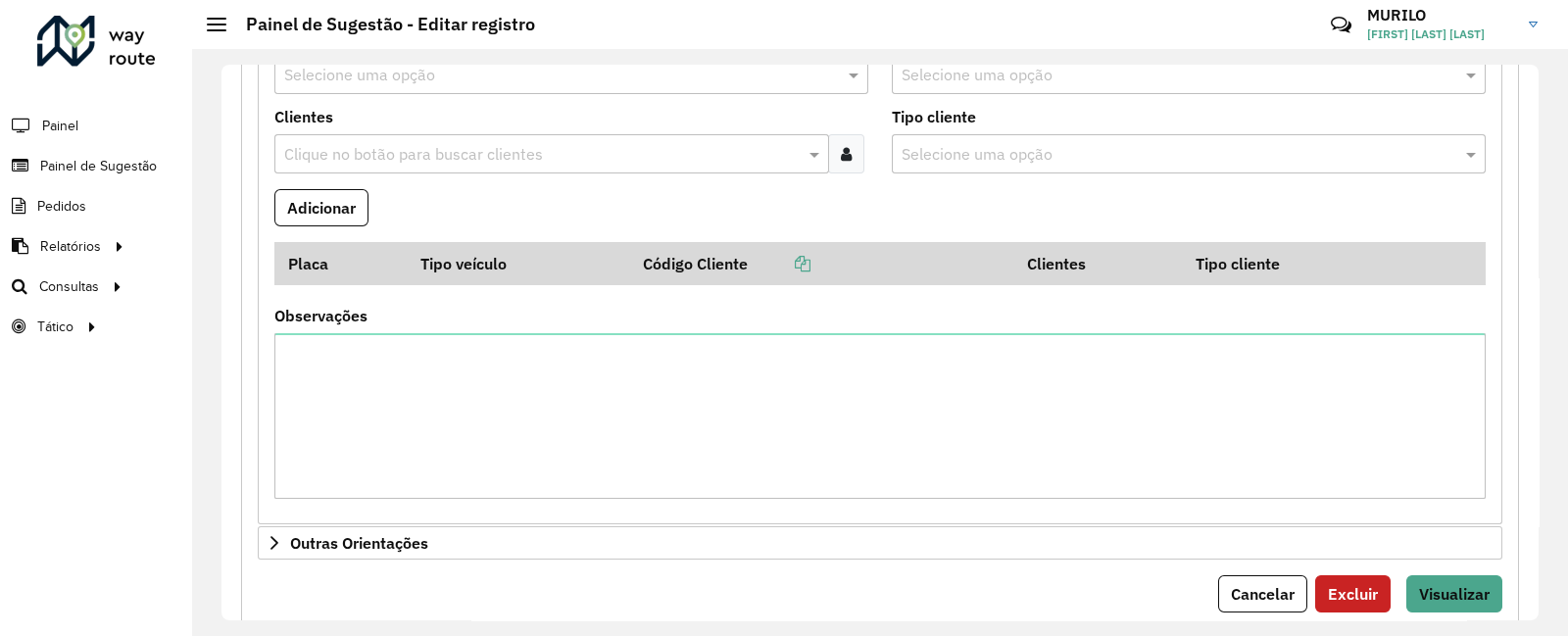 scroll, scrollTop: 681, scrollLeft: 0, axis: vertical 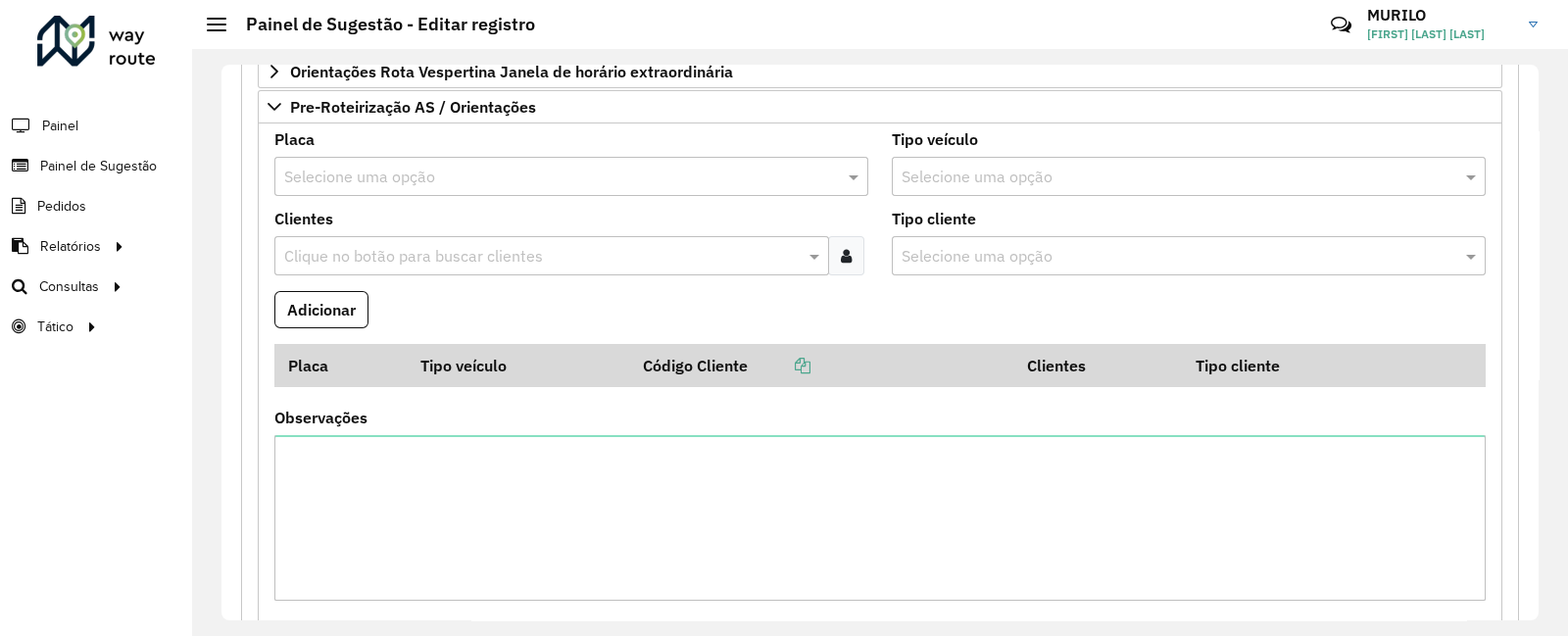 click at bounding box center (542, 257) 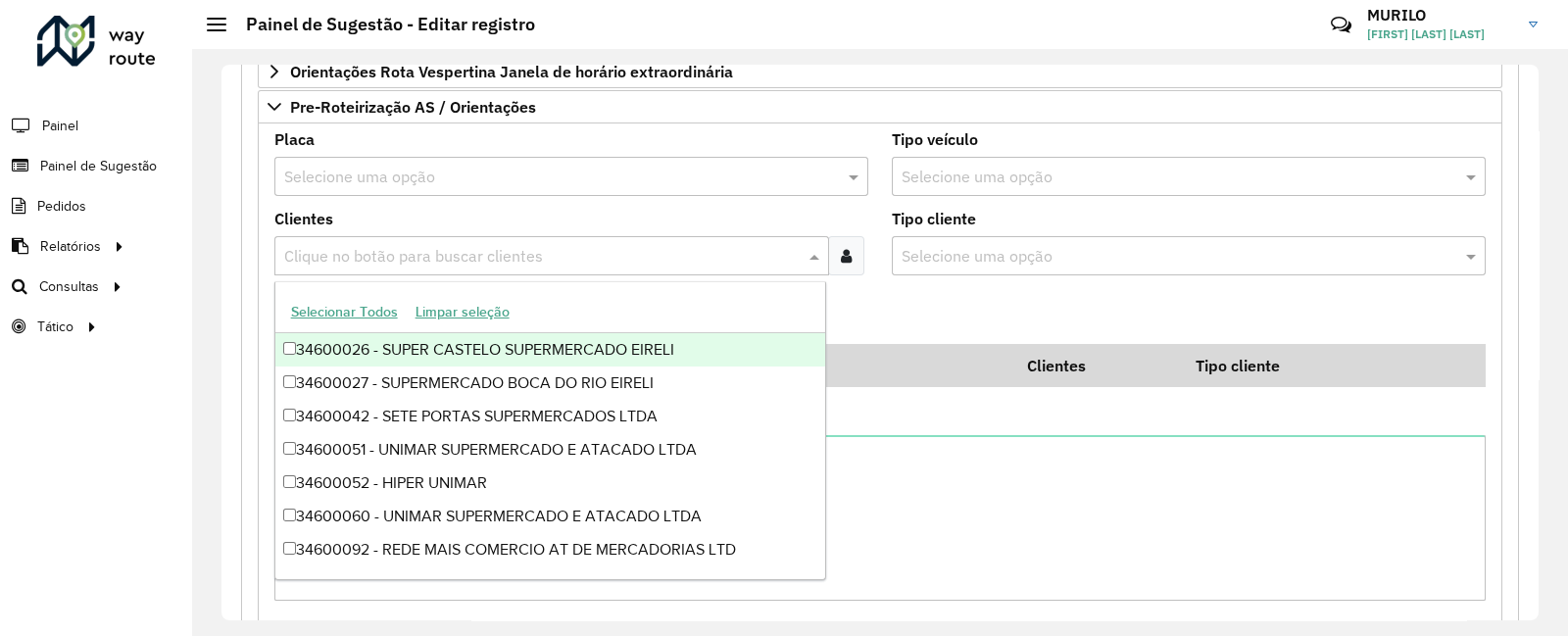 paste on "*****" 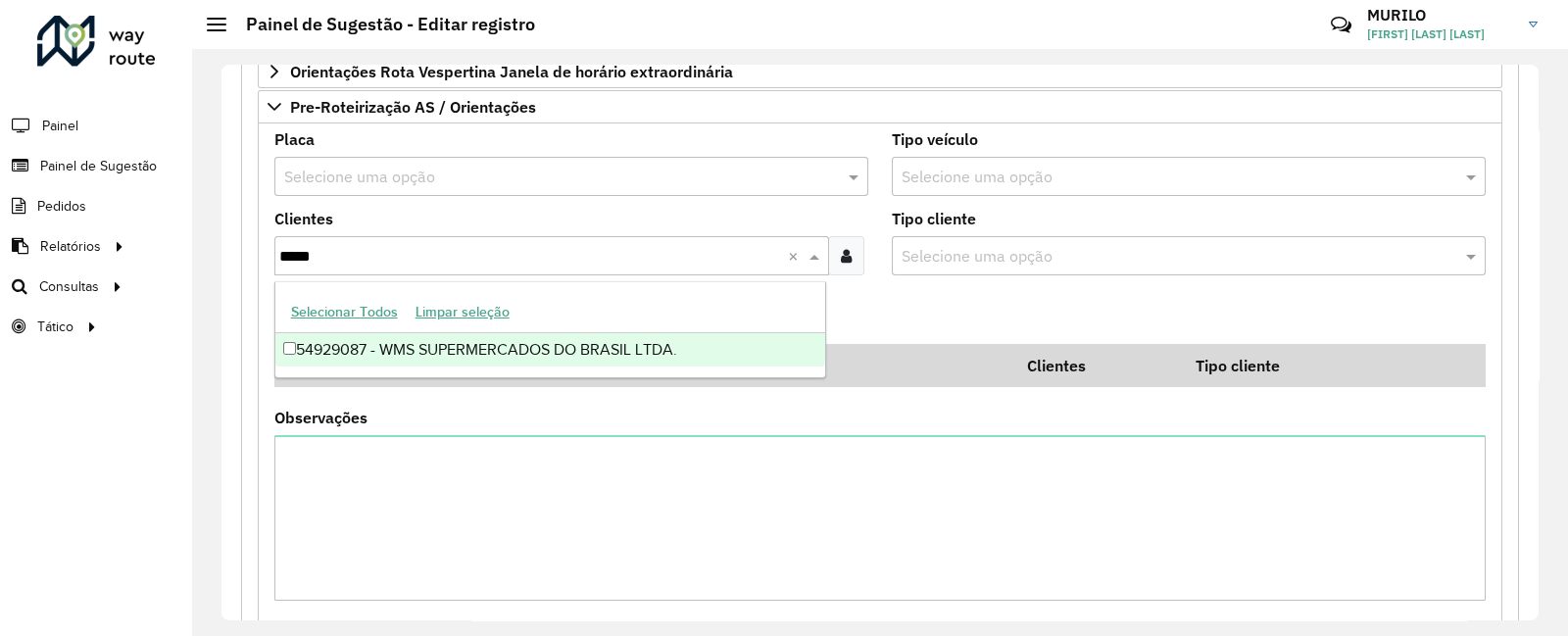 click on "54929087 - WMS SUPERMERCADOS DO BRASIL LTDA." at bounding box center [550, 350] 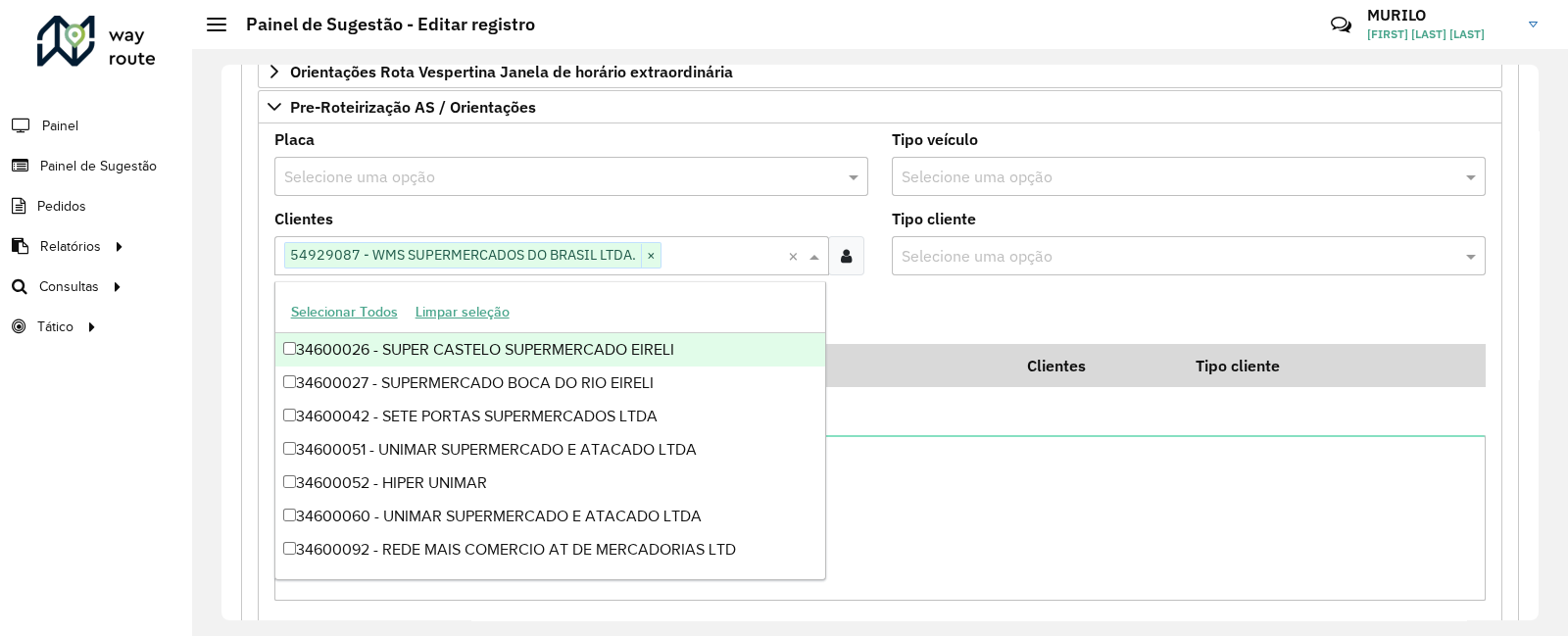 click on "Selecione um depósito  * Selecione uma opção × CDD Salvador Formulário Painel de Sugestão
Cadastro Painel de sugestão de roteirização:
Informe a data de inicio, fim e preencha corretamente os campos abaixo.
Ao final, você irá pré-visualizar o formulário antes de concluir o cadastro.
Data de Vigência Inicial  * [DATE]  Data de Vigência Final   Priorizar Cliente - Não podem ficar no buffer   Clientes  Clique no botão para buscar clientes 54969152 - [BRAND NAME] × 54910696 - [BRAND NAME] × × Clientes que não podem ficar no Buffer – Máximo 50 PDVS  Observações   Preservar Cliente - Devem ficar no buffer, não roteirizar   Clientes  Clique no botão para buscar clientes Clientes que não devem ser roteirizados – Máximo 50 PDVS  Observações   Cliente para Recarga   Placa  Selecione uma opção  Tipo veículo  Selecione uma opção  Clientes   Pedidos  Adicionar  Placa   Placa" 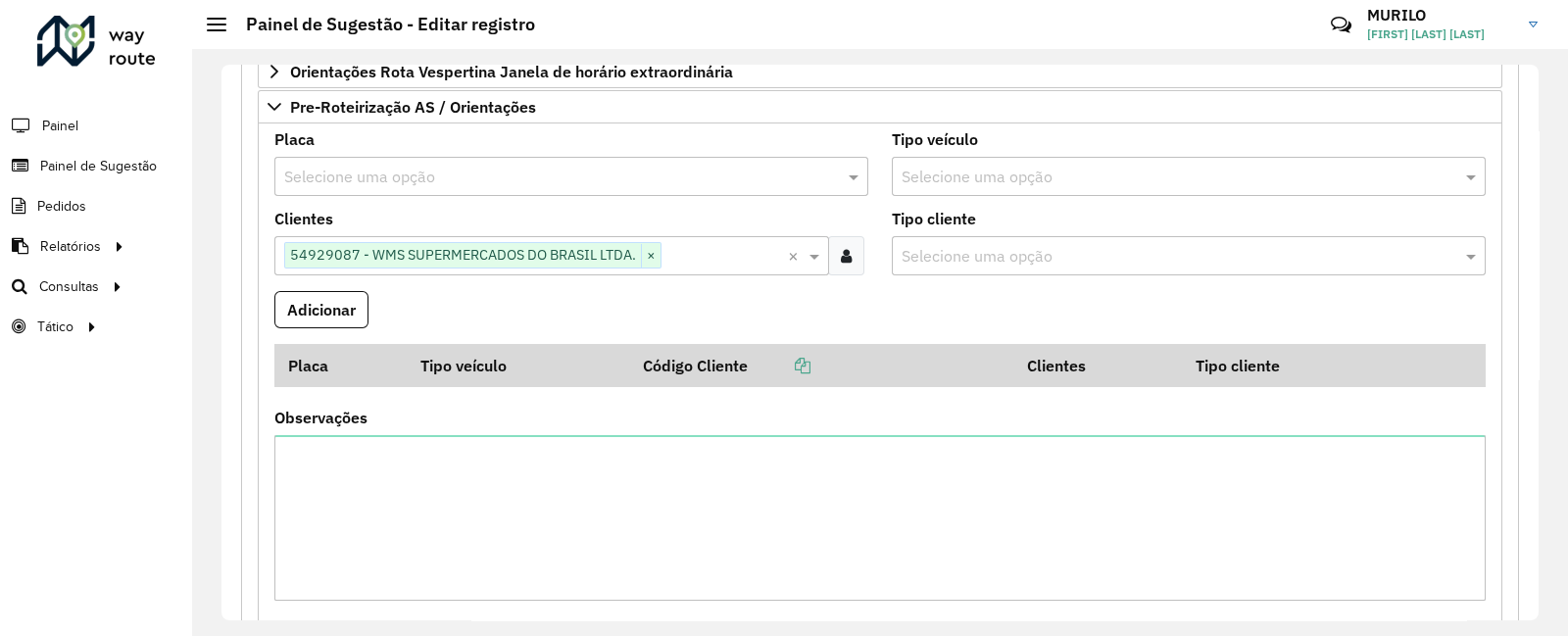 click at bounding box center (552, 177) 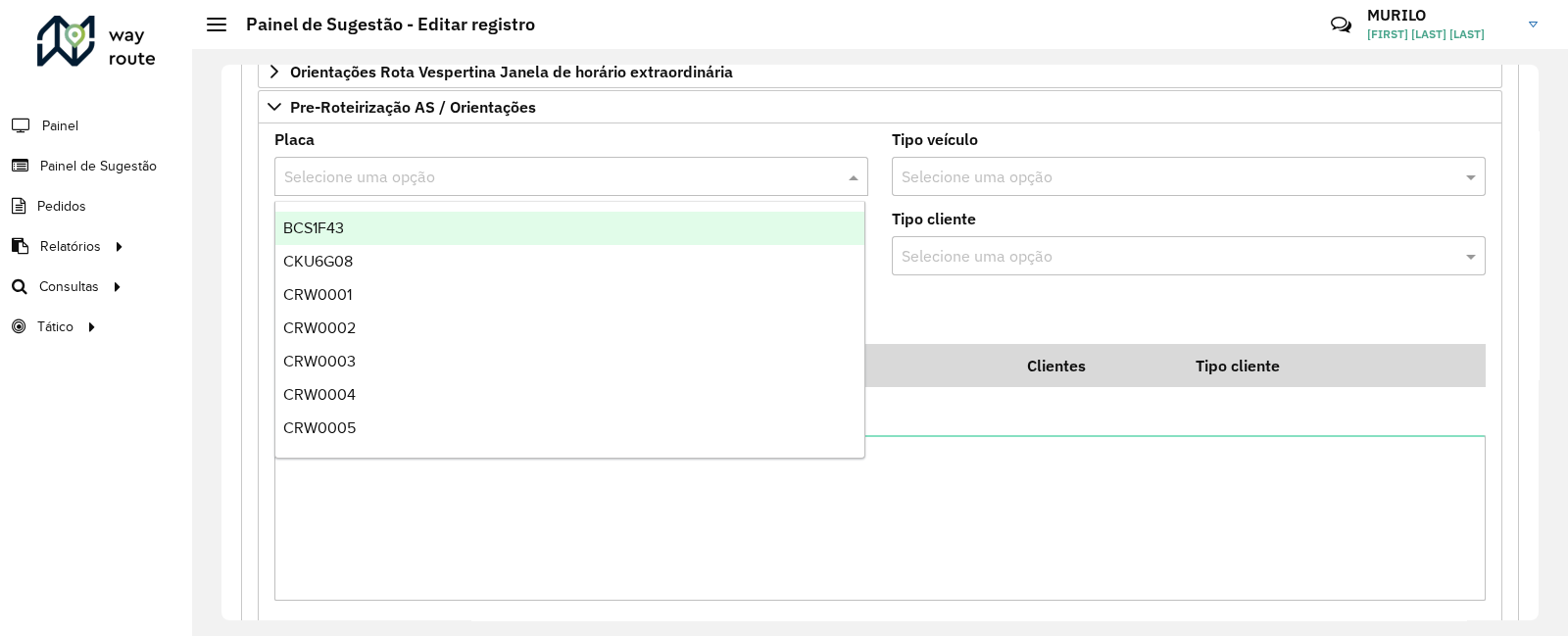 paste on "*******" 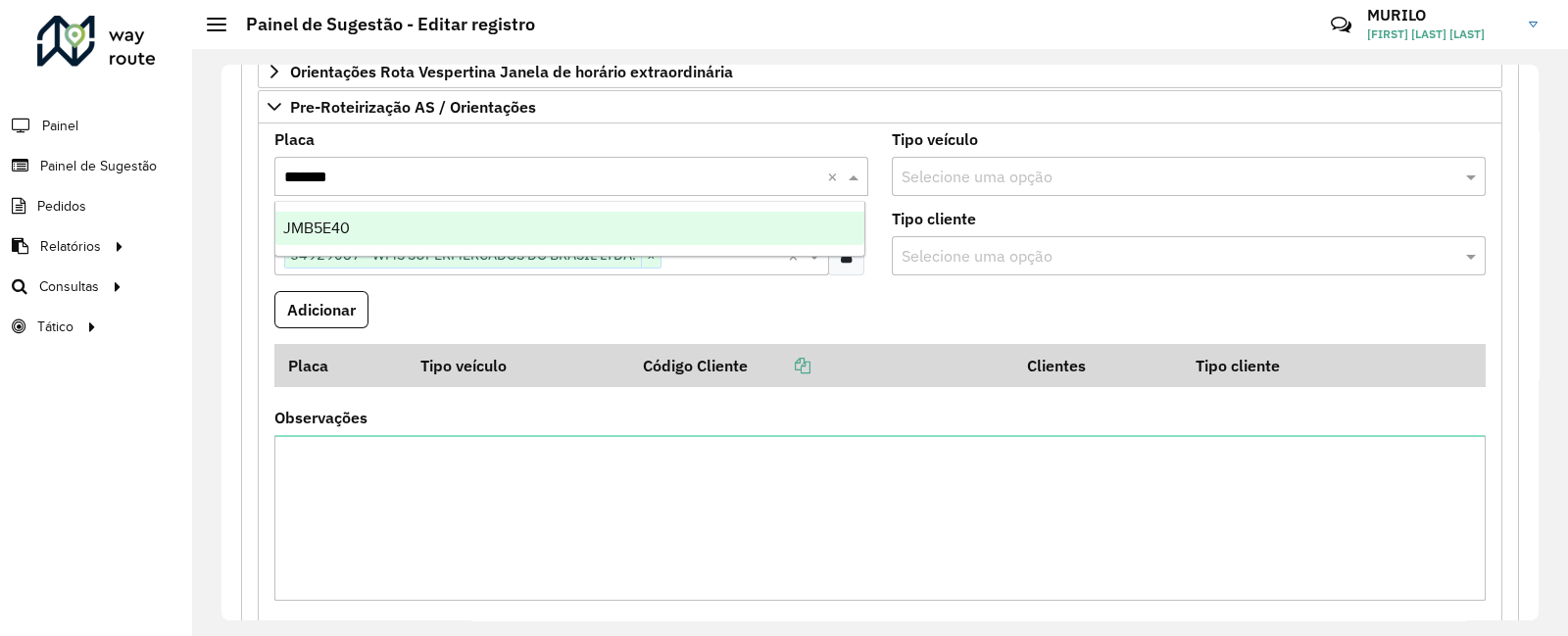 click on "JMB5E40" at bounding box center [569, 228] 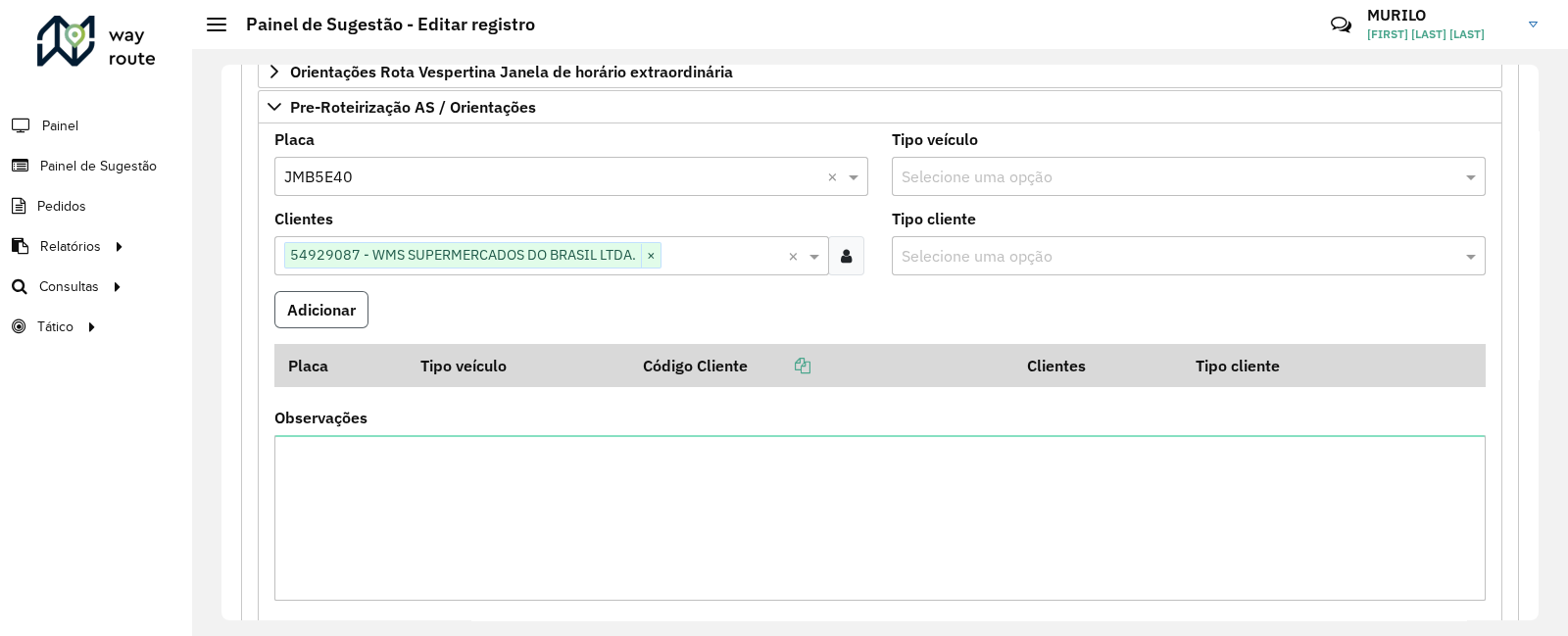 click on "Adicionar" at bounding box center [321, 310] 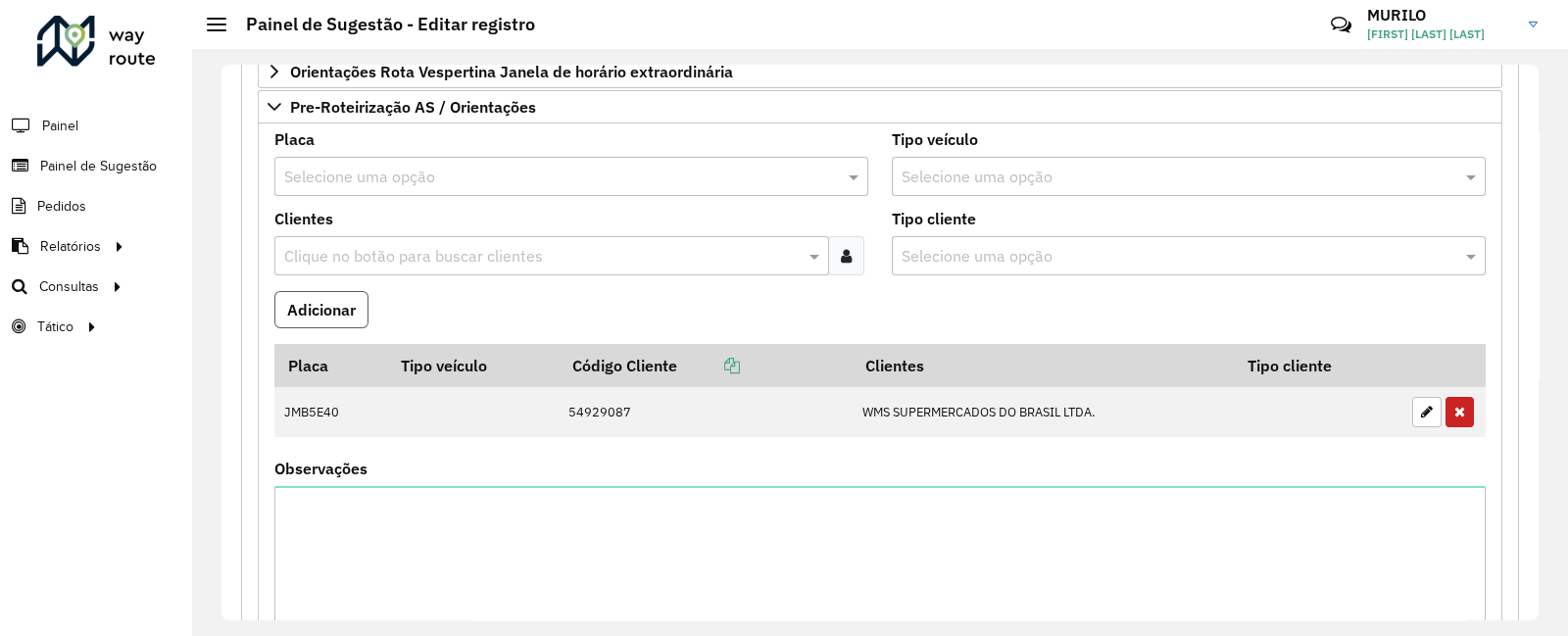 type 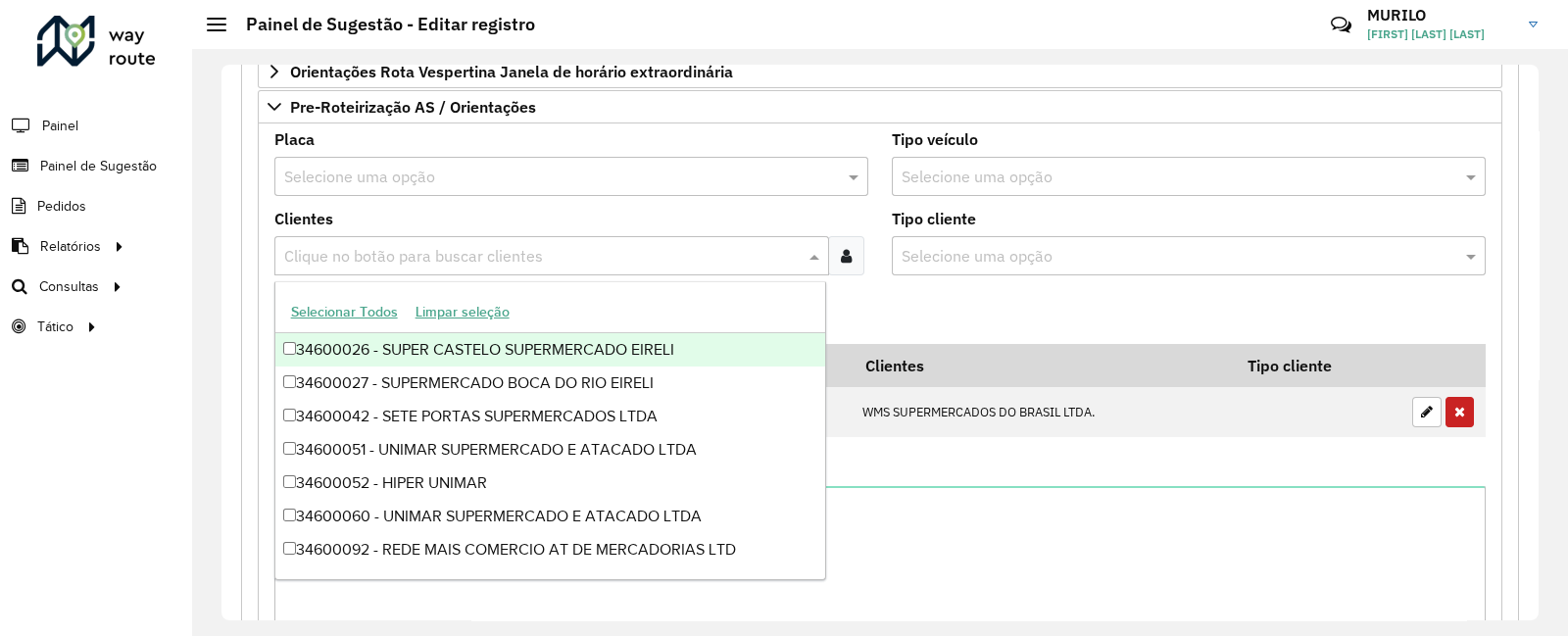 click at bounding box center [542, 257] 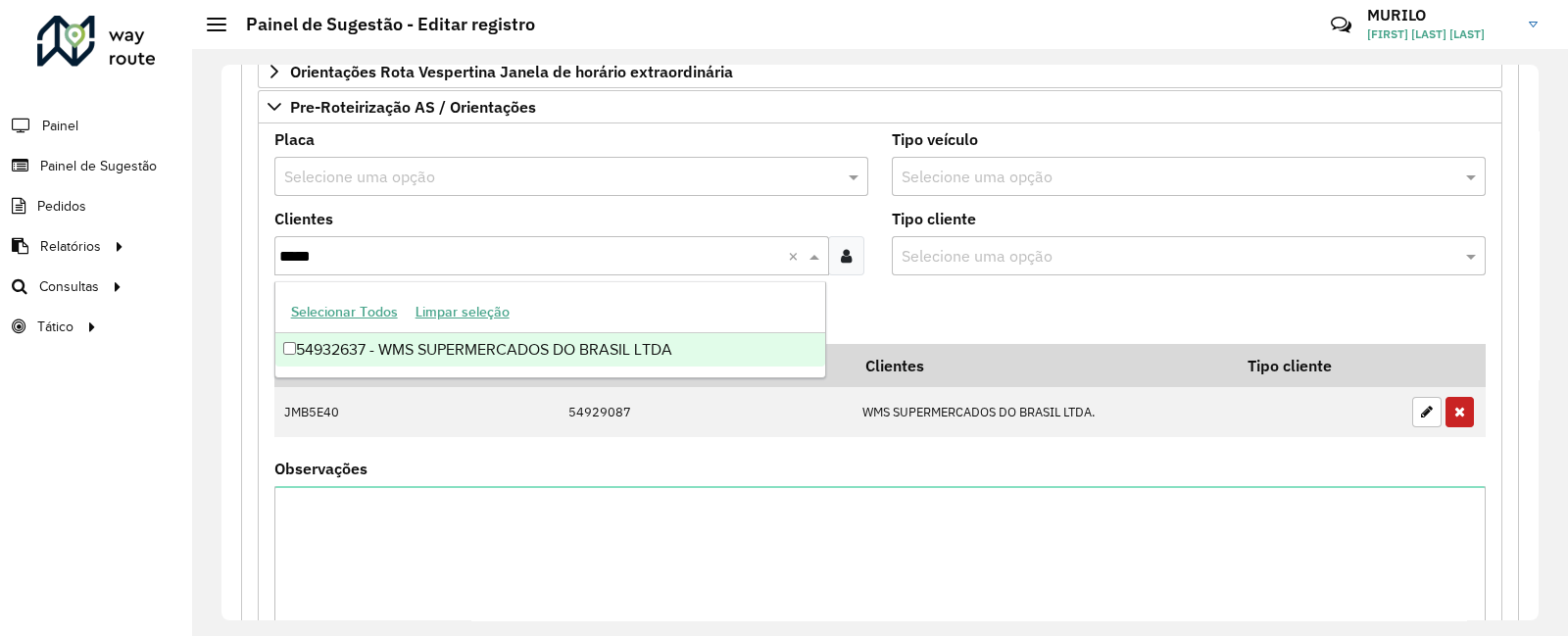 click on "54932637 - WMS SUPERMERCADOS DO BRASIL LTDA" at bounding box center (550, 350) 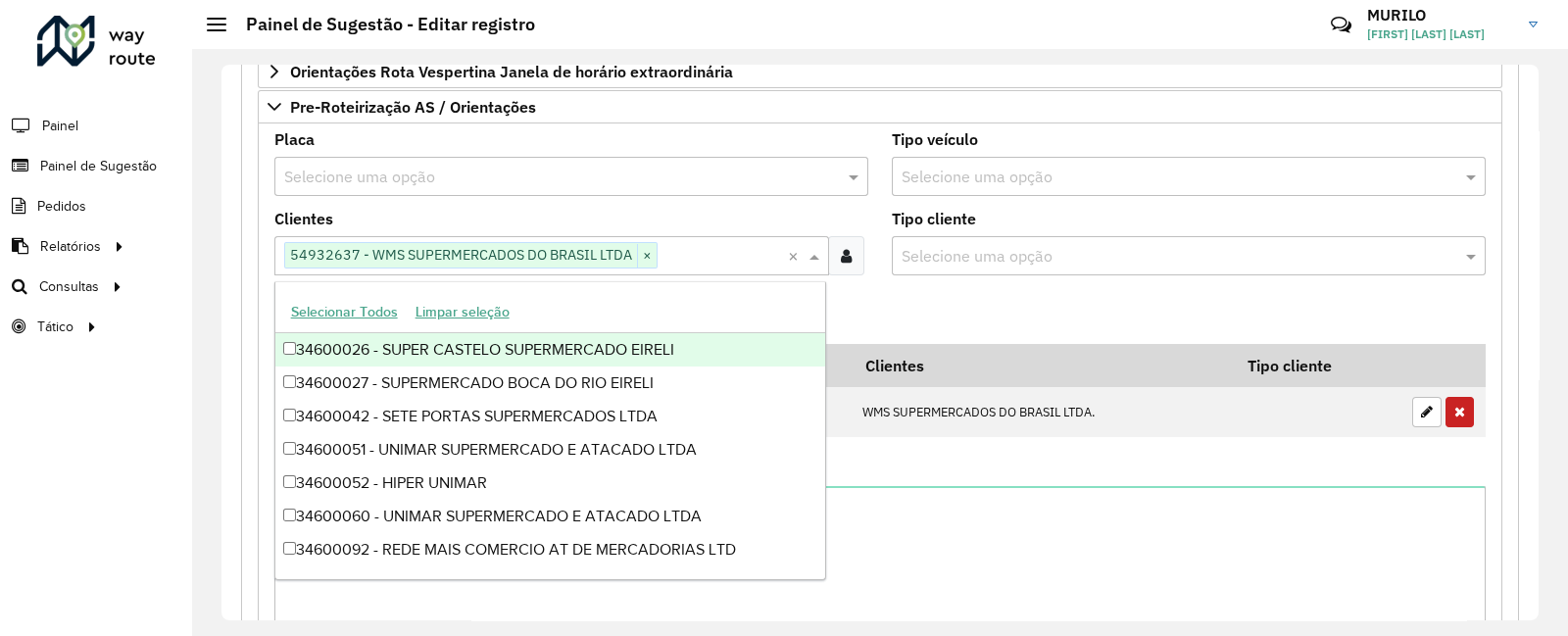 click at bounding box center [552, 177] 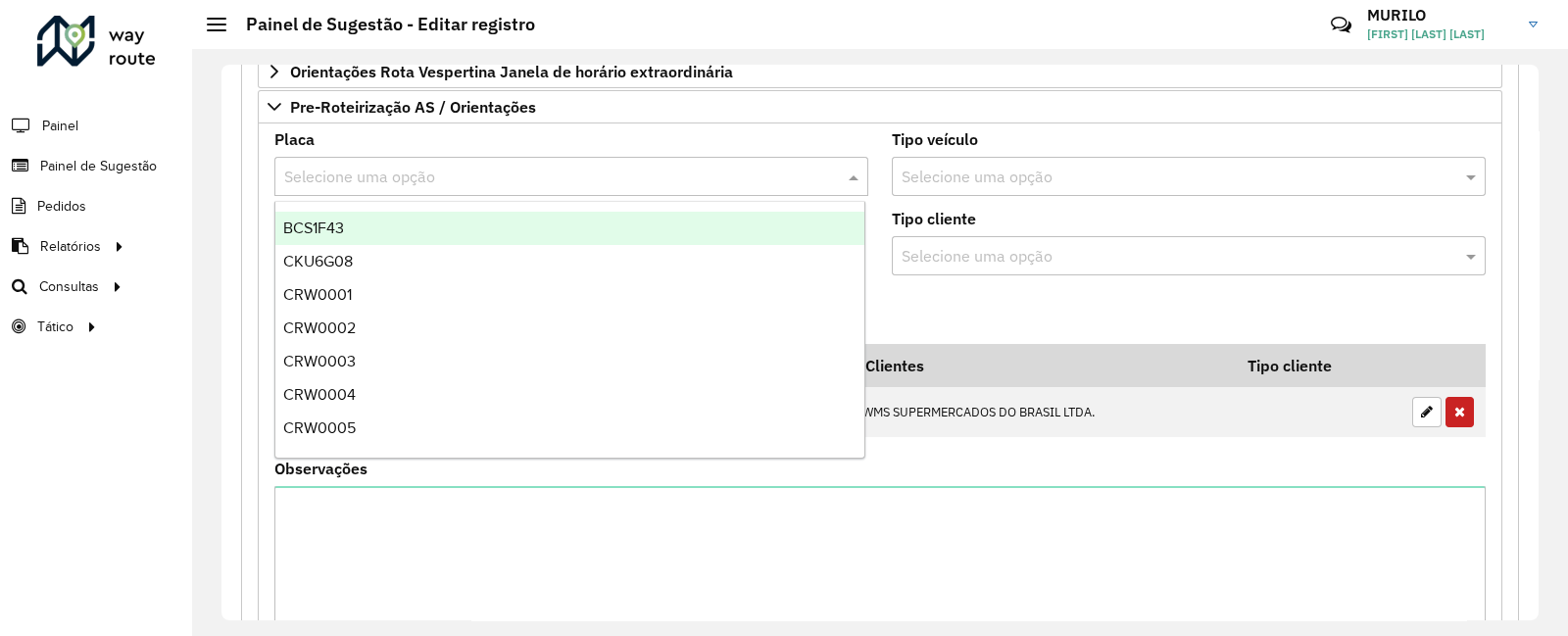paste on "*******" 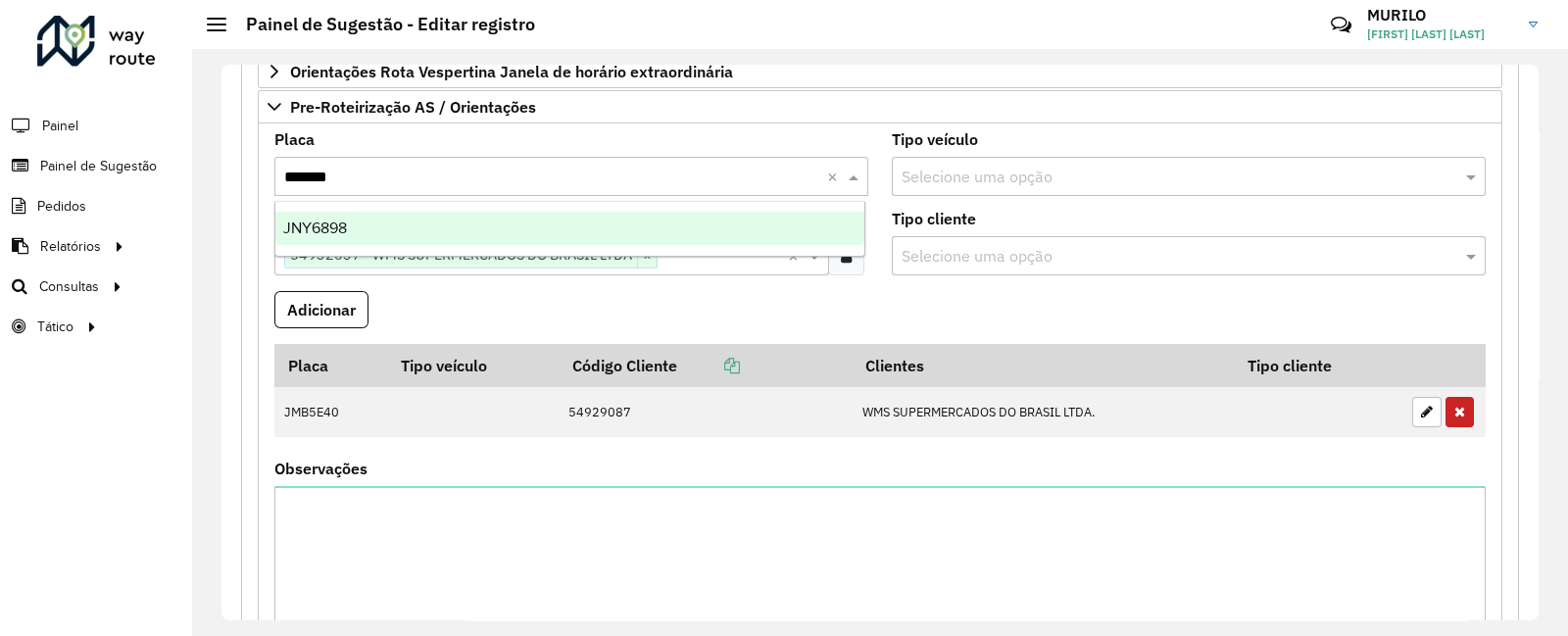click on "JNY6898" at bounding box center [569, 228] 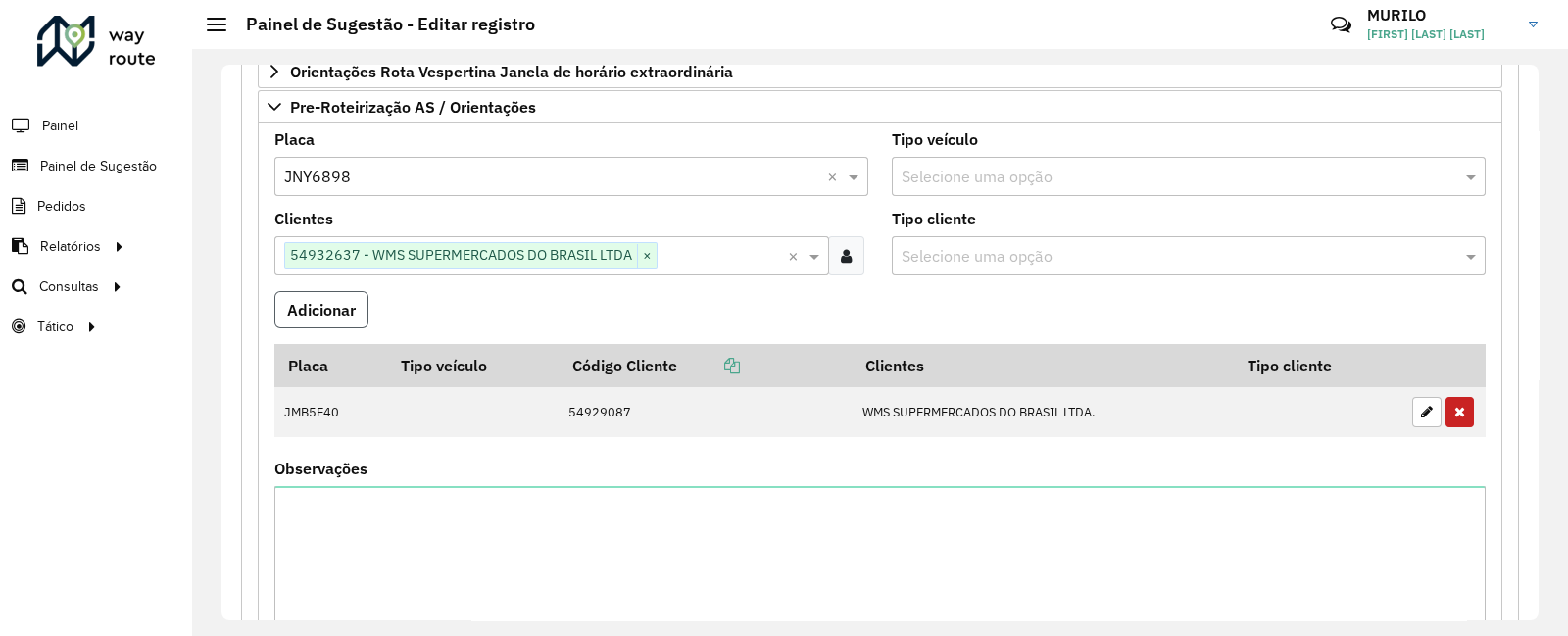 click on "Adicionar" at bounding box center (321, 310) 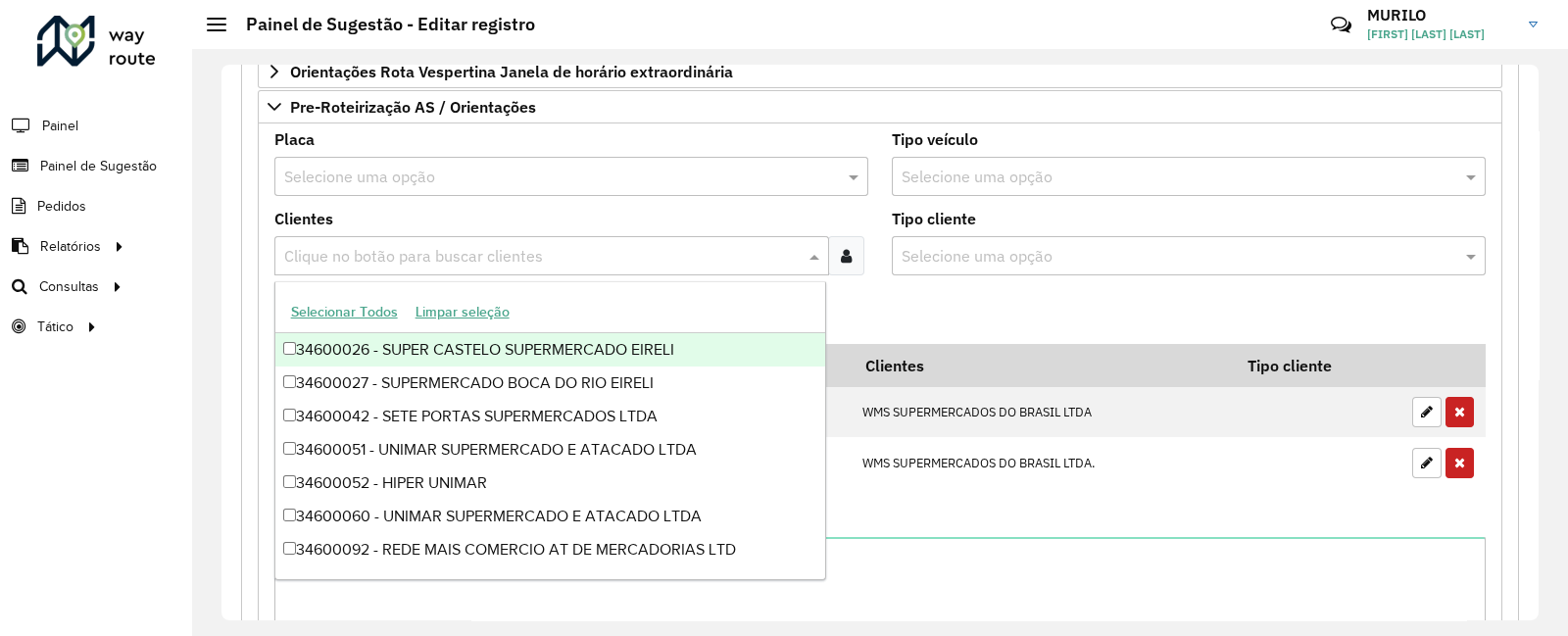 click at bounding box center [542, 257] 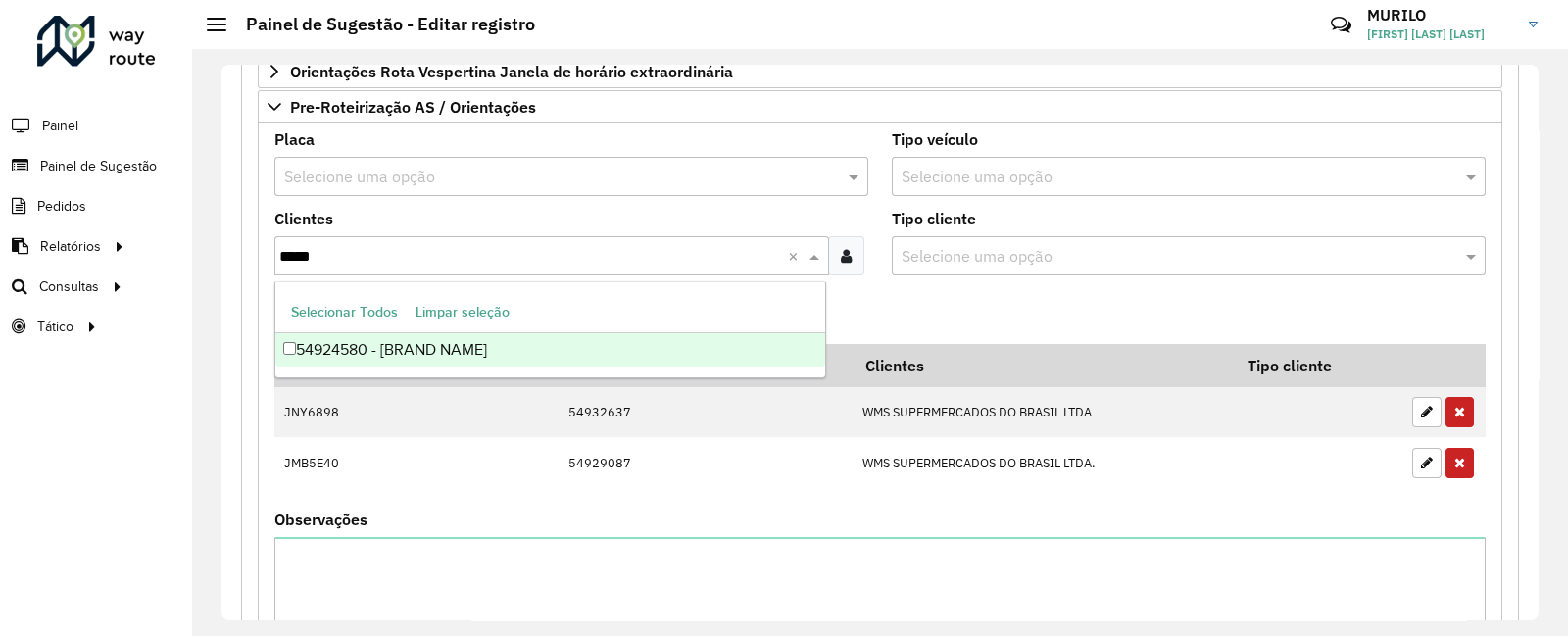 click on "54924580 - [BRAND NAME]" at bounding box center (550, 350) 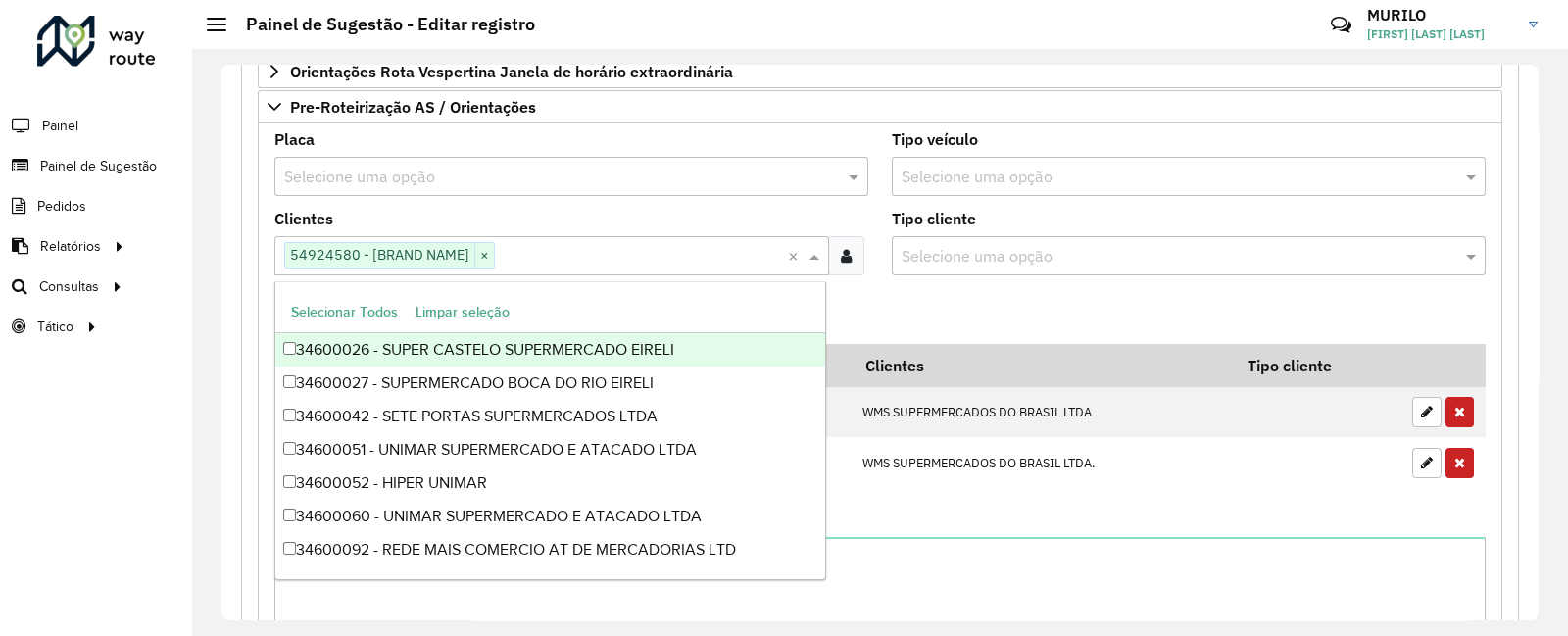 click on "**********" at bounding box center [880, 201] 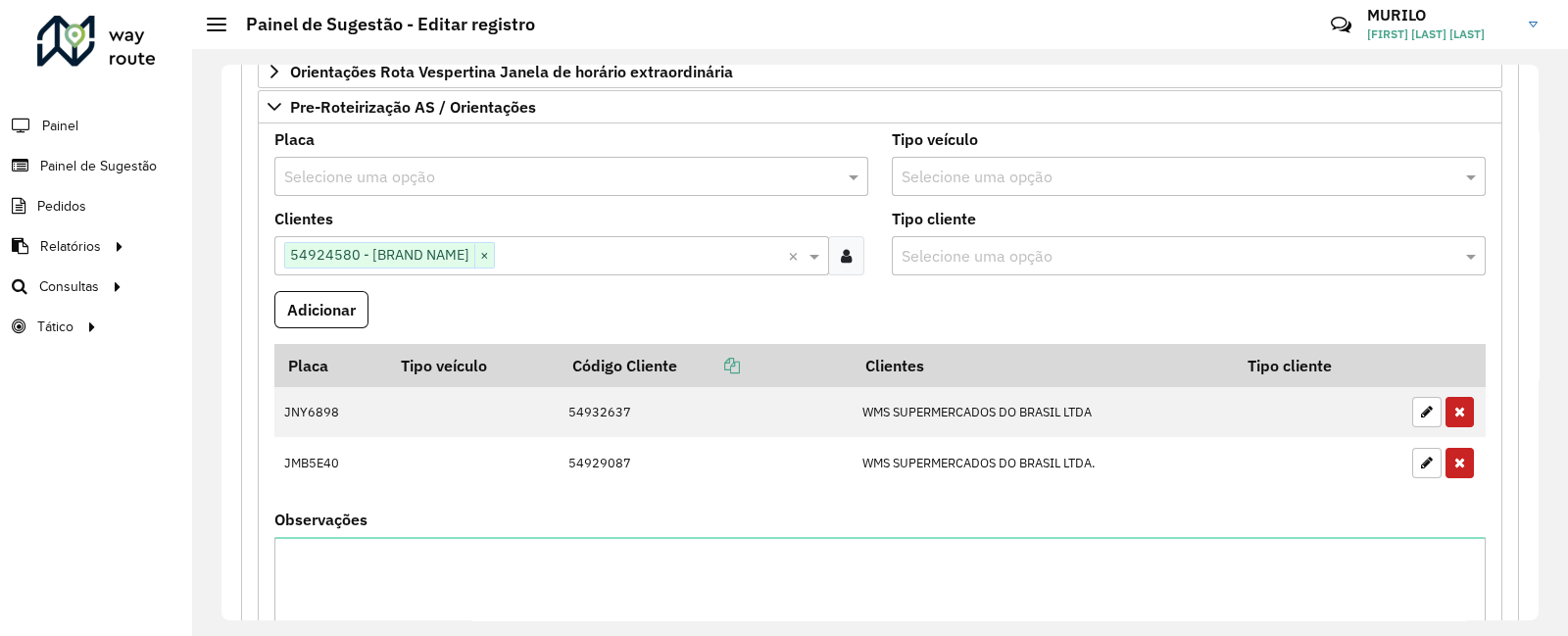 click at bounding box center [552, 177] 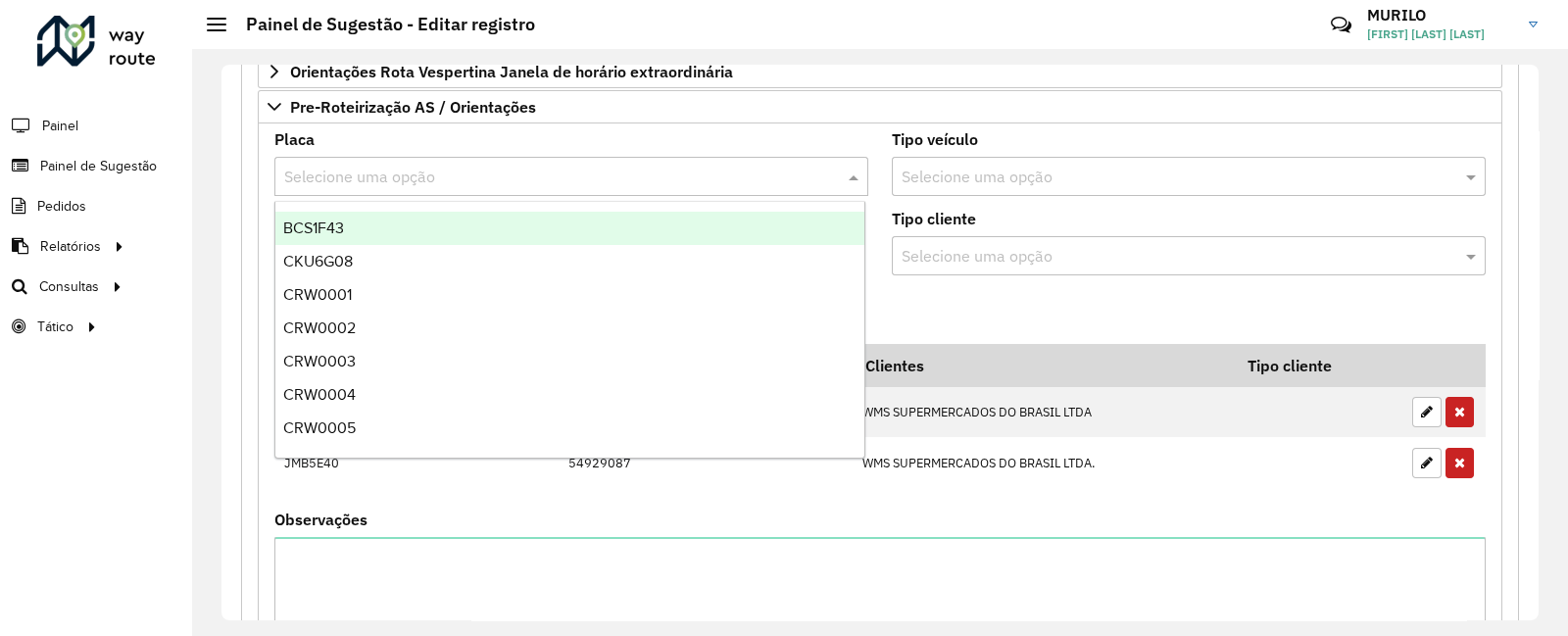 paste on "*******" 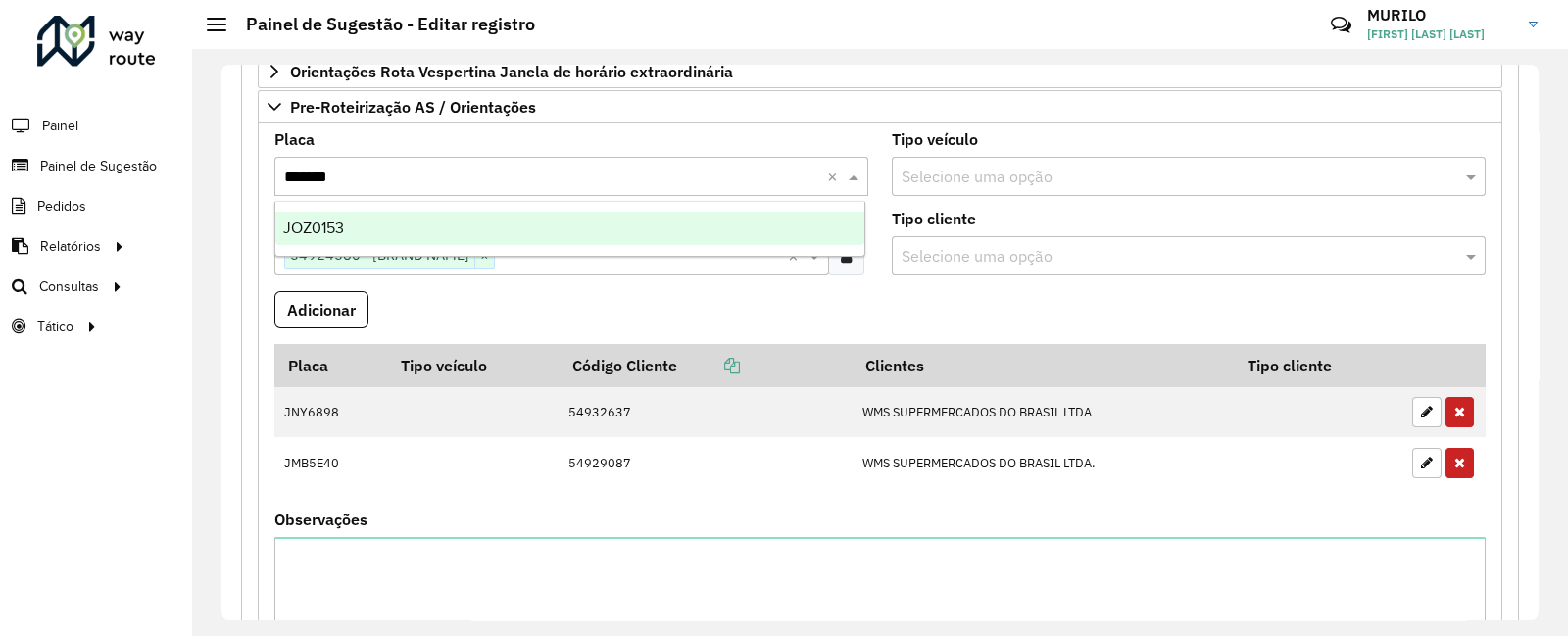 click on "JOZ0153" at bounding box center [569, 228] 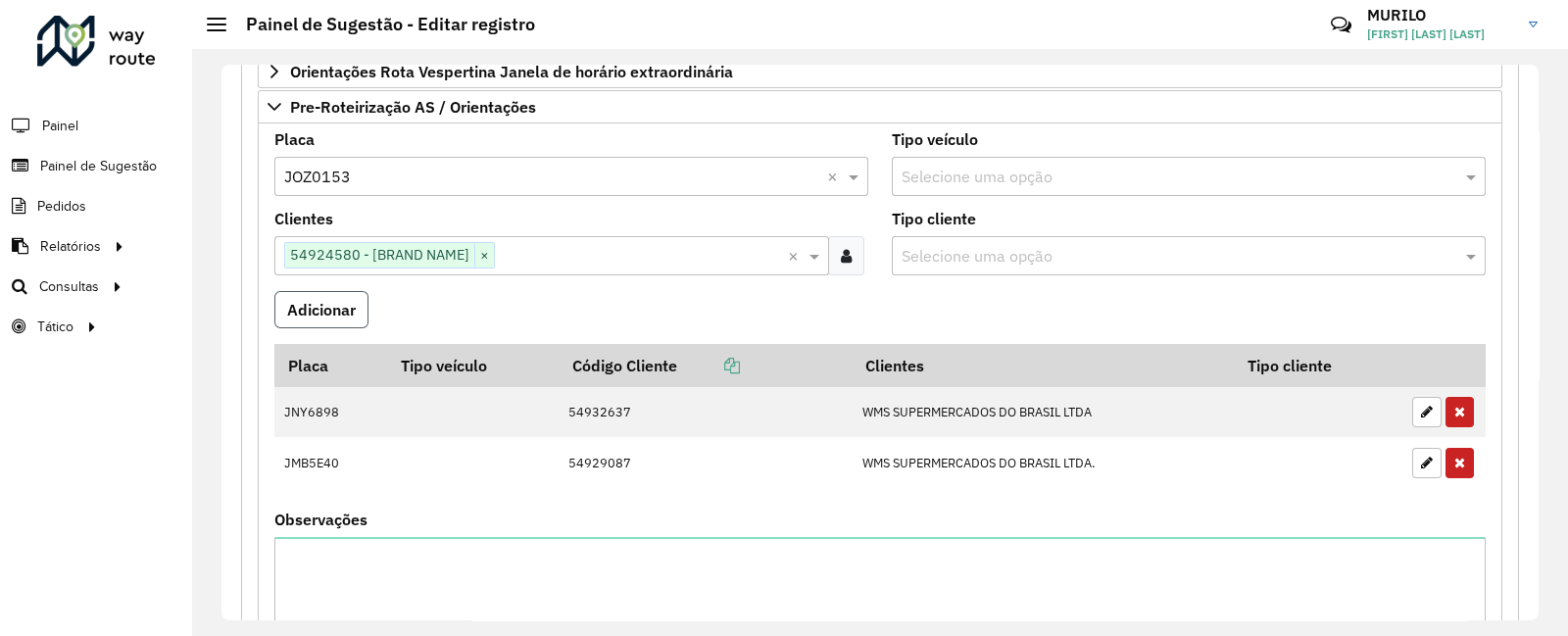 click on "Adicionar" at bounding box center (321, 310) 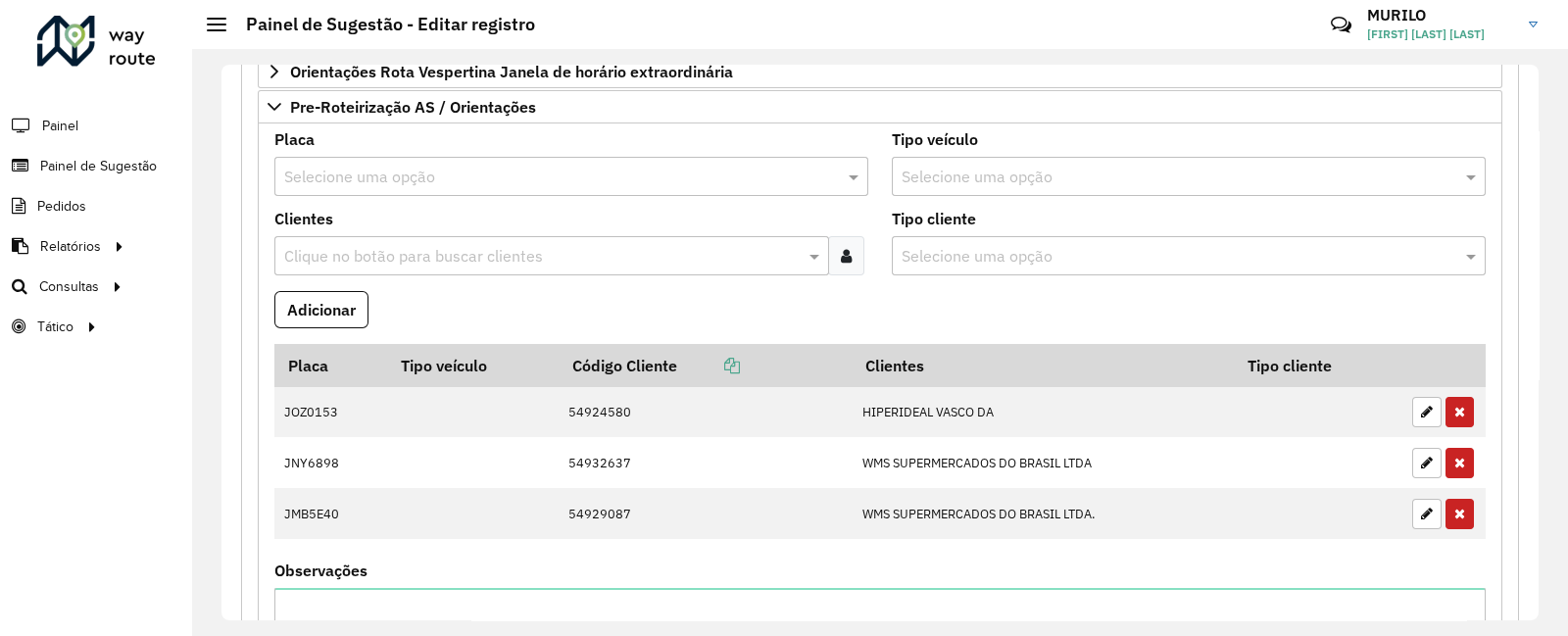 click on "Clique no botão para buscar clientes" at bounding box center (552, 256) 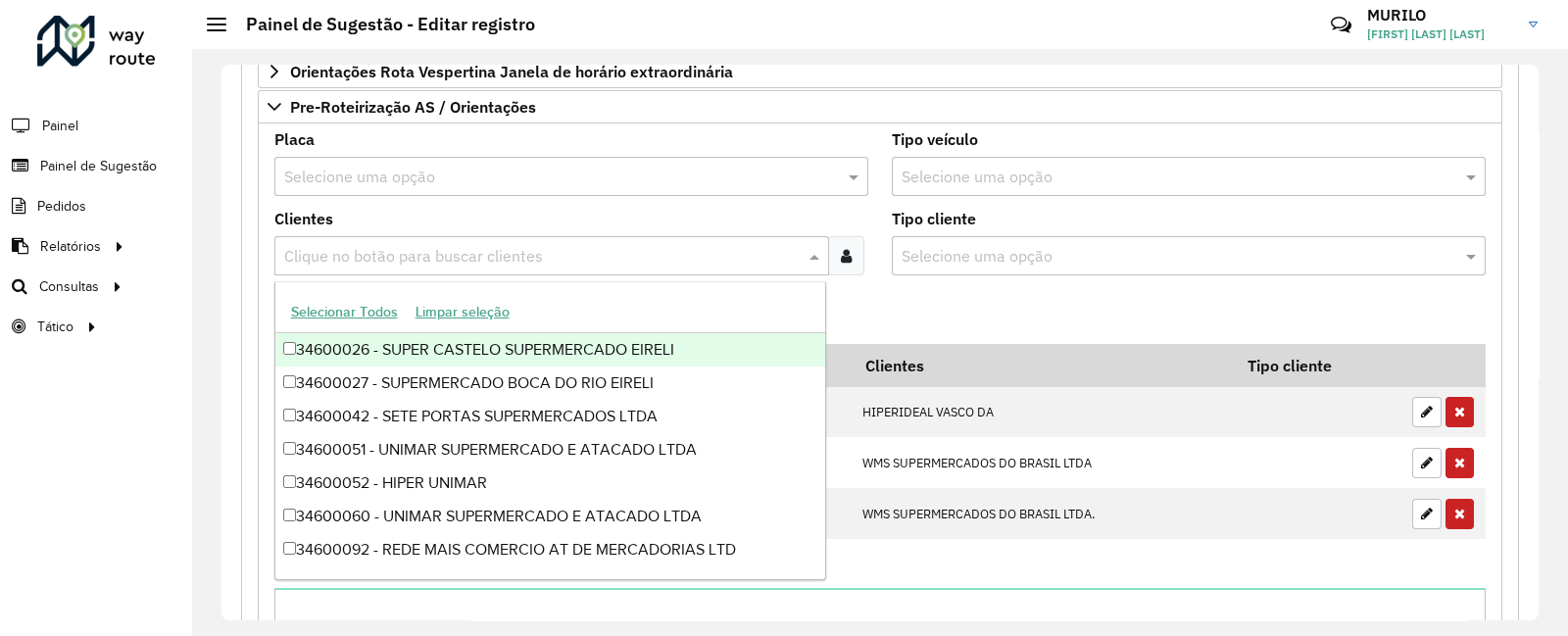 click on "Adicionar" at bounding box center (880, 318) 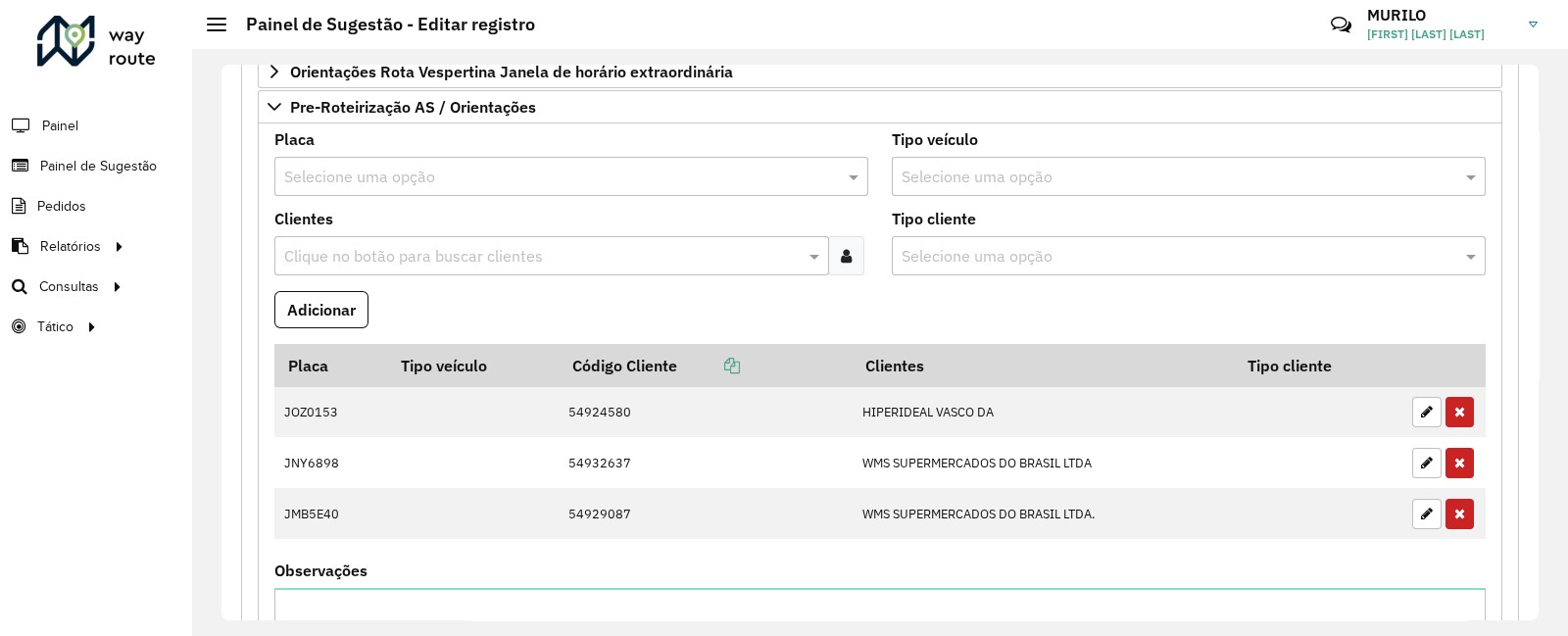 click at bounding box center [542, 257] 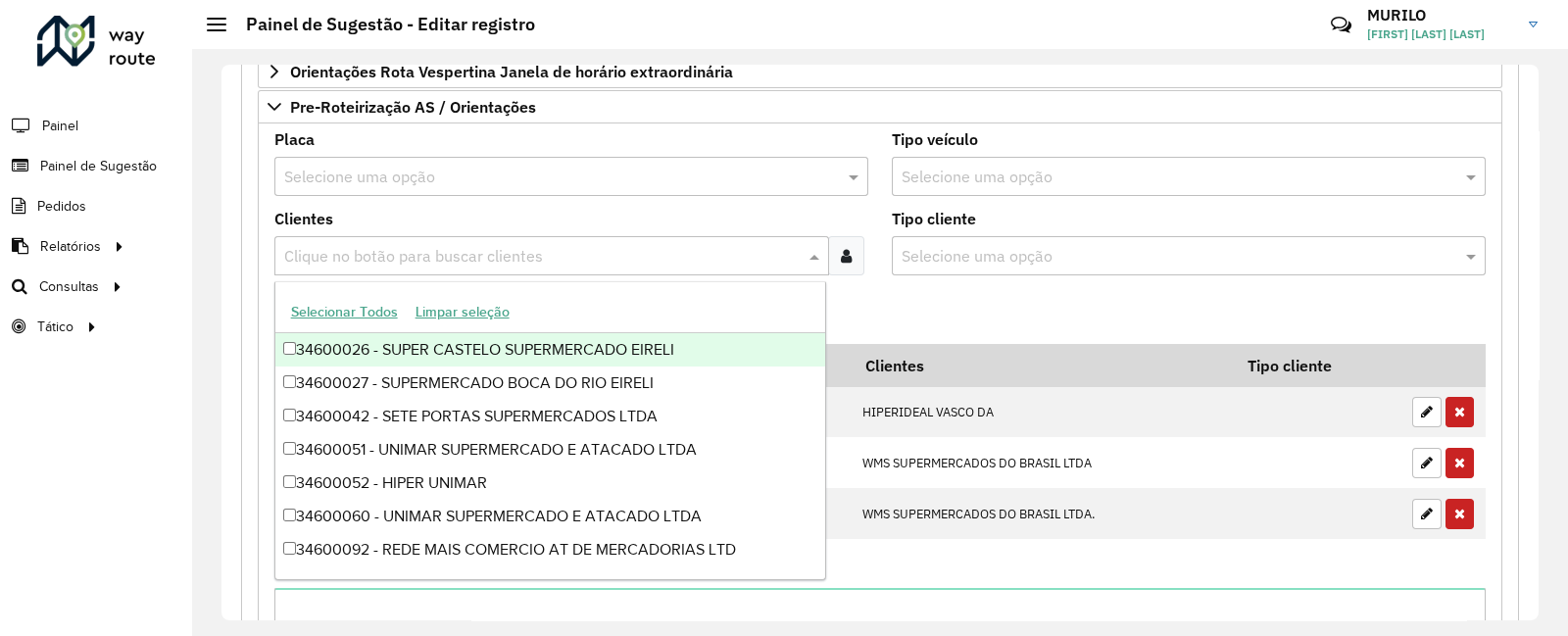paste on "*****" 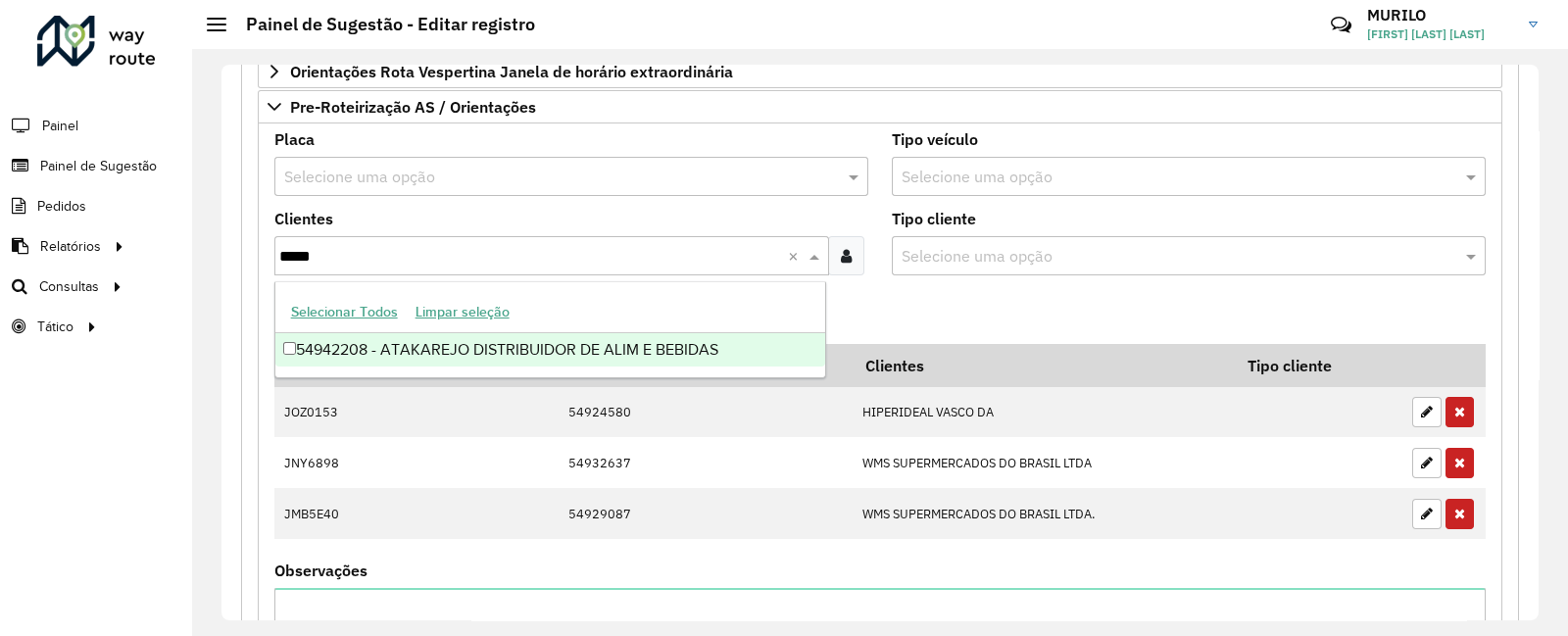 click on "54942208 - ATAKAREJO DISTRIBUIDOR DE ALIM E BEBIDAS" at bounding box center [550, 350] 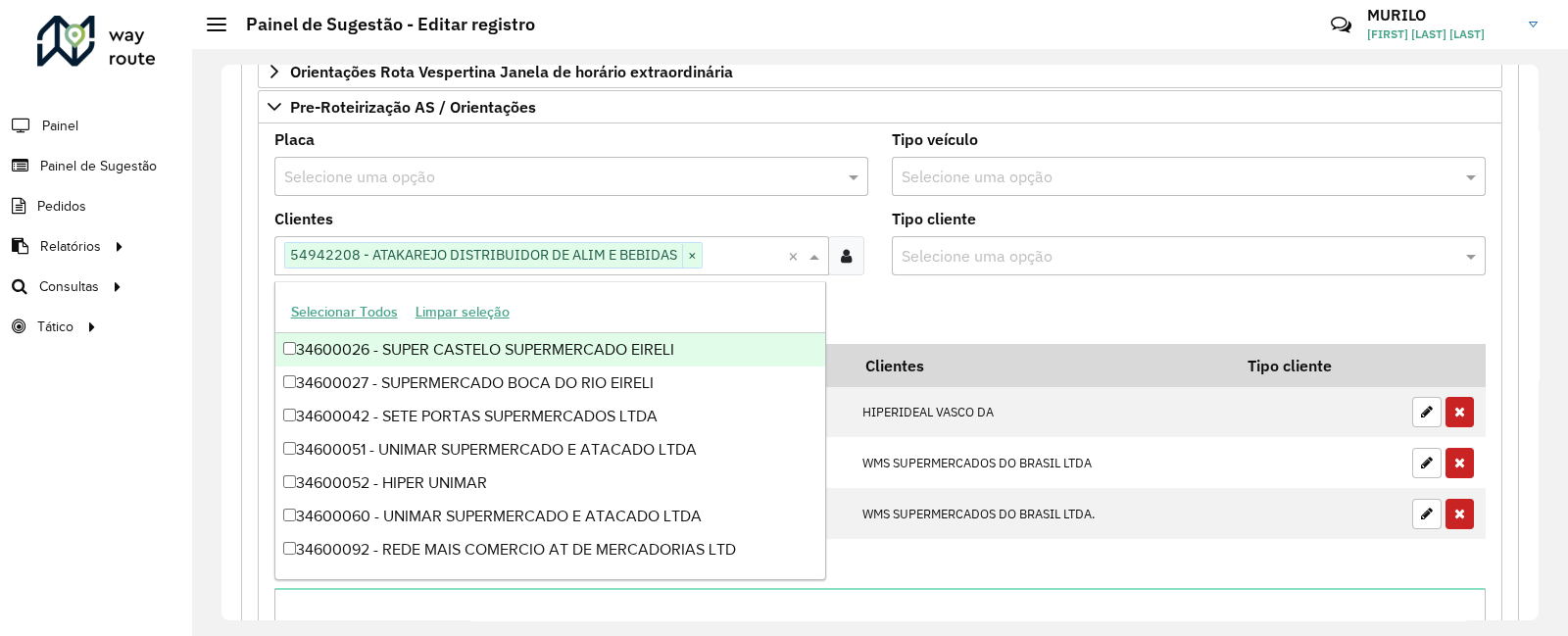 click on "**********" at bounding box center (880, 226) 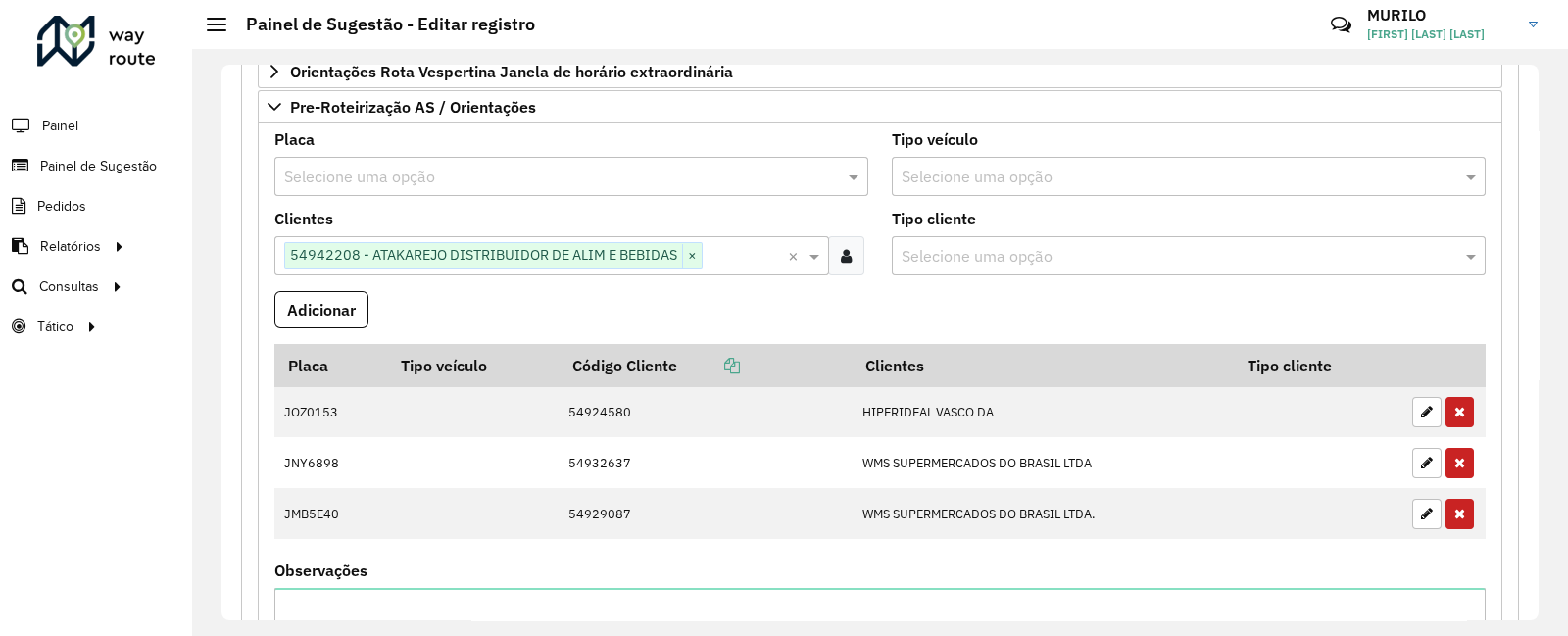 click at bounding box center (552, 177) 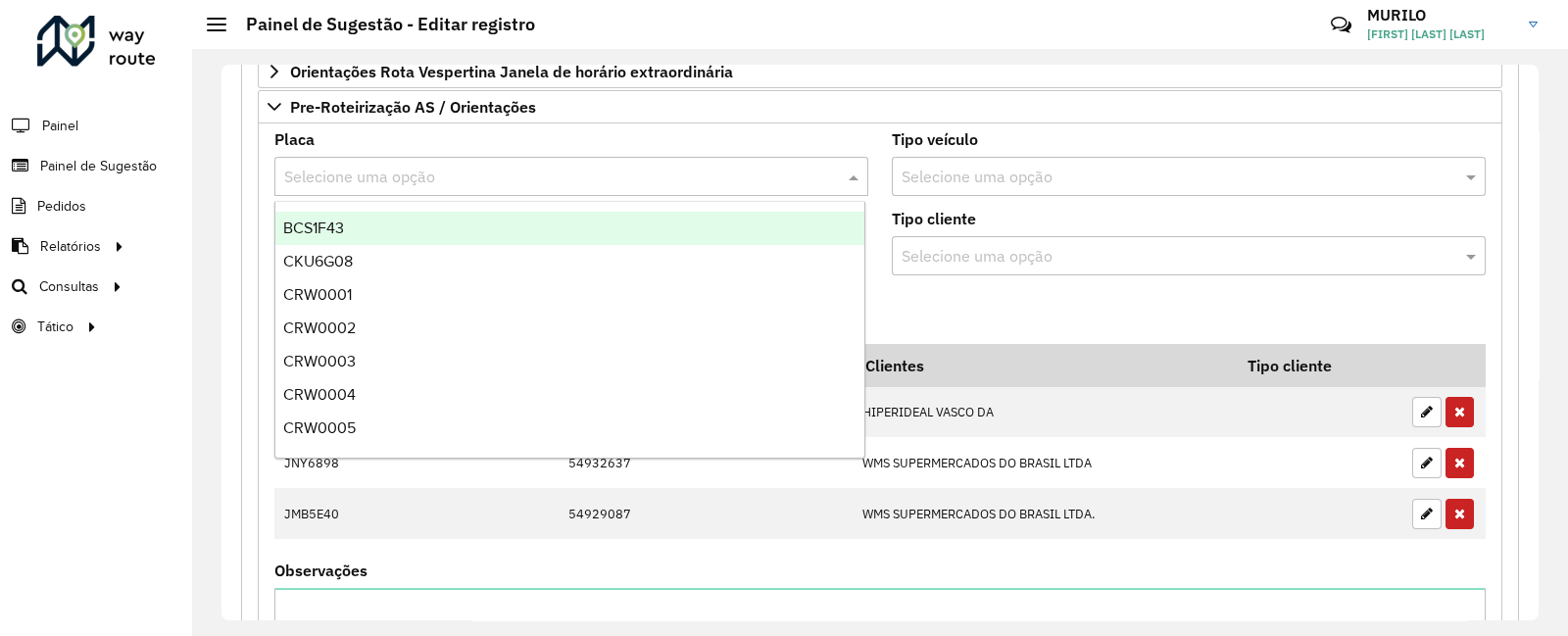 paste on "*******" 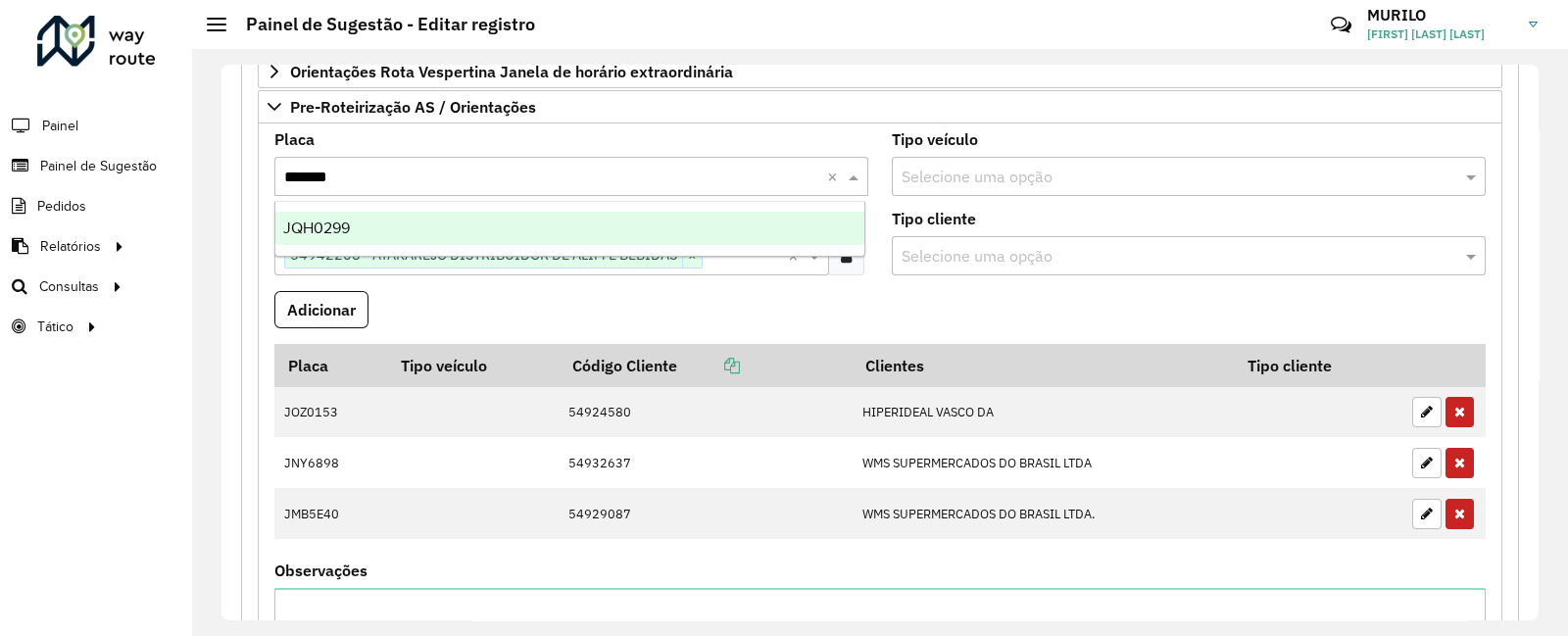 click on "JQH0299" at bounding box center [569, 228] 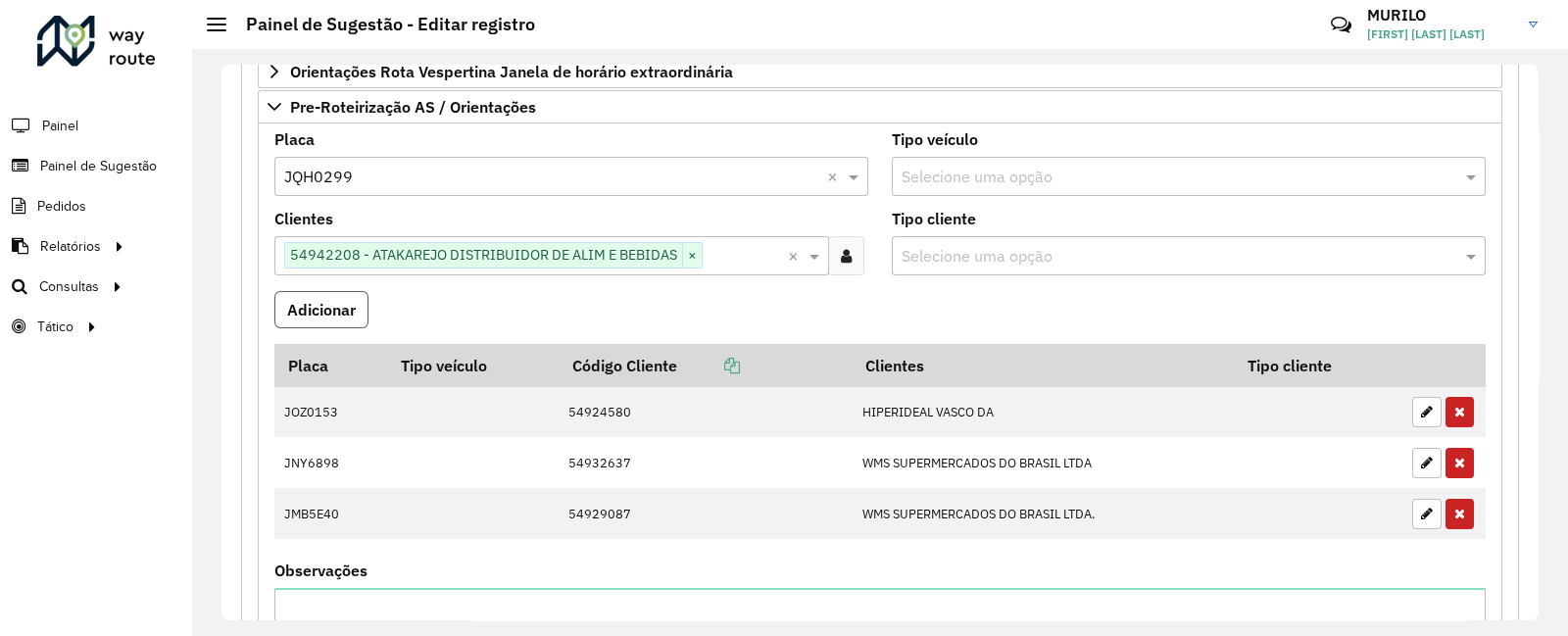 click on "Adicionar" at bounding box center (321, 310) 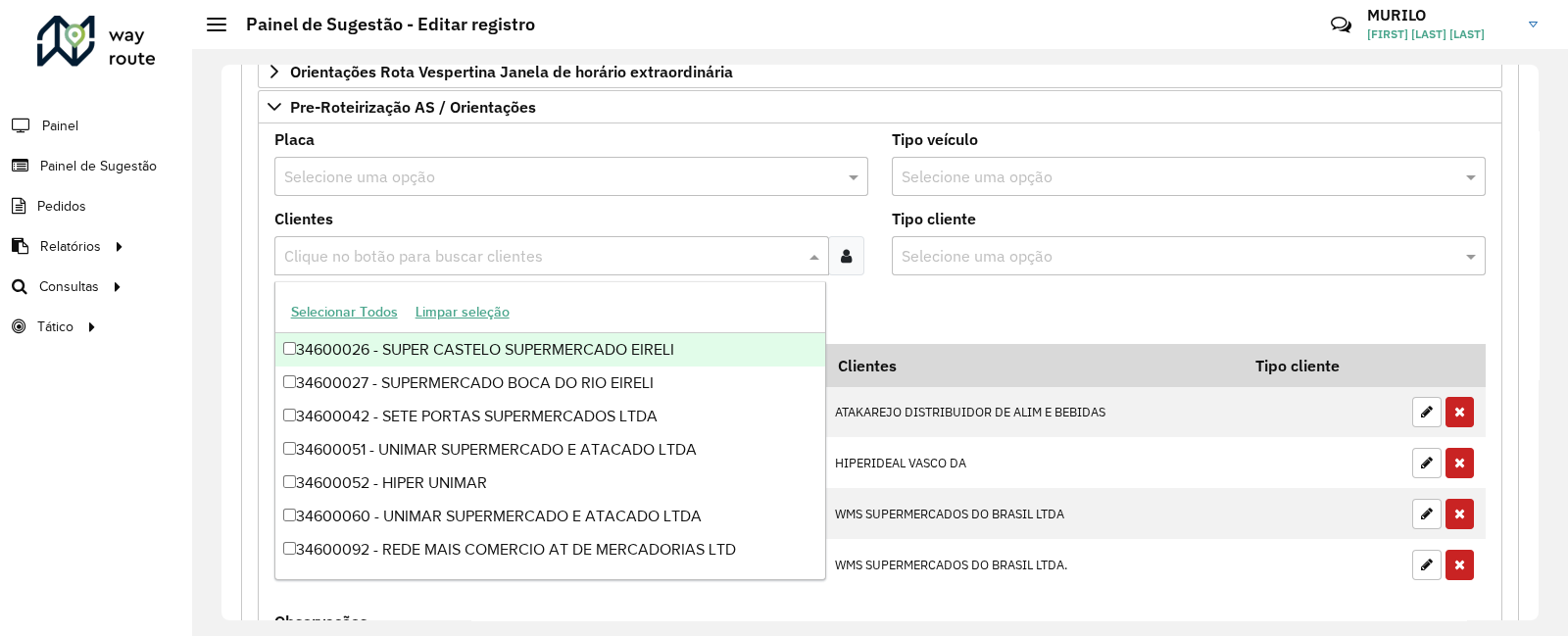 click on "Clique no botão para buscar clientes" at bounding box center [552, 256] 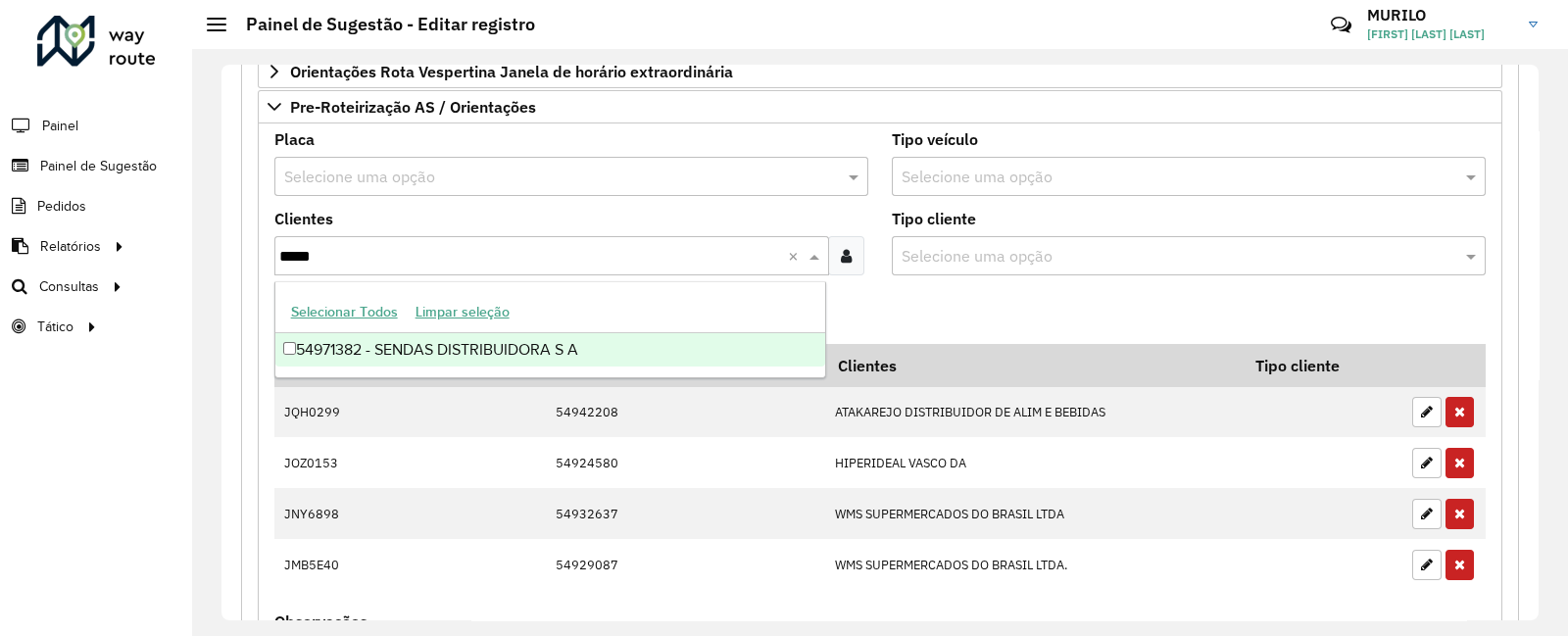 click on "54971382 - SENDAS DISTRIBUIDORA S A" at bounding box center [550, 350] 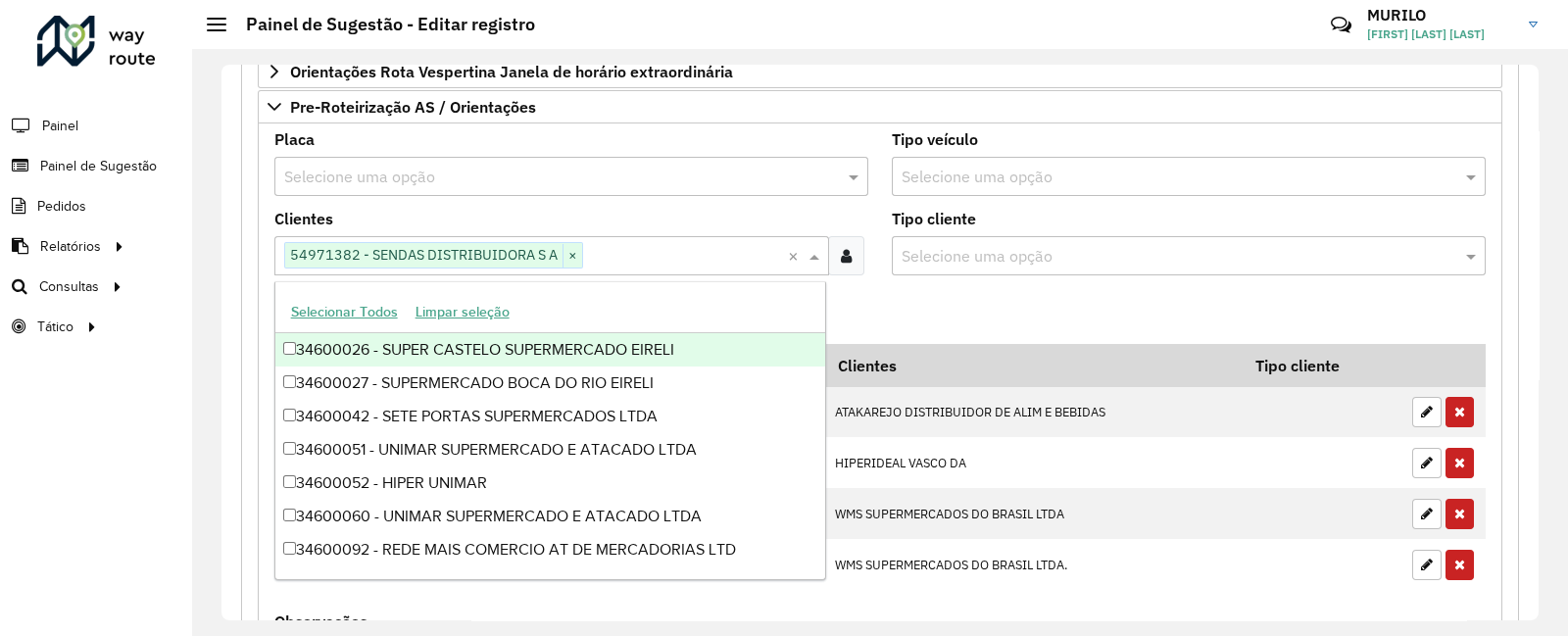 click on "Formulário Painel de Sugestão
Cadastro Painel de sugestão de roteirização:
Informe a data de inicio, fim e preencha corretamente os campos abaixo.
Ao final, você irá pré-visualizar o formulário antes de concluir o cadastro.
Data de Vigência Inicial  * [DATE]  Data de Vigência Final   Priorizar Cliente - Não podem ficar no buffer   Clientes  Clique no botão para buscar clientes 54969152 - [BRAND NAME] × 54910696 - [BRAND NAME] × × Clientes que não podem ficar no Buffer – Máximo 50 PDVS  Observações   Preservar Cliente - Devem ficar no buffer, não roteirizar   Clientes  Clique no botão para buscar clientes Clientes que não devem ser roteirizados – Máximo 50 PDVS  Observações   Cliente para Recarga   Placa  Selecione uma opção  Tipo veículo  Selecione uma opção  Clientes  Clique no botão para buscar clientes  Pedidos  Adicionar  Placa   Tipo veículo   Código Cliente" 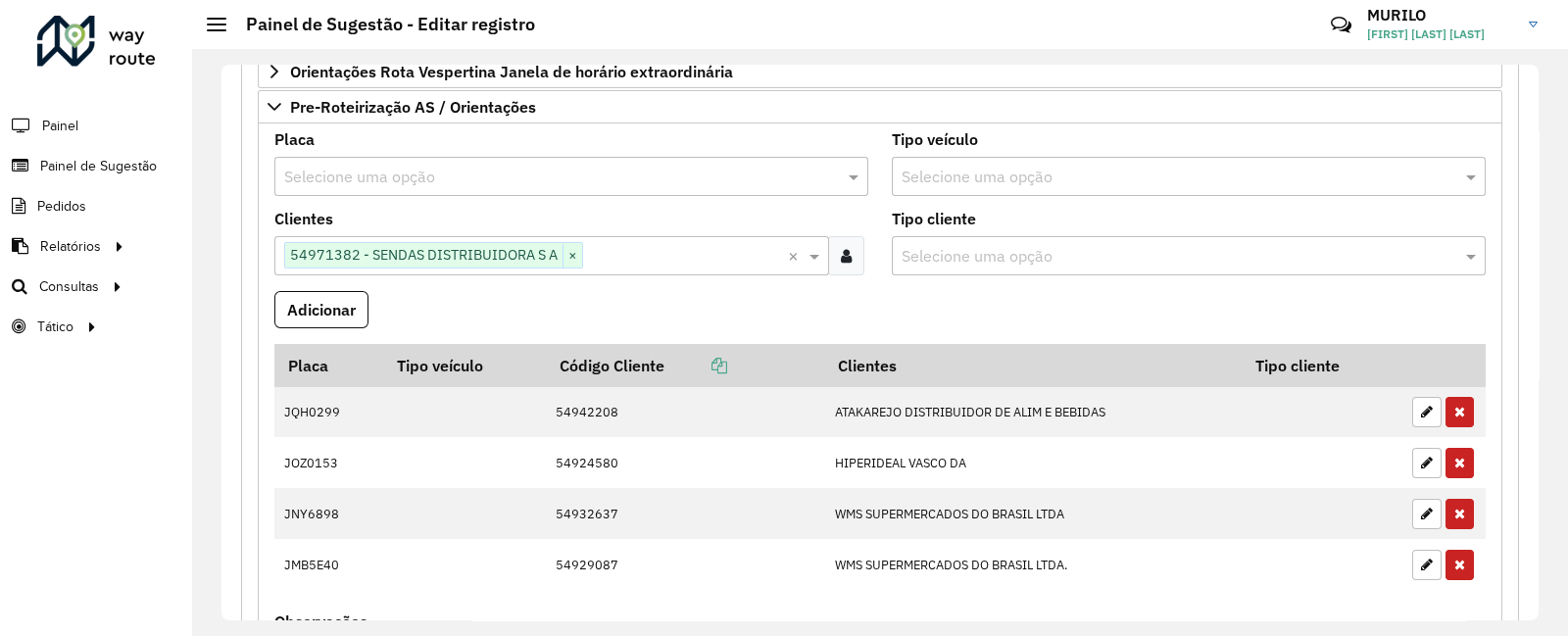 click at bounding box center (552, 177) 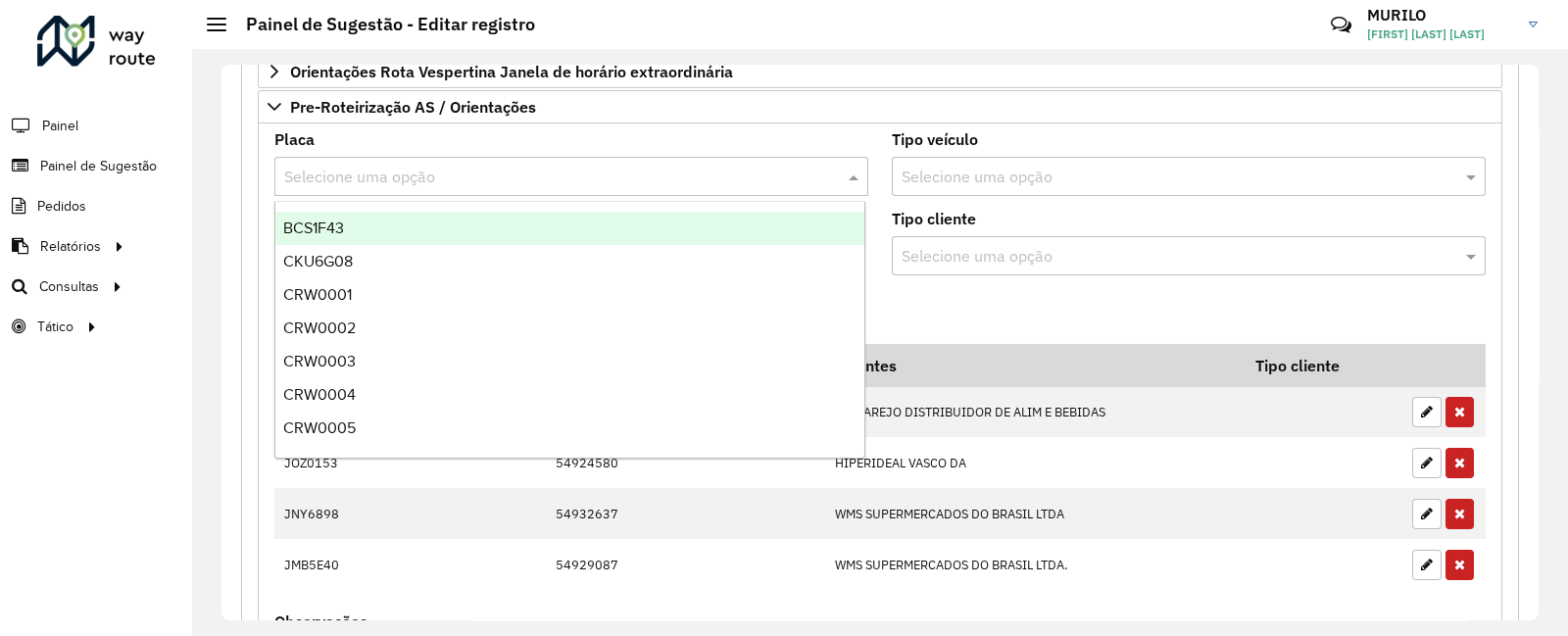 paste on "*******" 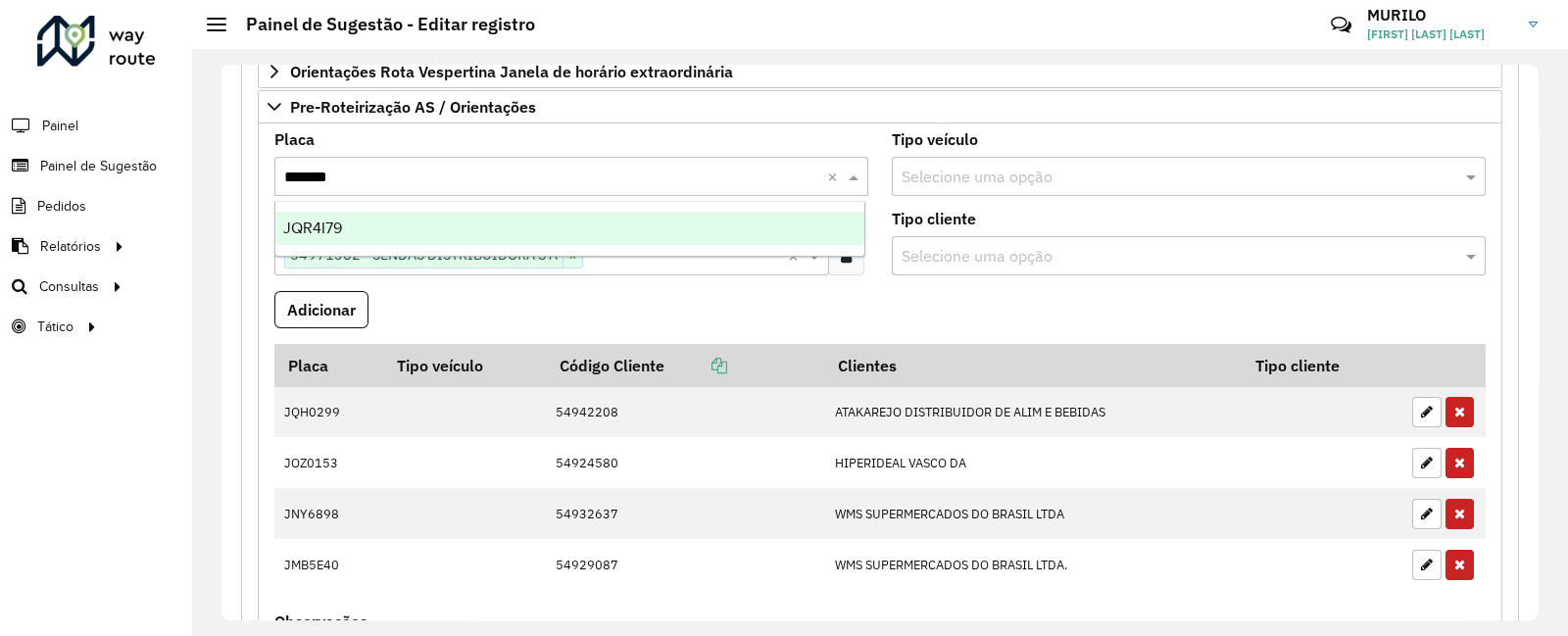 click on "JQR4I79" at bounding box center [569, 228] 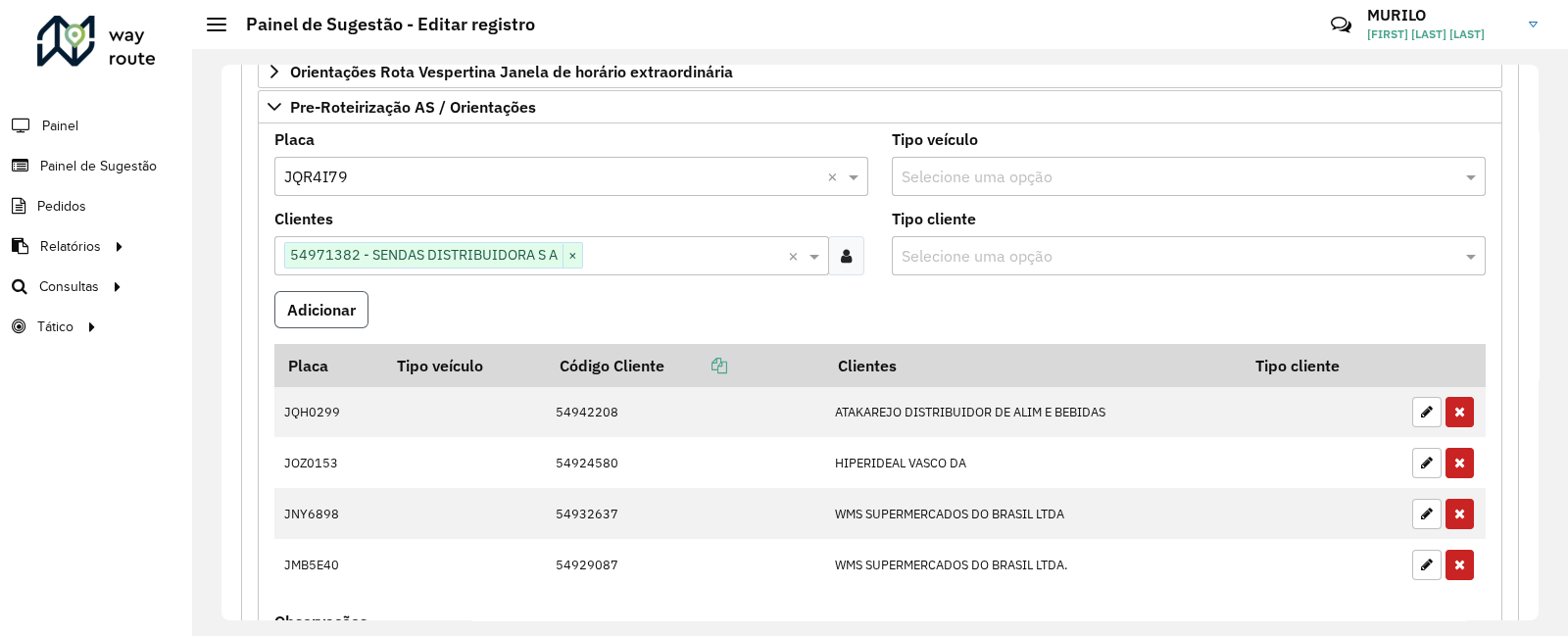 click on "Adicionar" at bounding box center (321, 310) 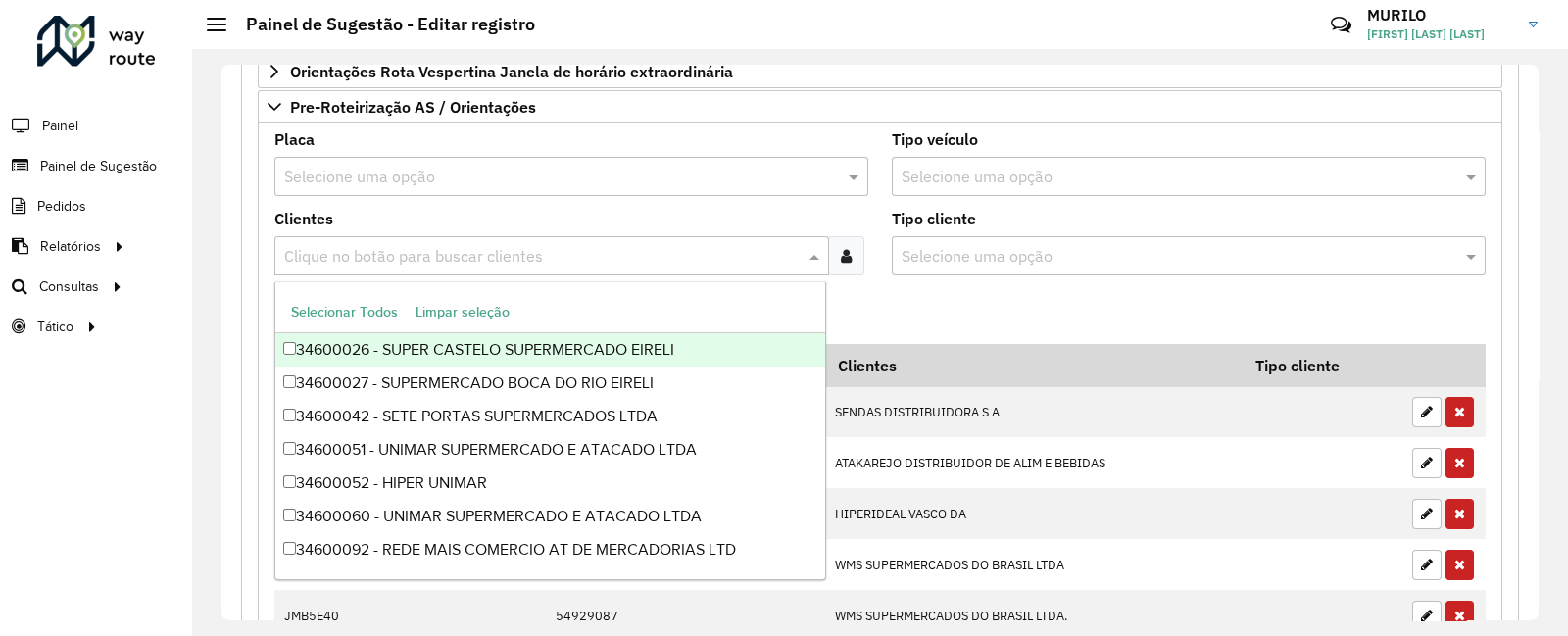 click on "Clique no botão para buscar clientes" at bounding box center (552, 256) 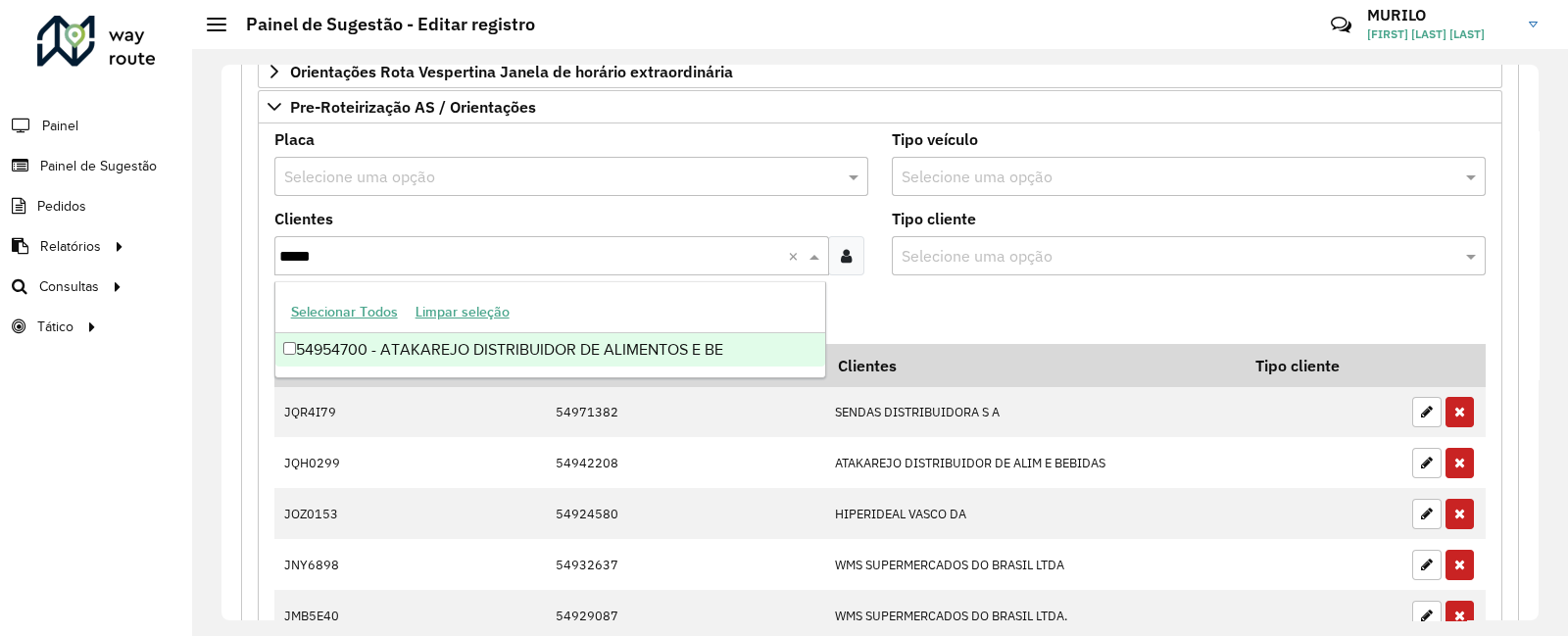 click on "54954700 - ATAKAREJO DISTRIBUIDOR DE ALIMENTOS E BE" at bounding box center (550, 350) 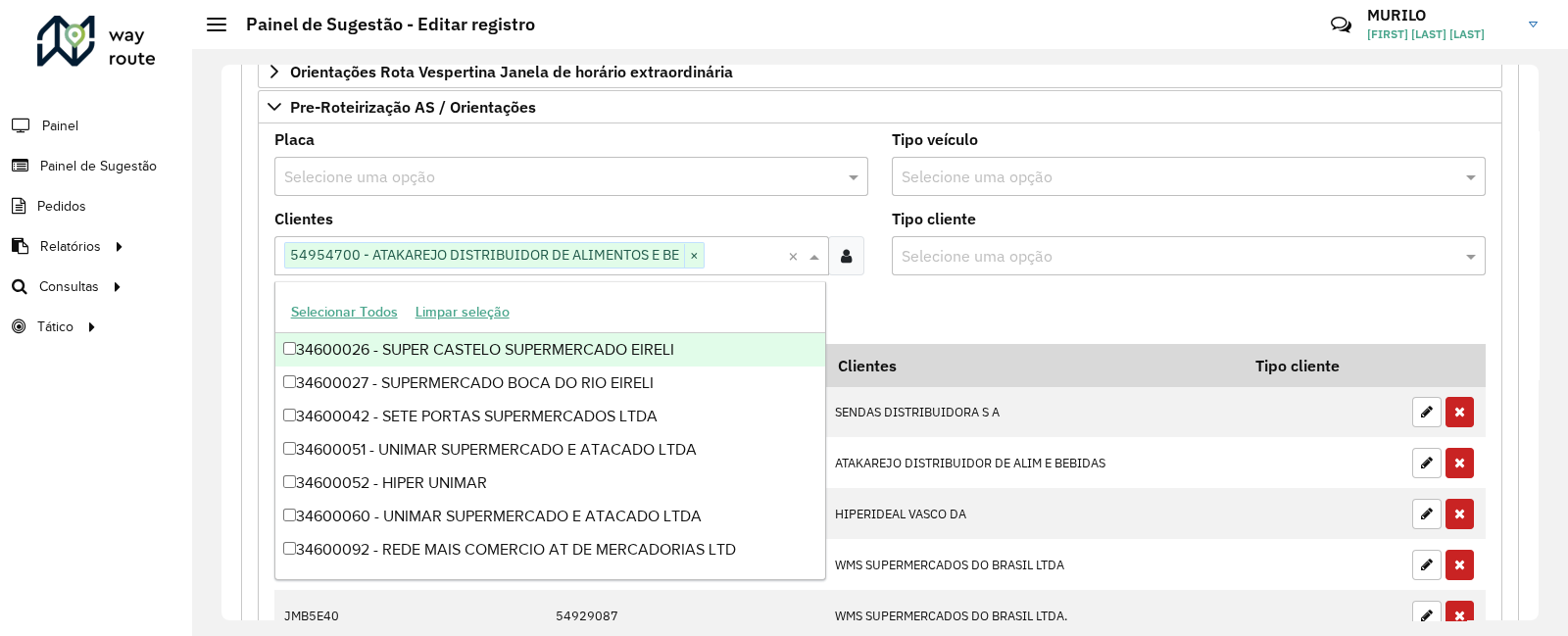 click on "Formulário Painel de Sugestão
Cadastro Painel de sugestão de roteirização:
Informe a data de inicio, fim e preencha corretamente os campos abaixo.
Ao final, você irá pré-visualizar o formulário antes de concluir o cadastro.
Data de Vigência Inicial  * [DATE]  Data de Vigência Final   Priorizar Cliente - Não podem ficar no buffer   Clientes  Clique no botão para buscar clientes 54969152 - [BRAND NAME] × 54910696 - [BRAND NAME] × × Clientes que não podem ficar no Buffer – Máximo 50 PDVS  Observações   Preservar Cliente - Devem ficar no buffer, não roteirizar   Clientes  Clique no botão para buscar clientes Clientes que não devem ser roteirizados – Máximo 50 PDVS  Observações   Cliente para Recarga   Placa  Selecione uma opção  Tipo veículo  Selecione uma opção  Clientes  Clique no botão para buscar clientes  Pedidos  Adicionar  Placa   Tipo veículo   Código Cliente" 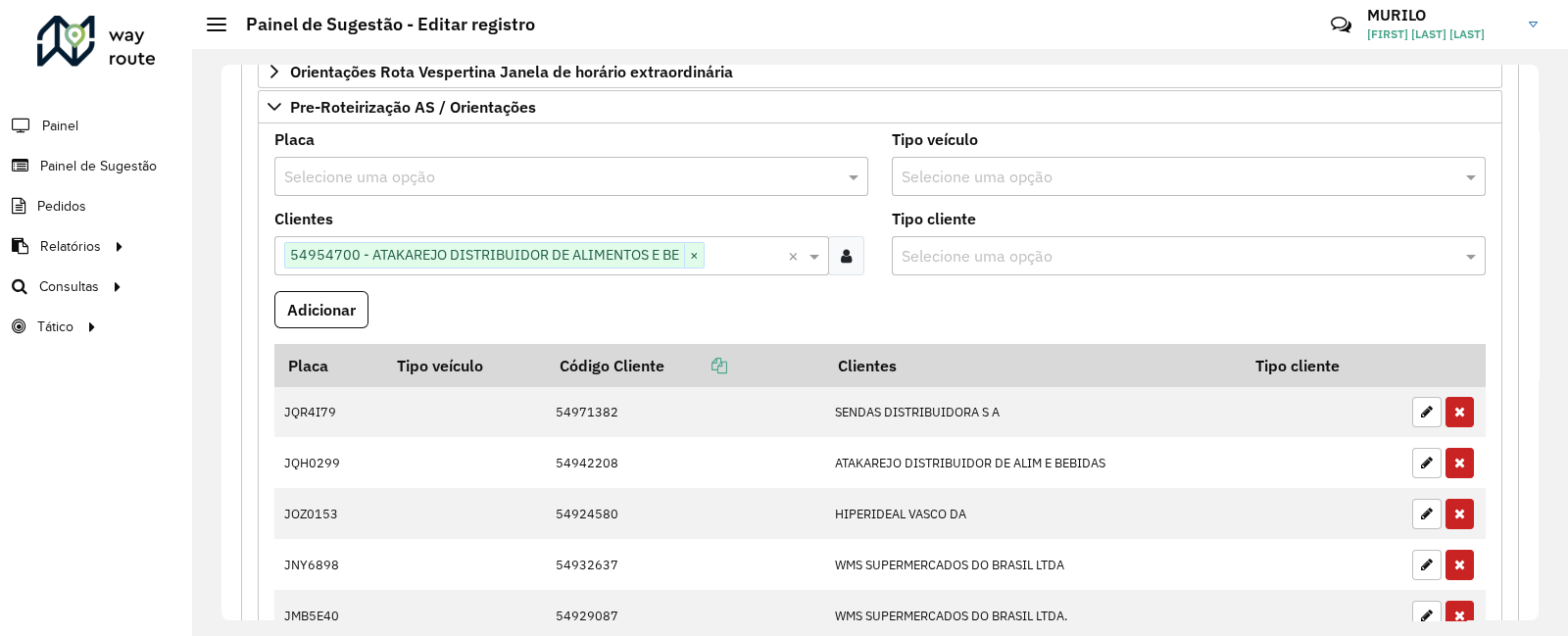 click on "Placa  Selecione uma opção" at bounding box center (571, 164) 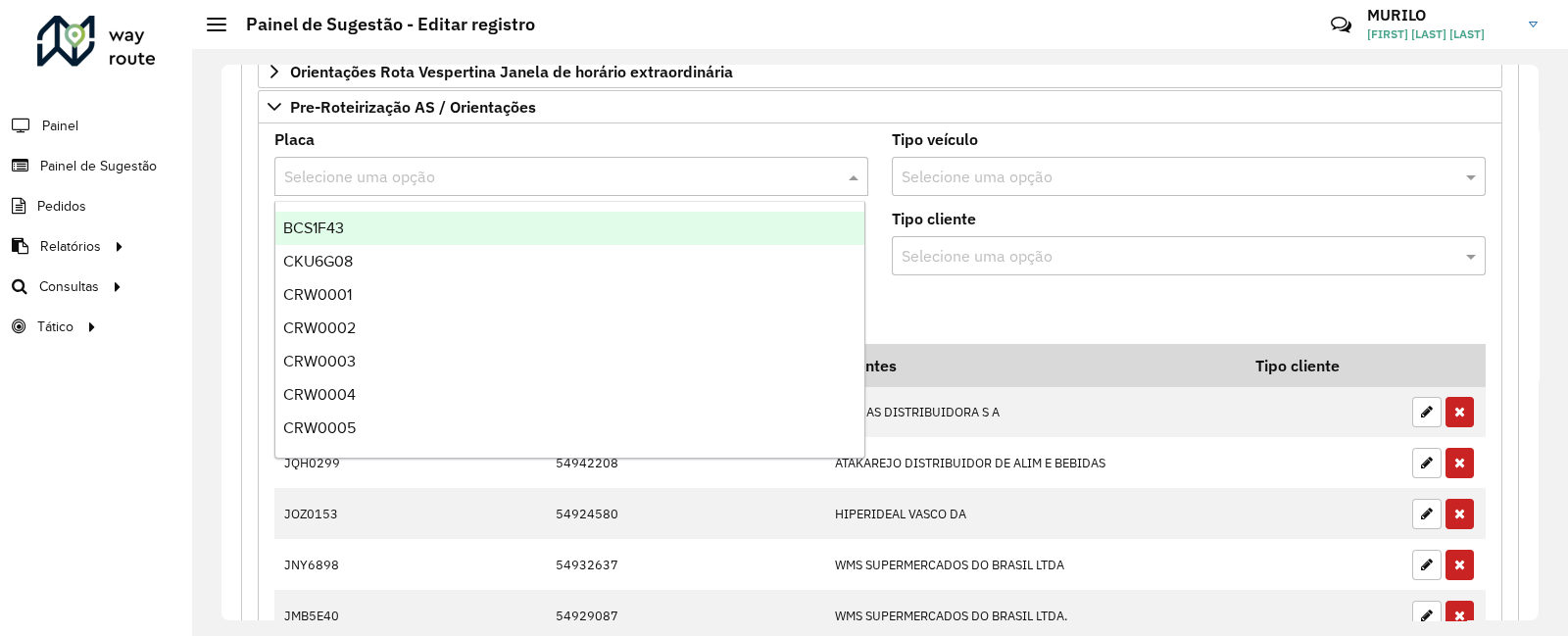 paste on "*******" 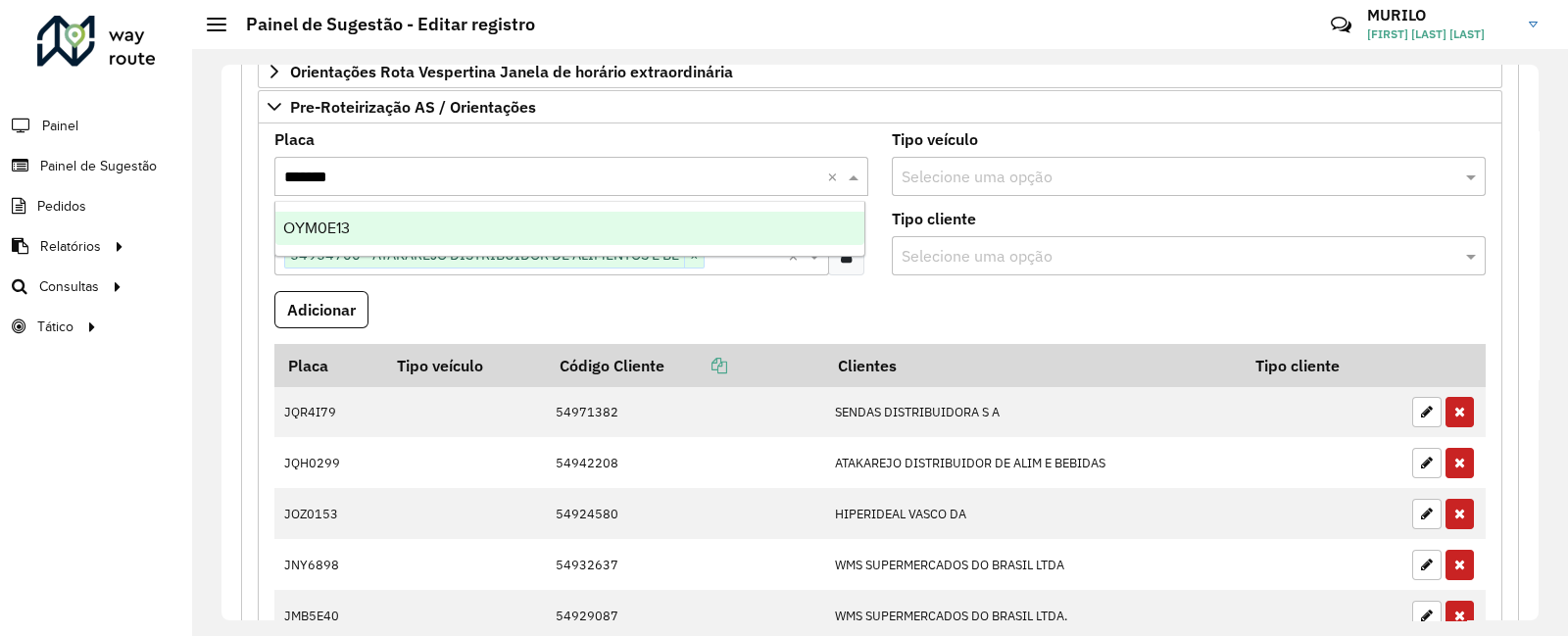 click on "OYM0E13" at bounding box center [569, 228] 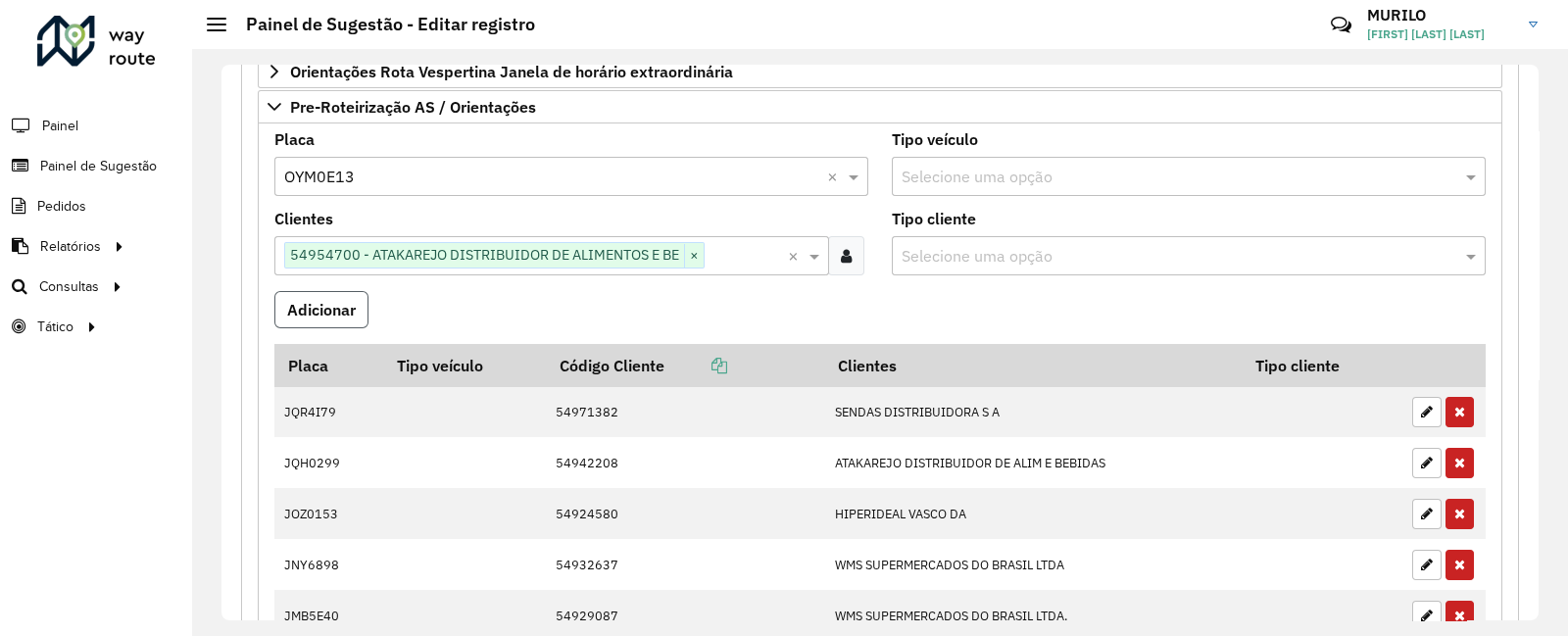 click on "Adicionar" at bounding box center (321, 310) 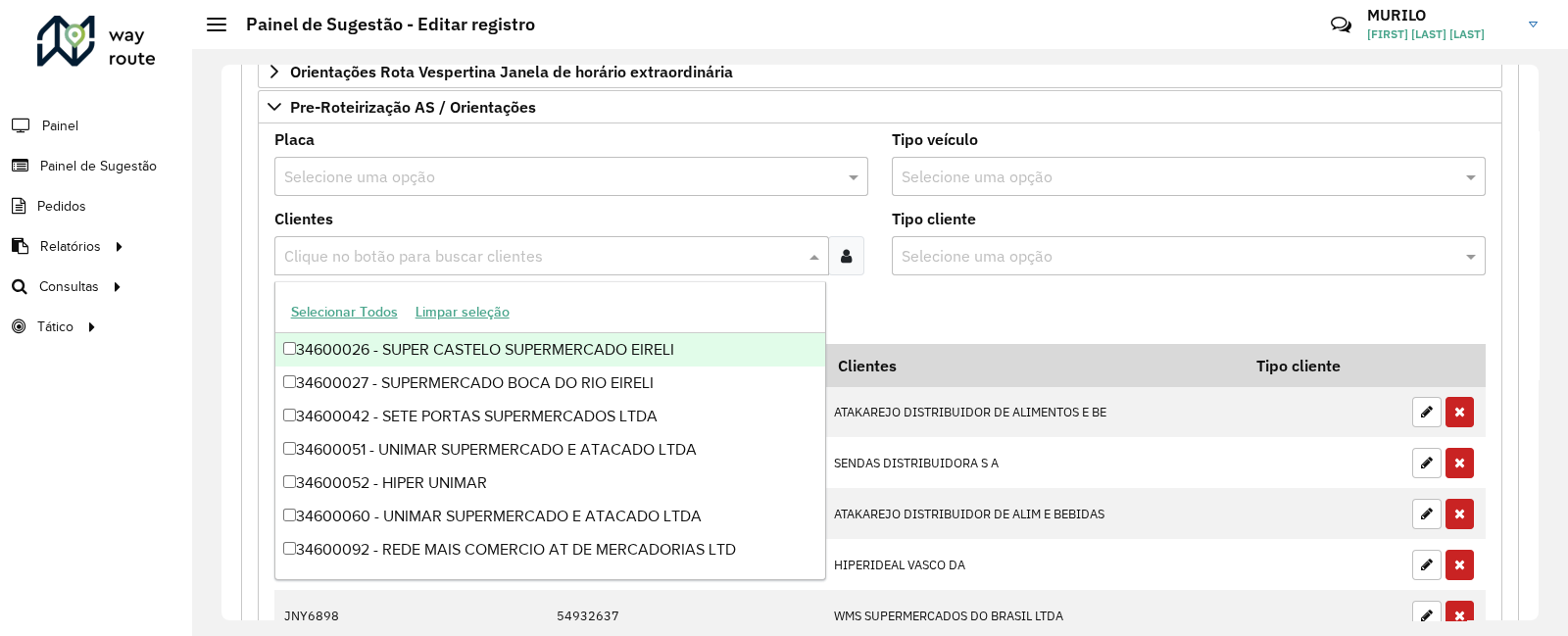 click at bounding box center (542, 257) 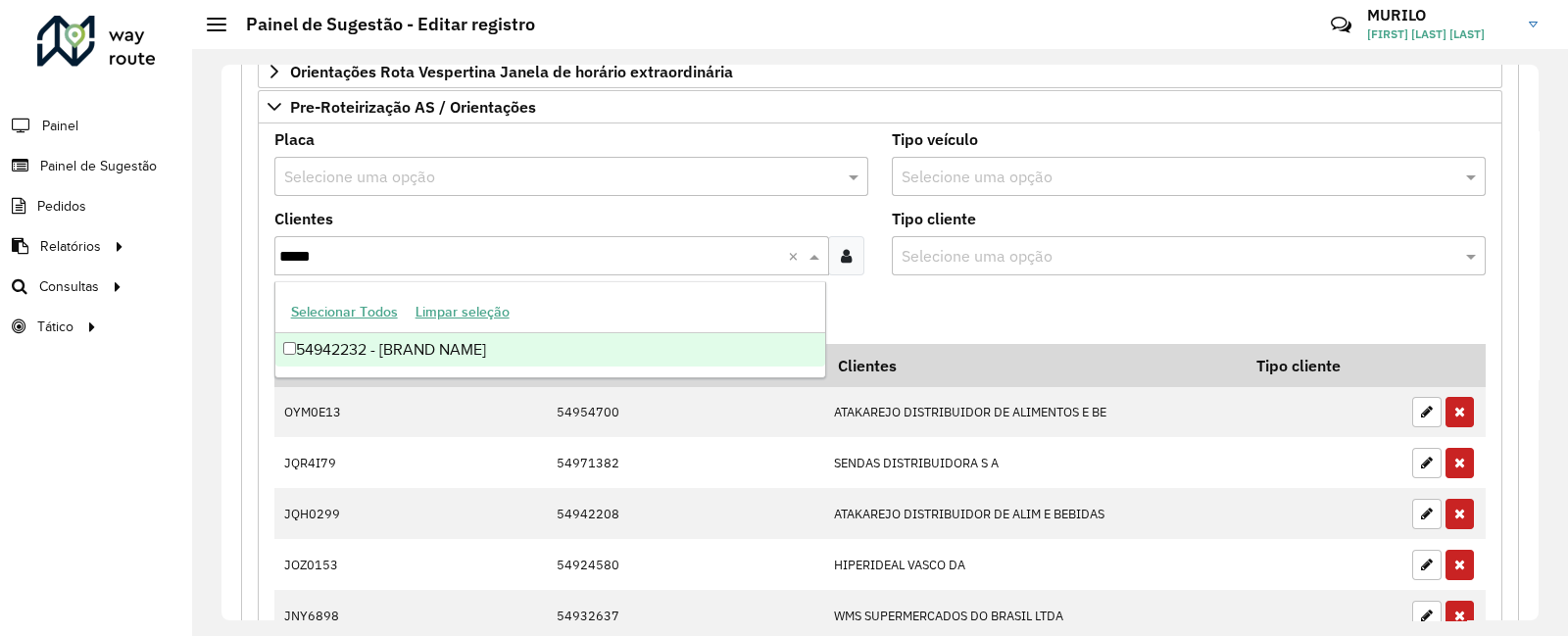 click on "54942232 - [BRAND NAME]" at bounding box center [550, 350] 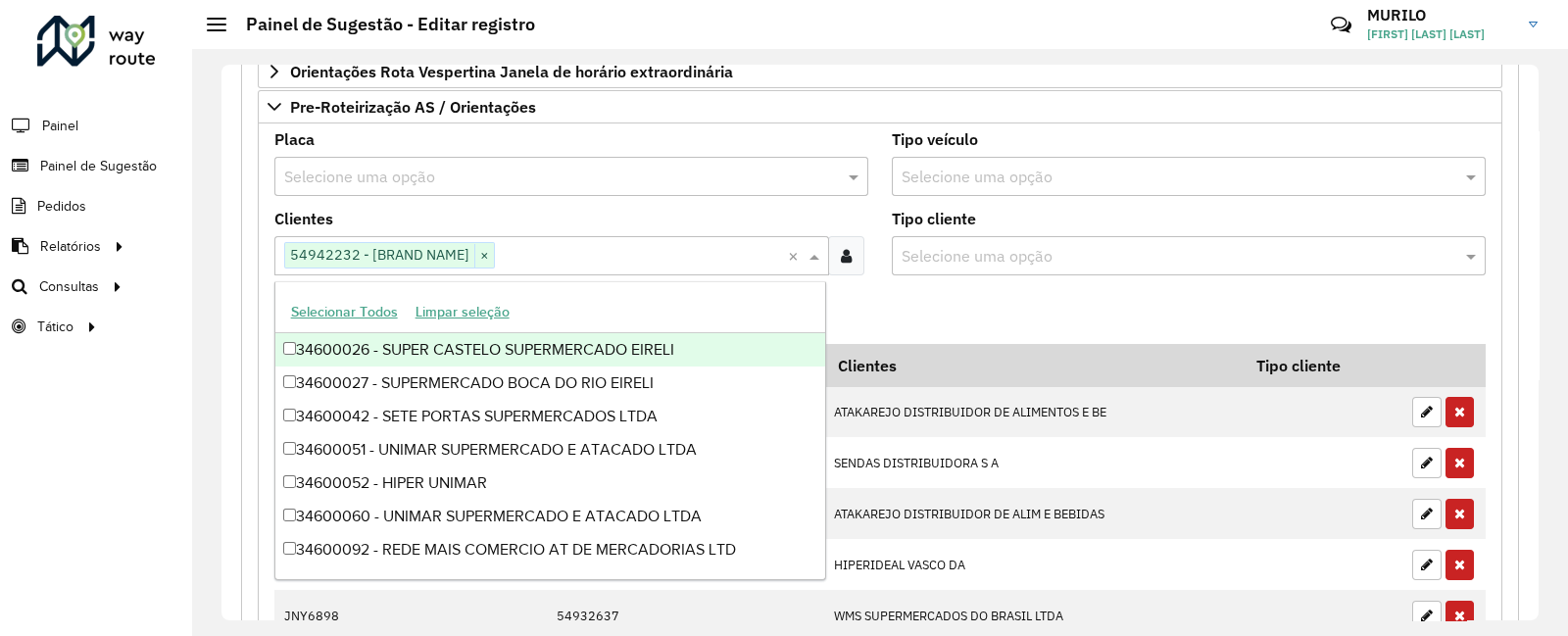 click at bounding box center (552, 177) 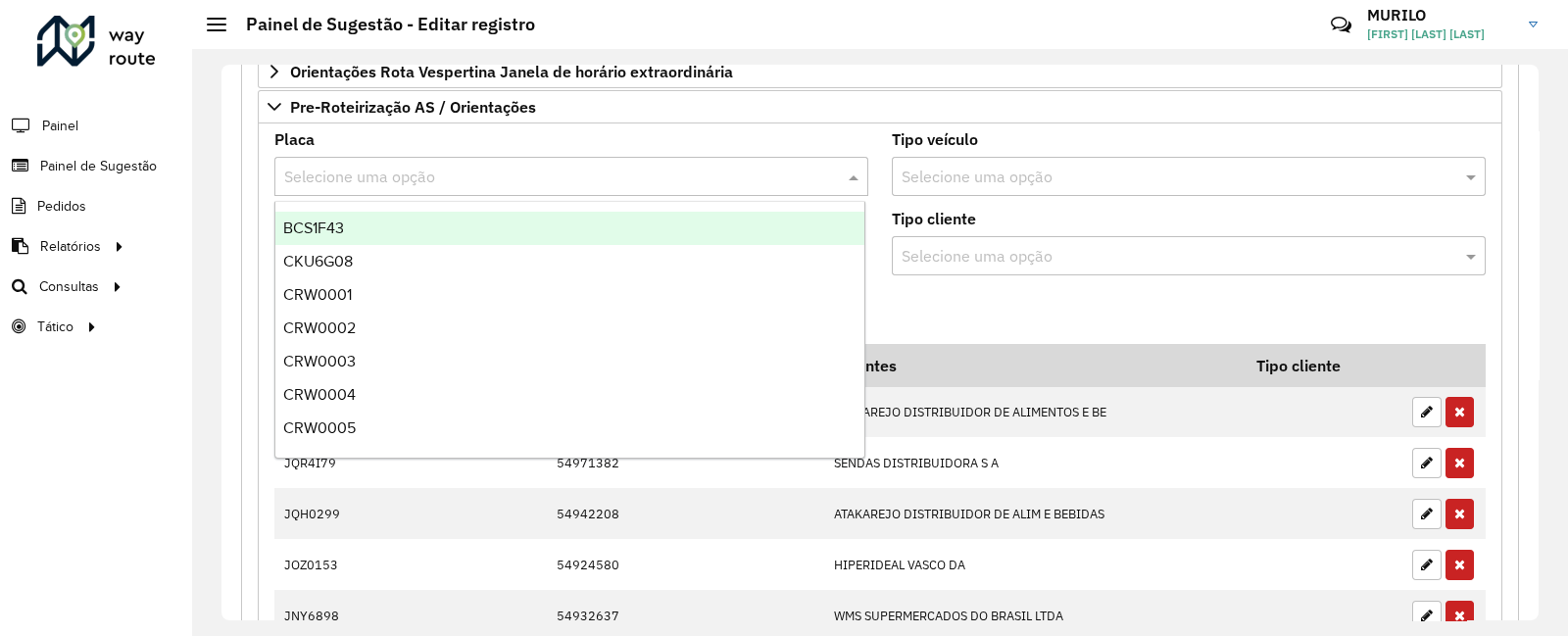 paste on "*******" 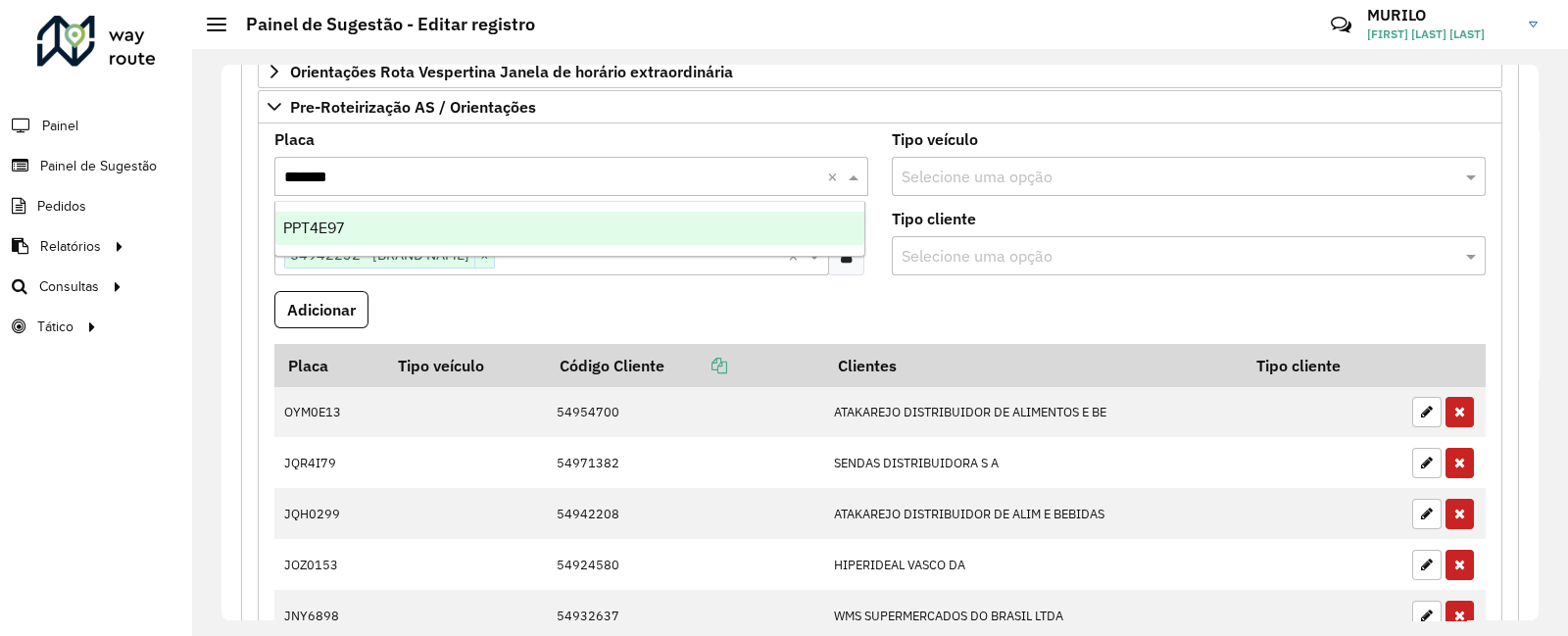 click on "PPT4E97" at bounding box center (569, 228) 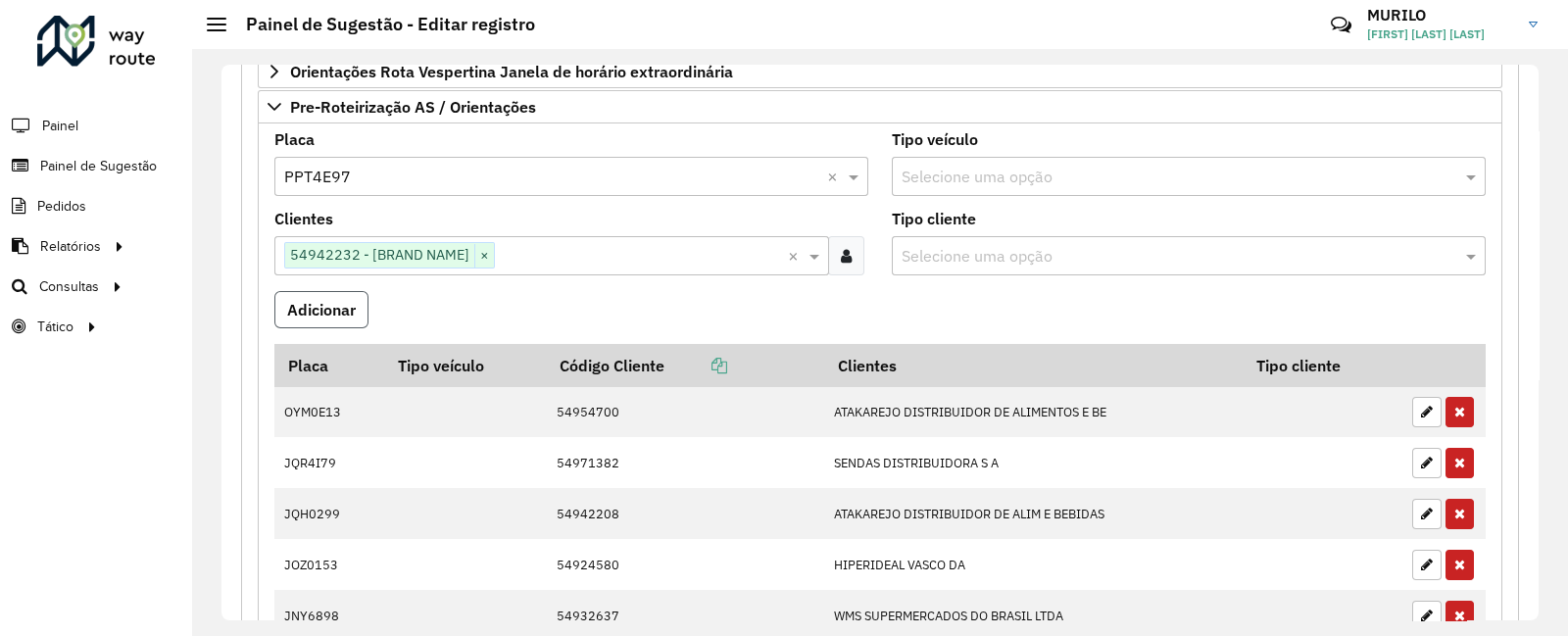 click on "Adicionar" at bounding box center [321, 310] 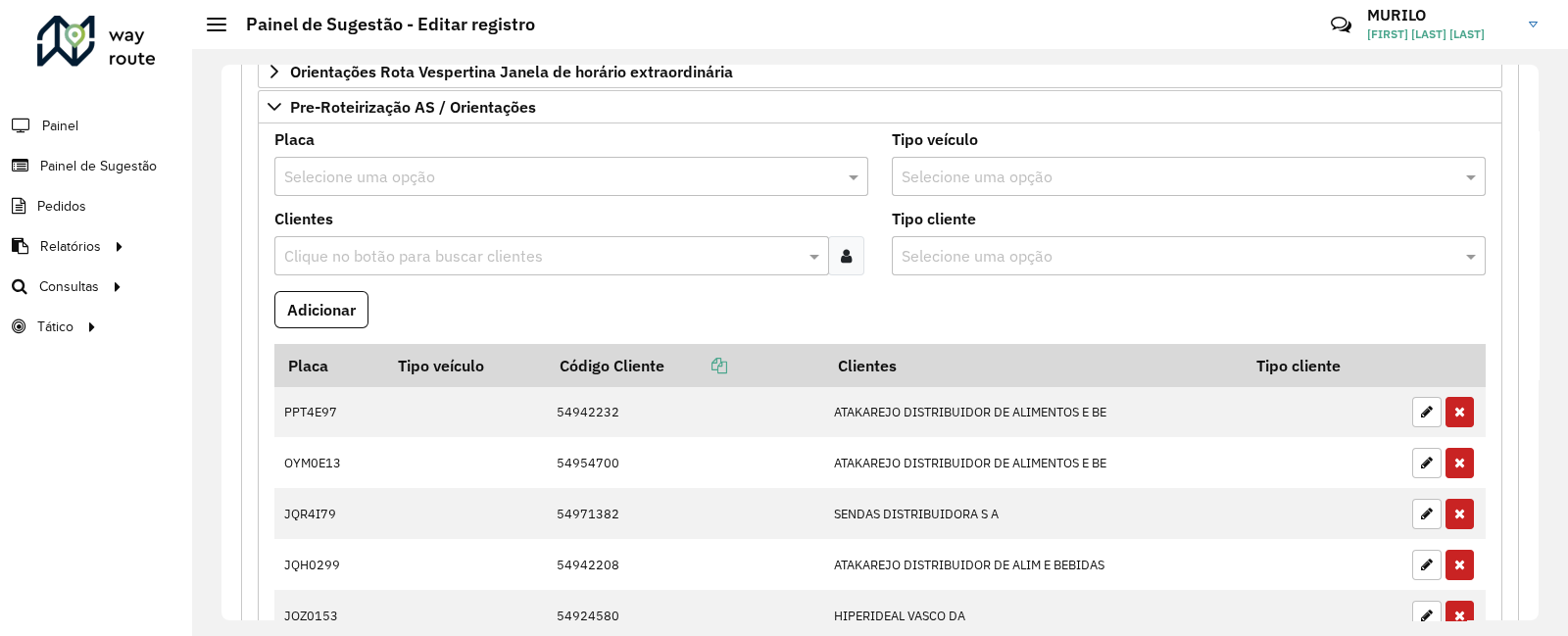 click at bounding box center (846, 256) 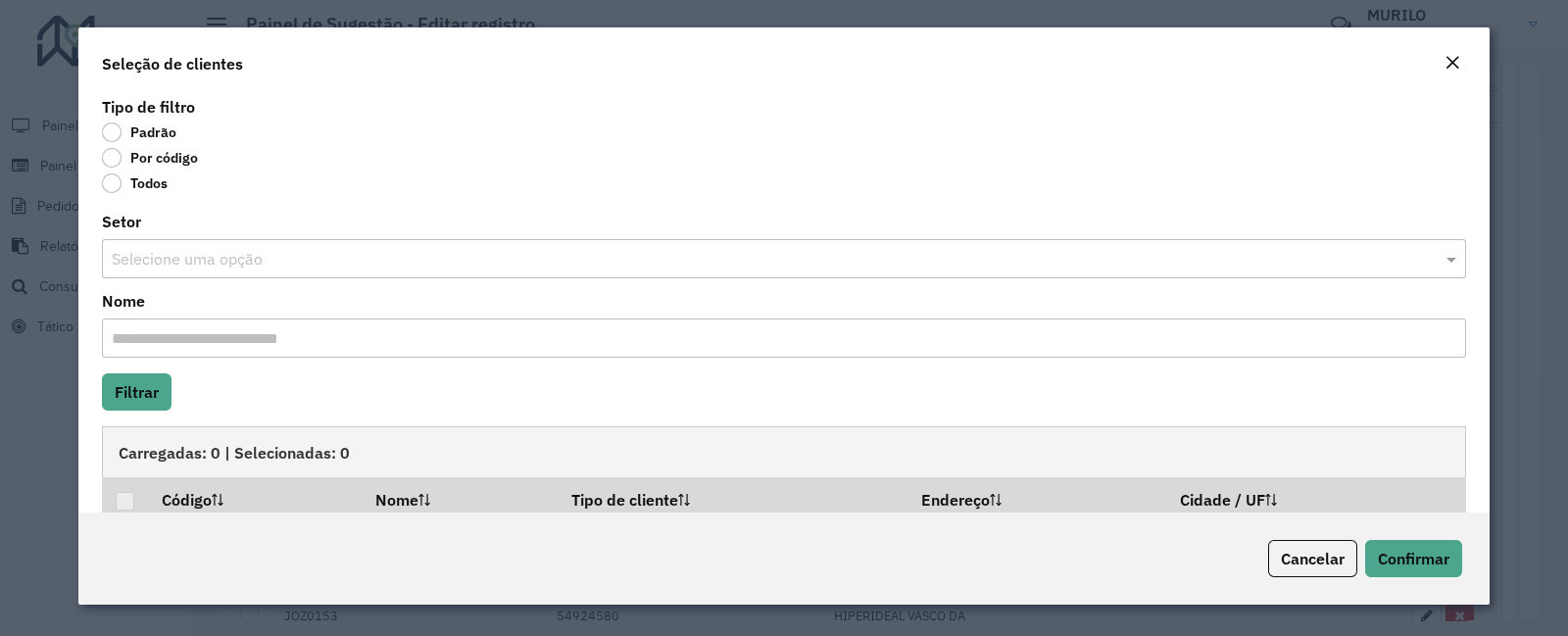click on "Por código" 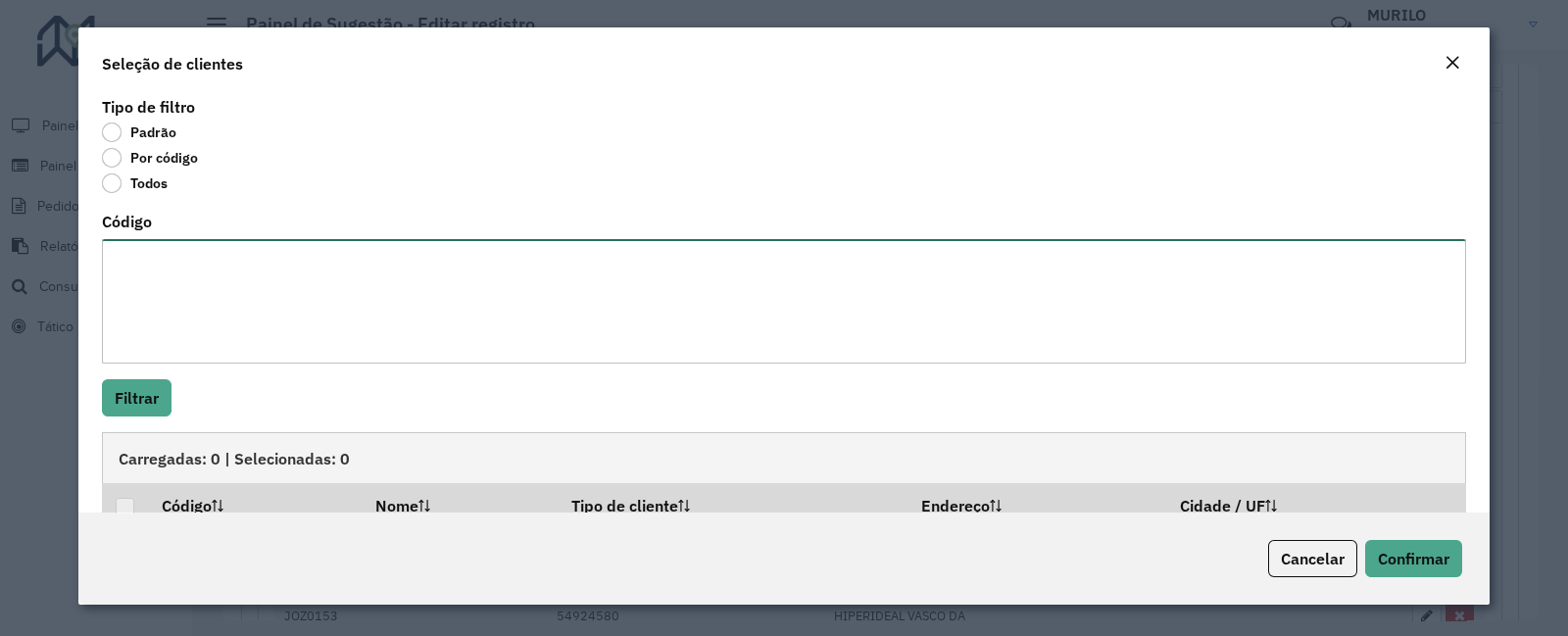 click on "Código" at bounding box center [784, 301] 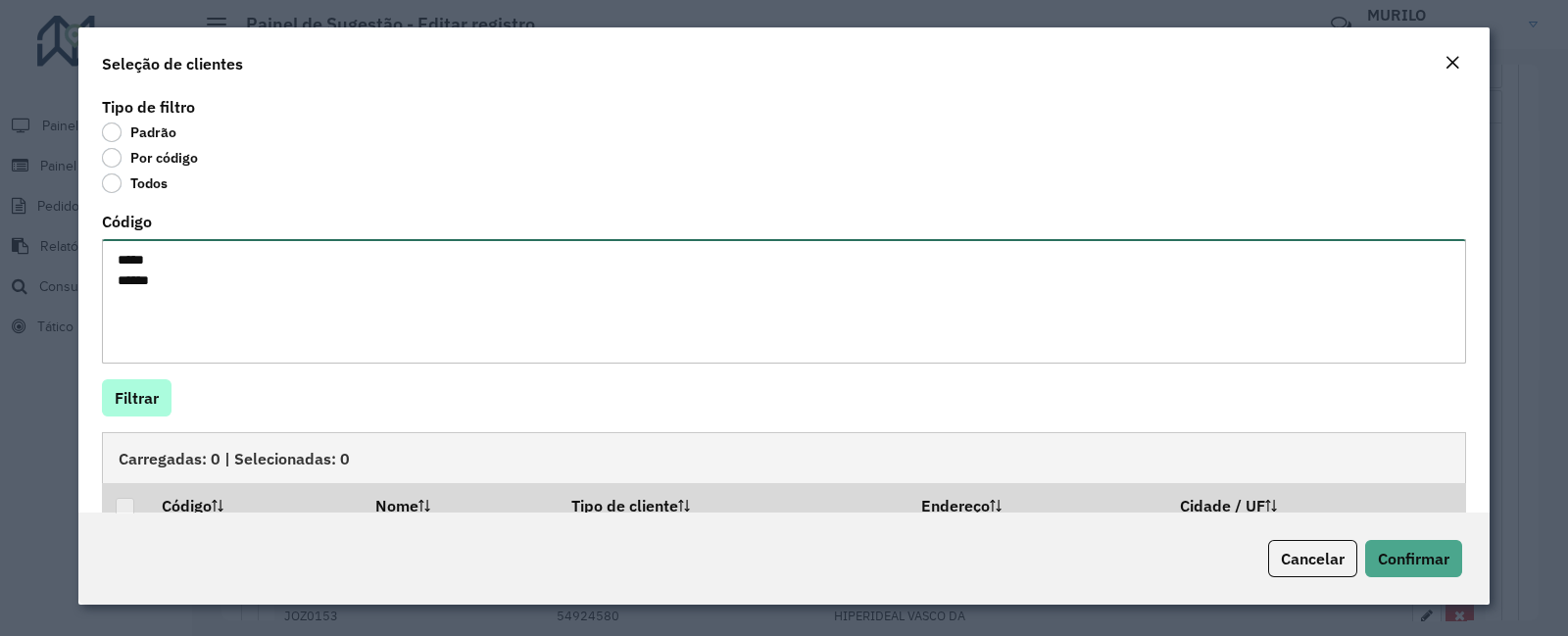 type on "*****
*****" 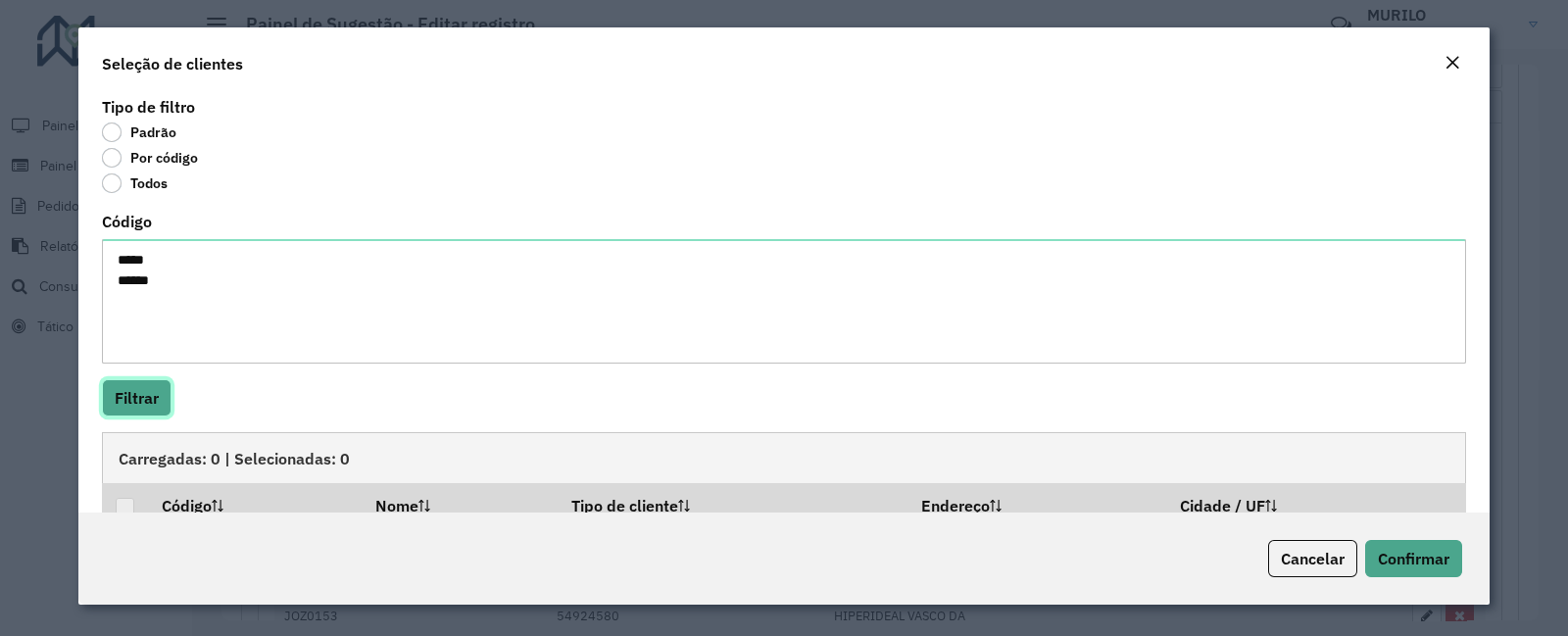 drag, startPoint x: 121, startPoint y: 386, endPoint x: 132, endPoint y: 369, distance: 20.248457 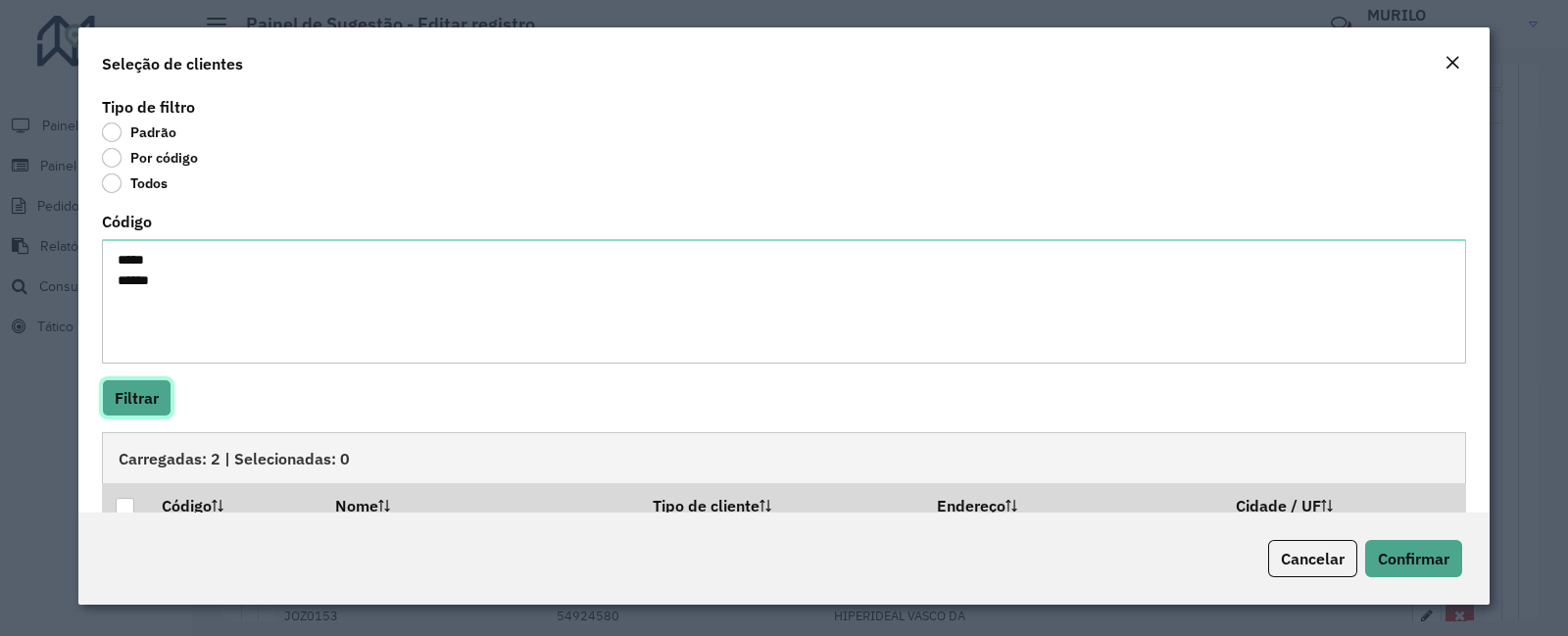 scroll, scrollTop: 117, scrollLeft: 0, axis: vertical 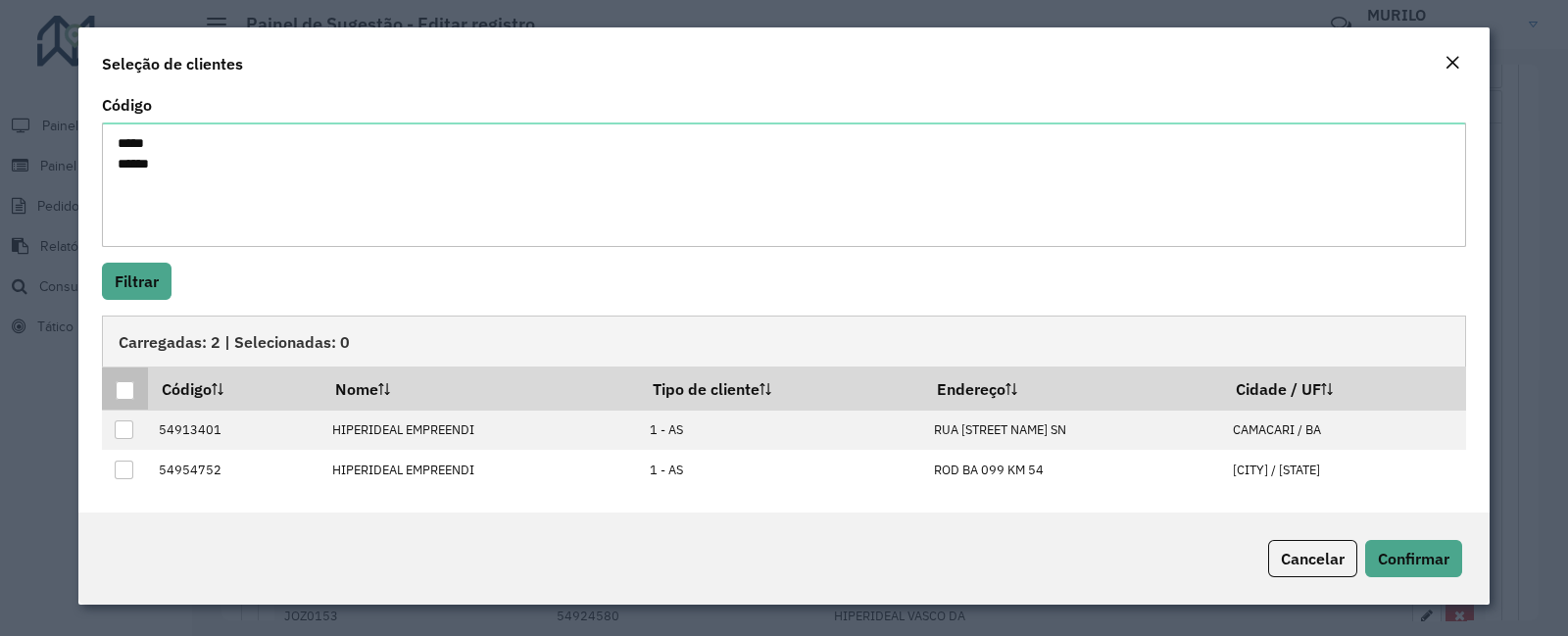click at bounding box center (124, 390) 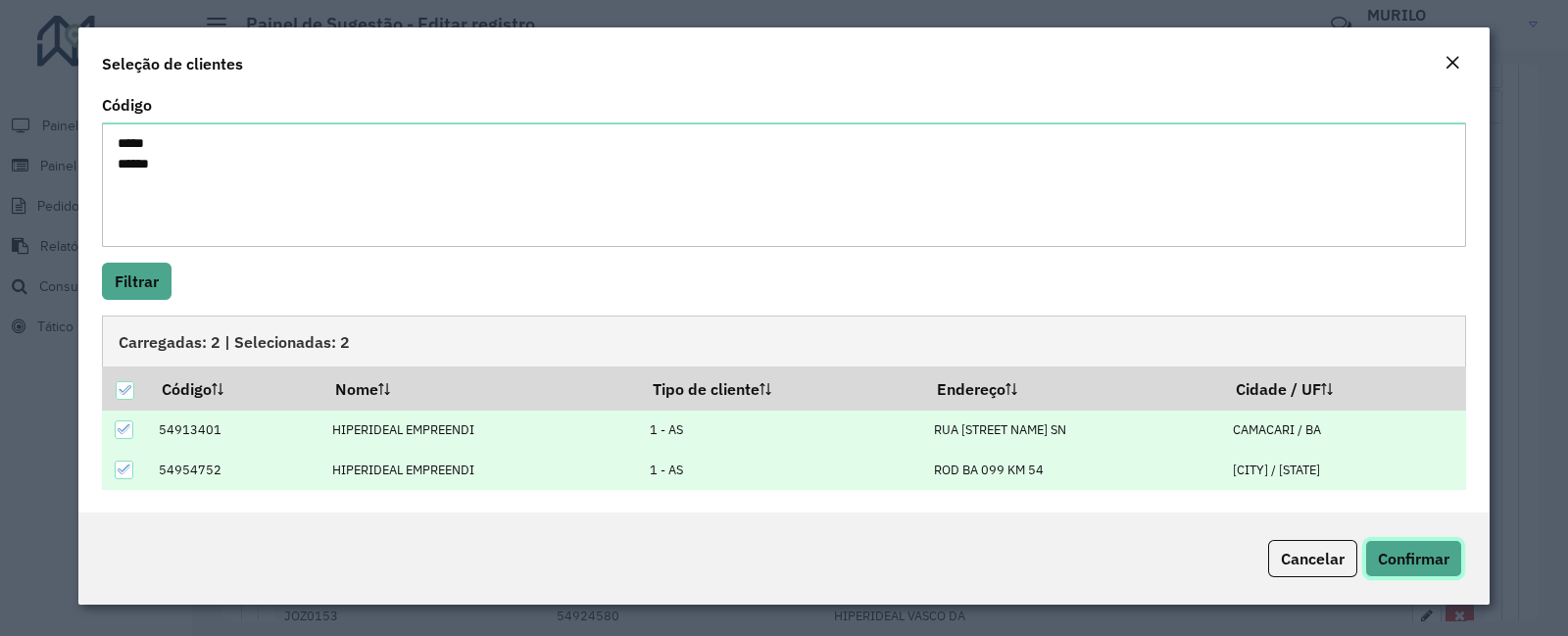 click on "Confirmar" 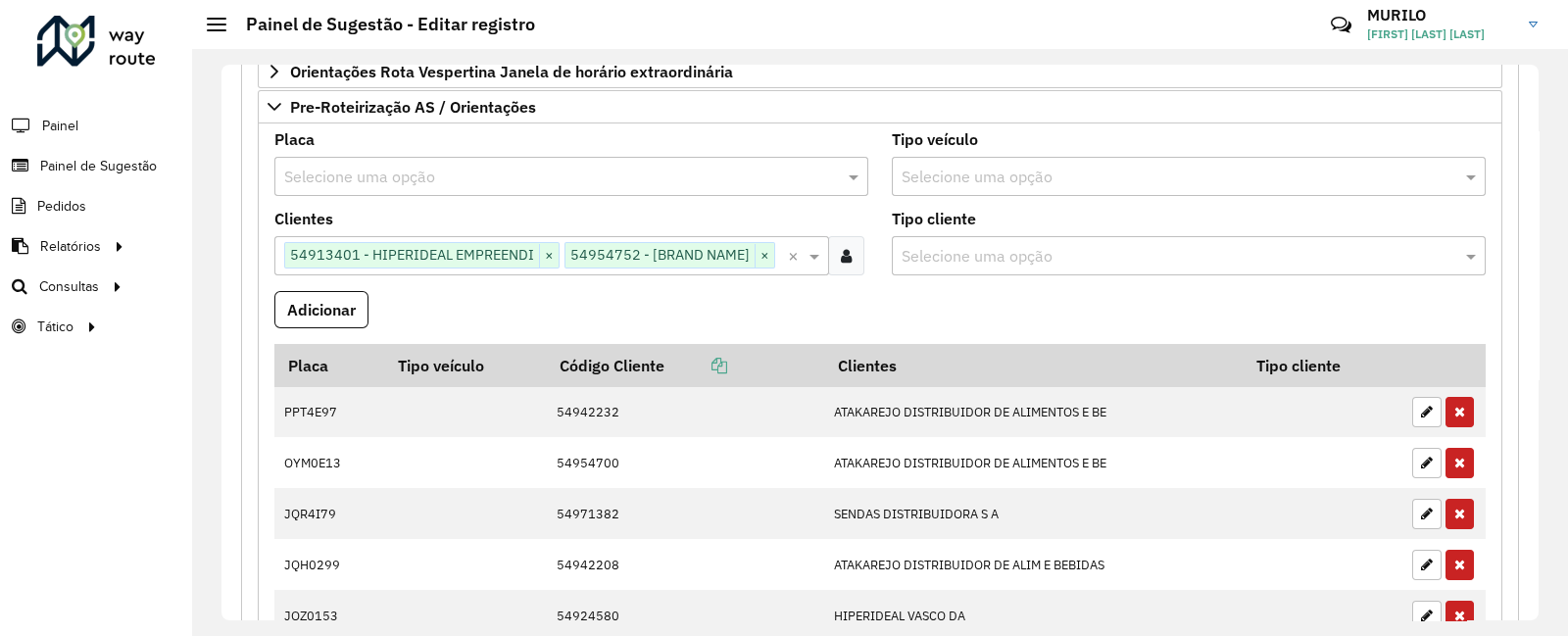click at bounding box center [552, 177] 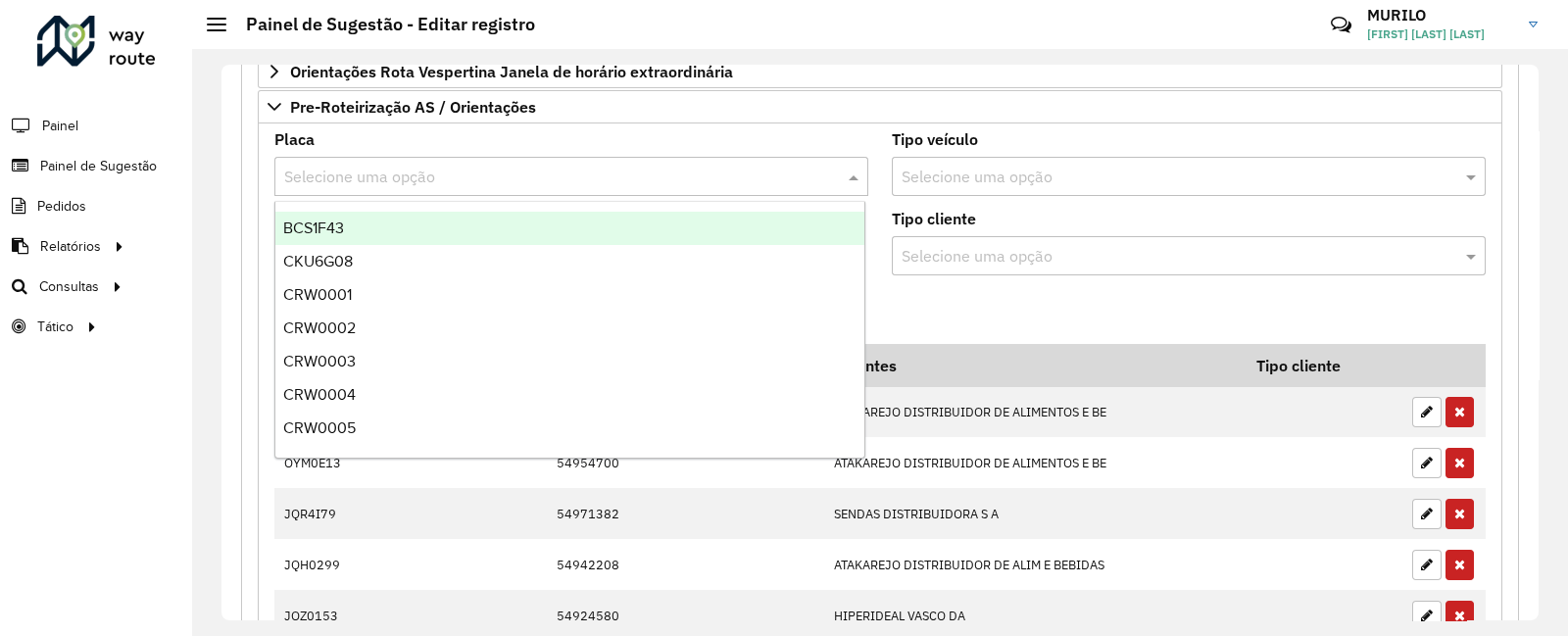 paste on "*******" 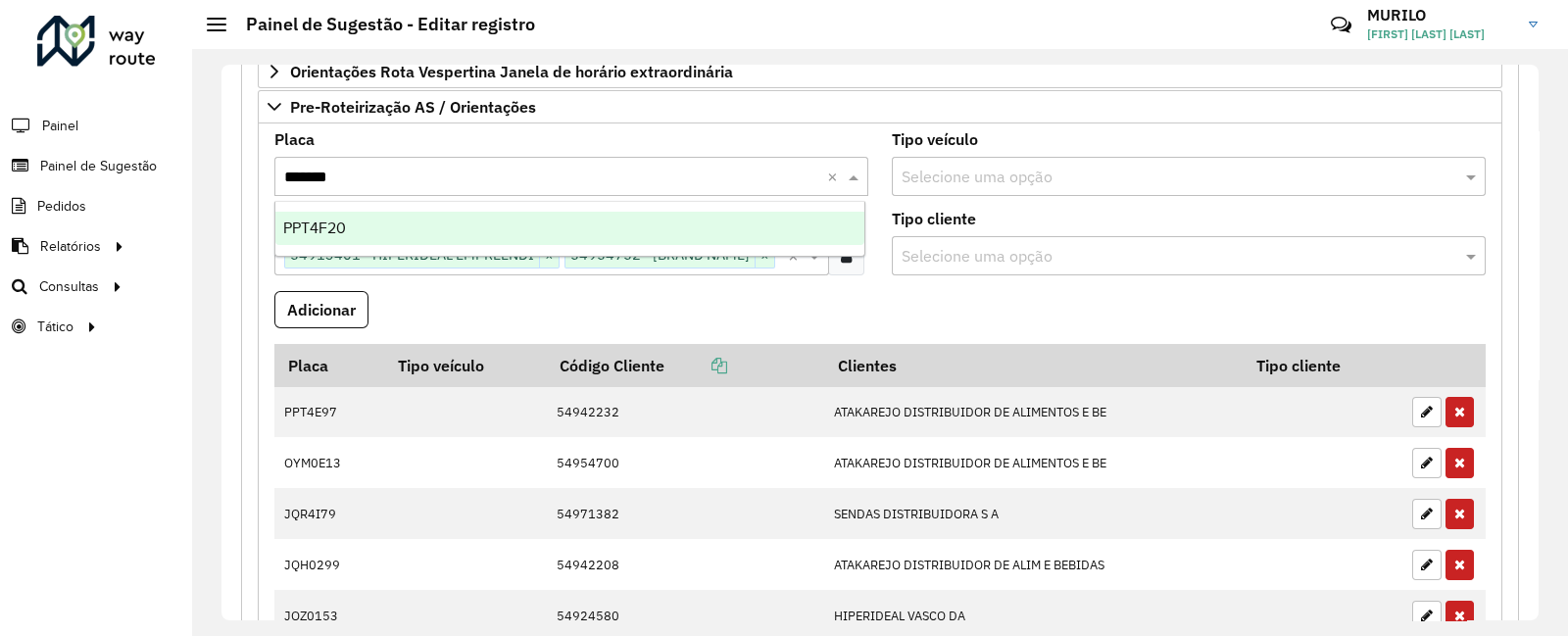 click on "PPT4F20" at bounding box center (569, 228) 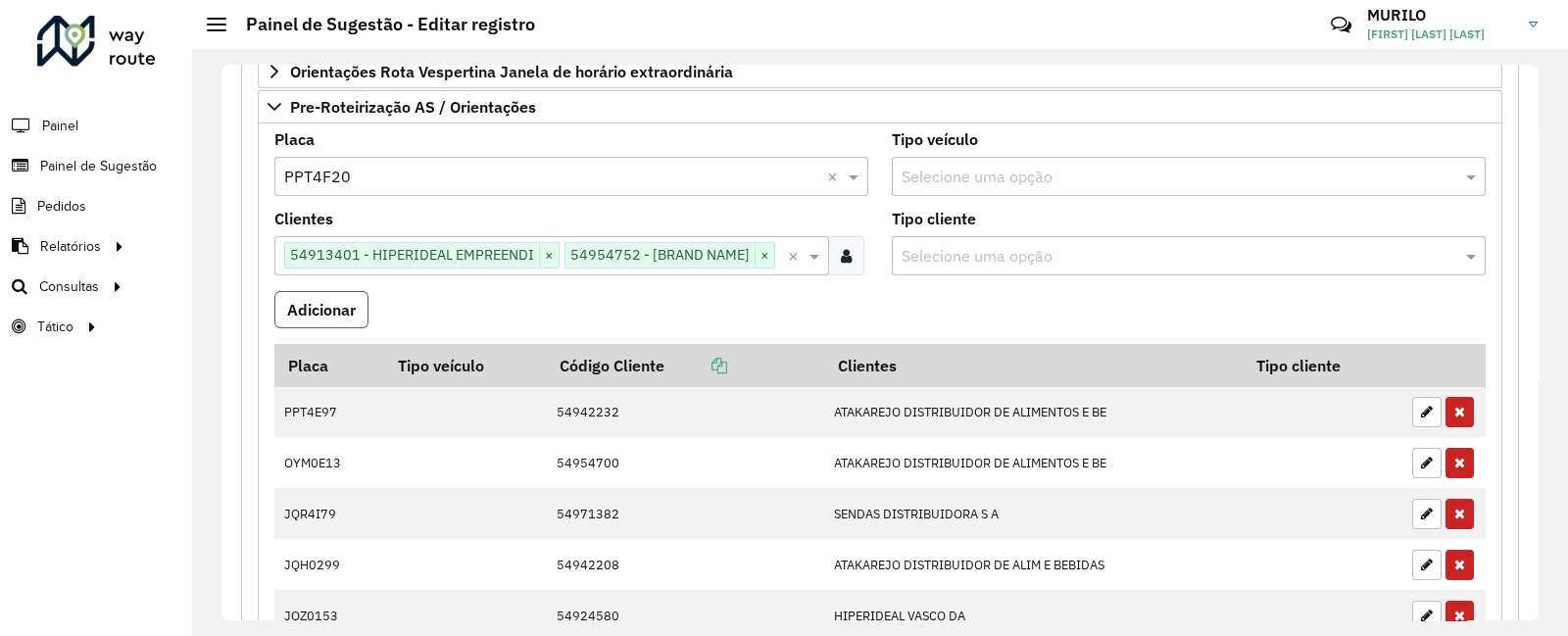 click on "Adicionar" at bounding box center (321, 310) 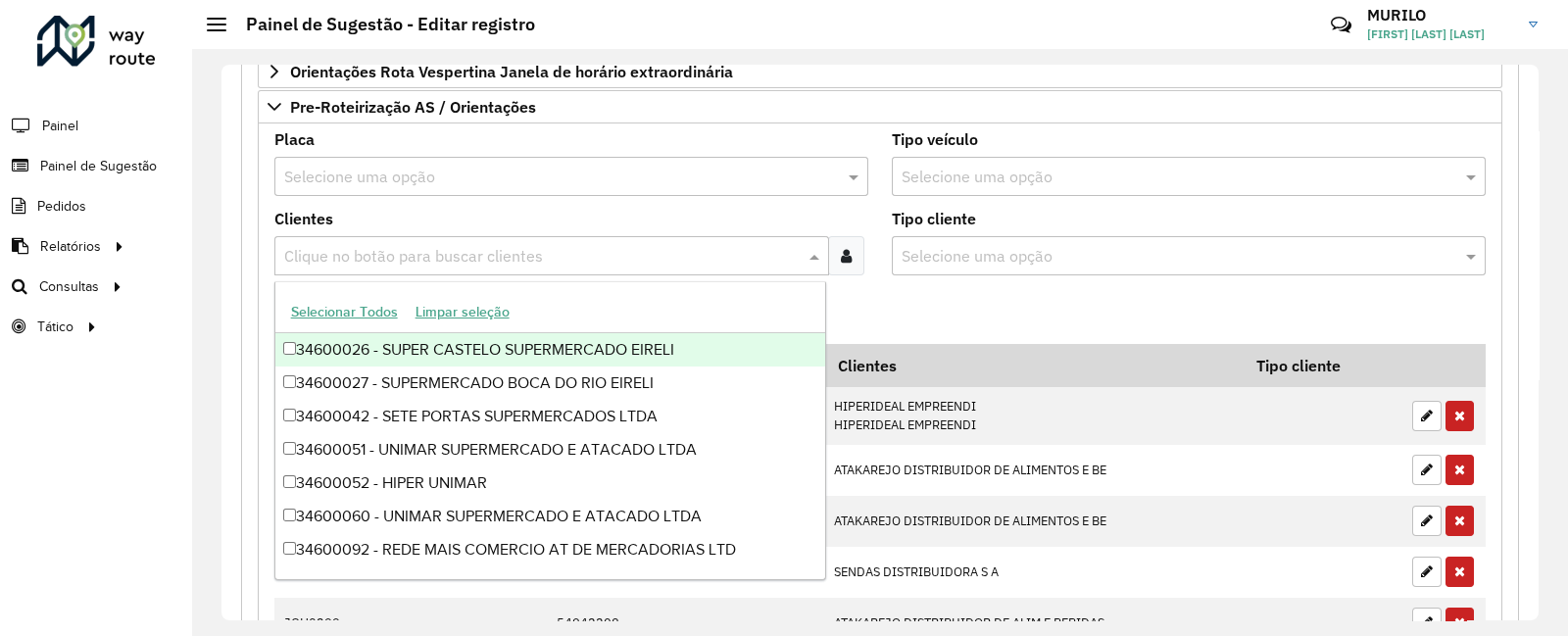 click at bounding box center (542, 257) 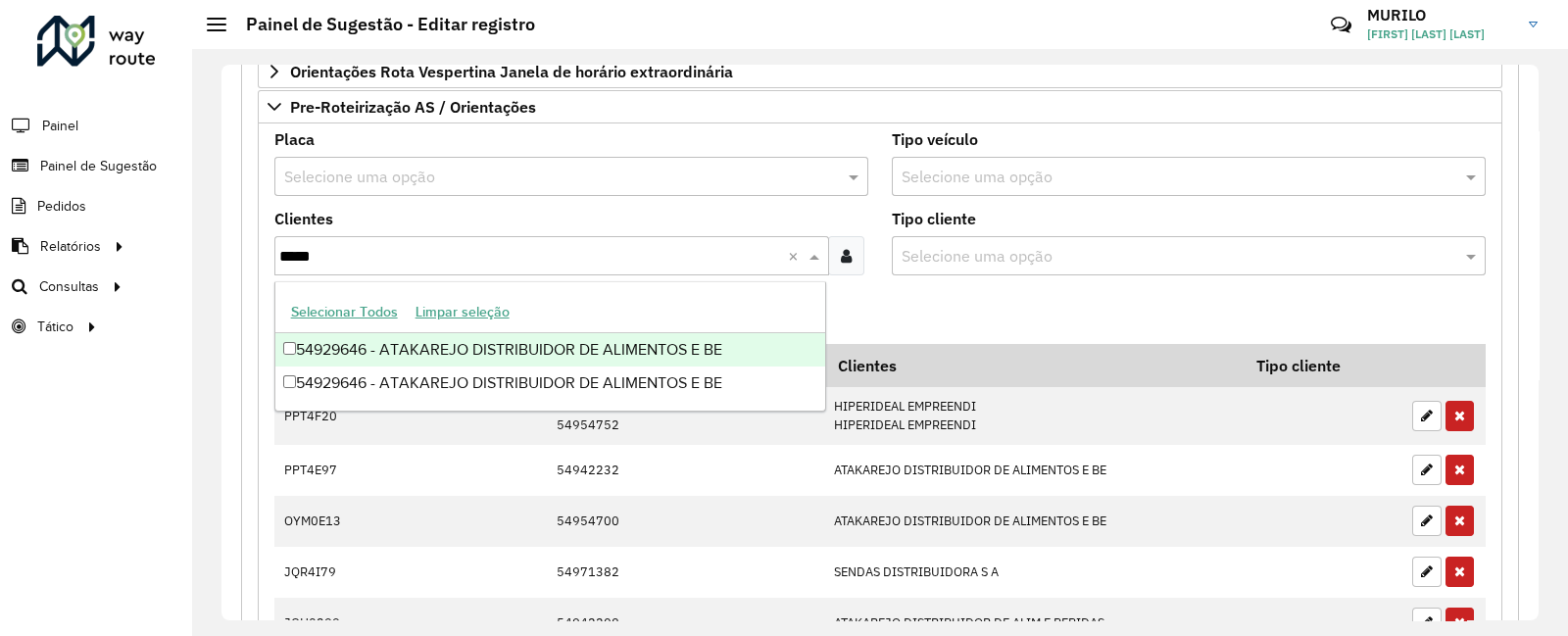 click on "54929646 - ATAKAREJO DISTRIBUIDOR DE ALIMENTOS E BE" at bounding box center [550, 350] 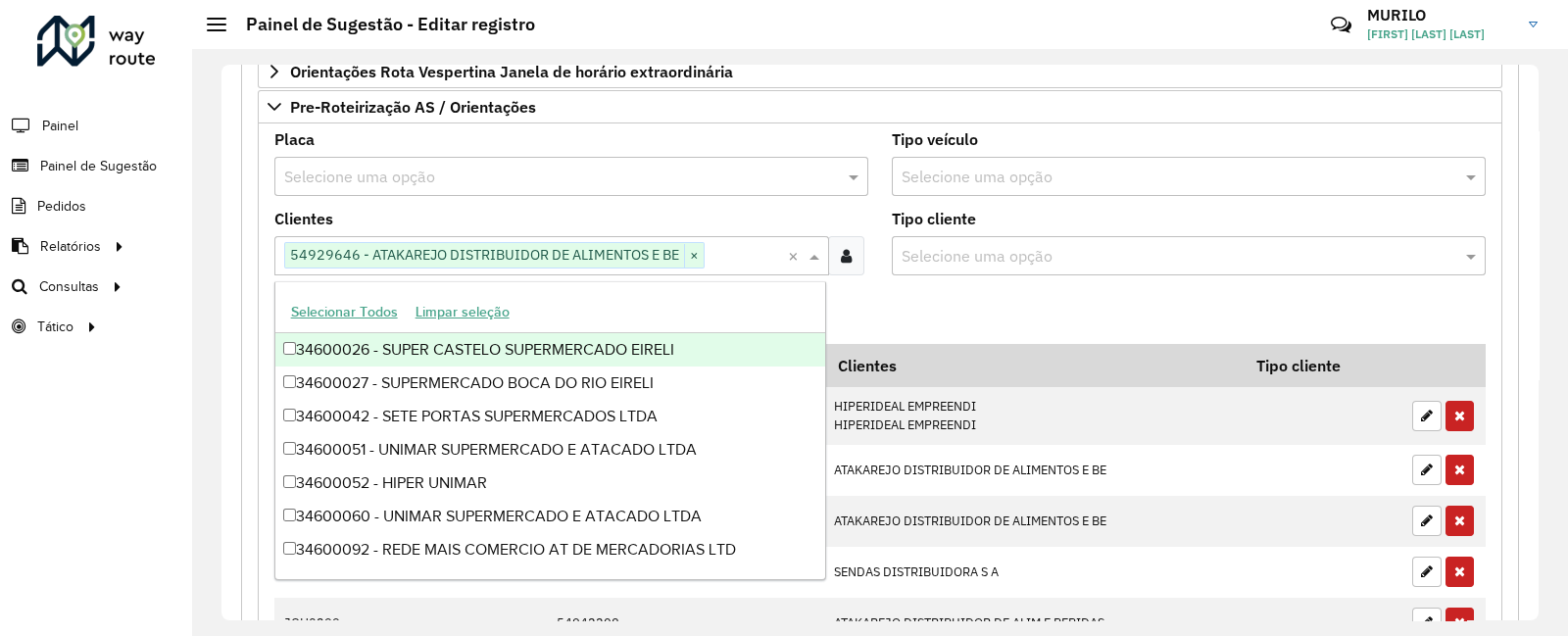 click at bounding box center (552, 177) 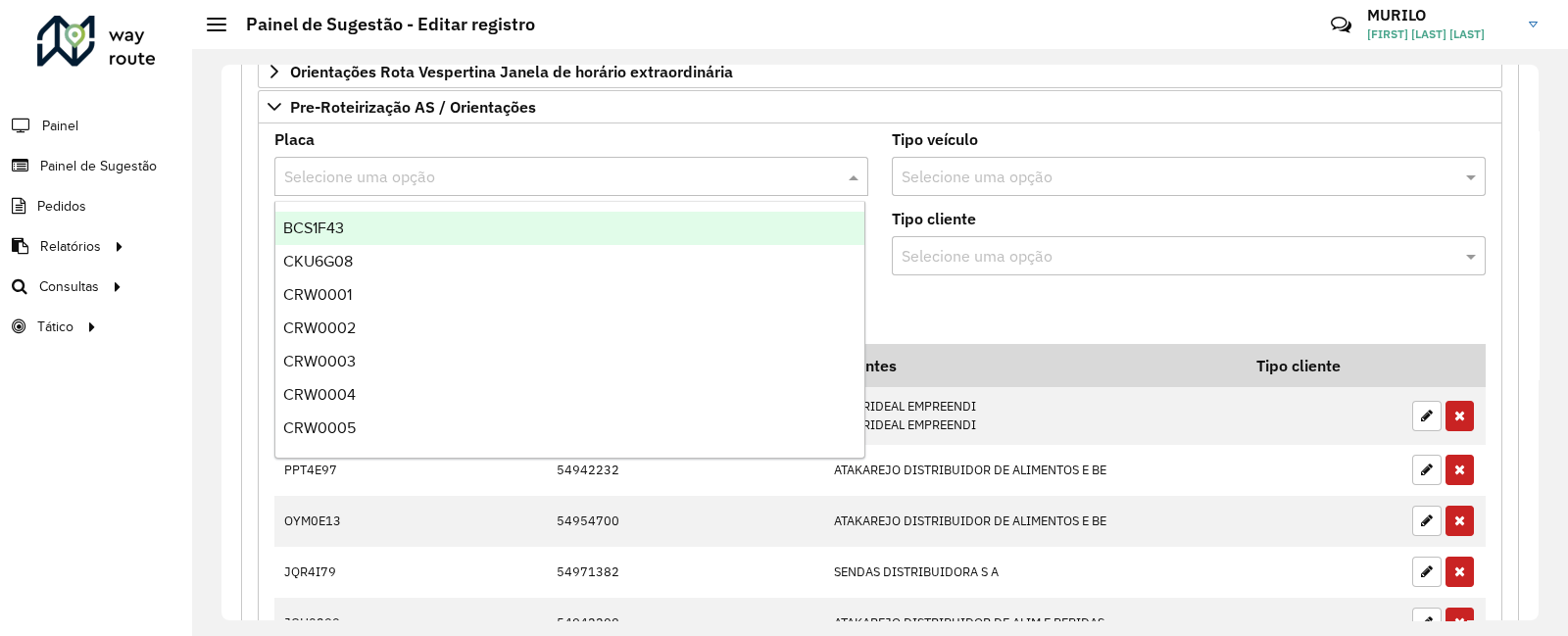 paste on "*******" 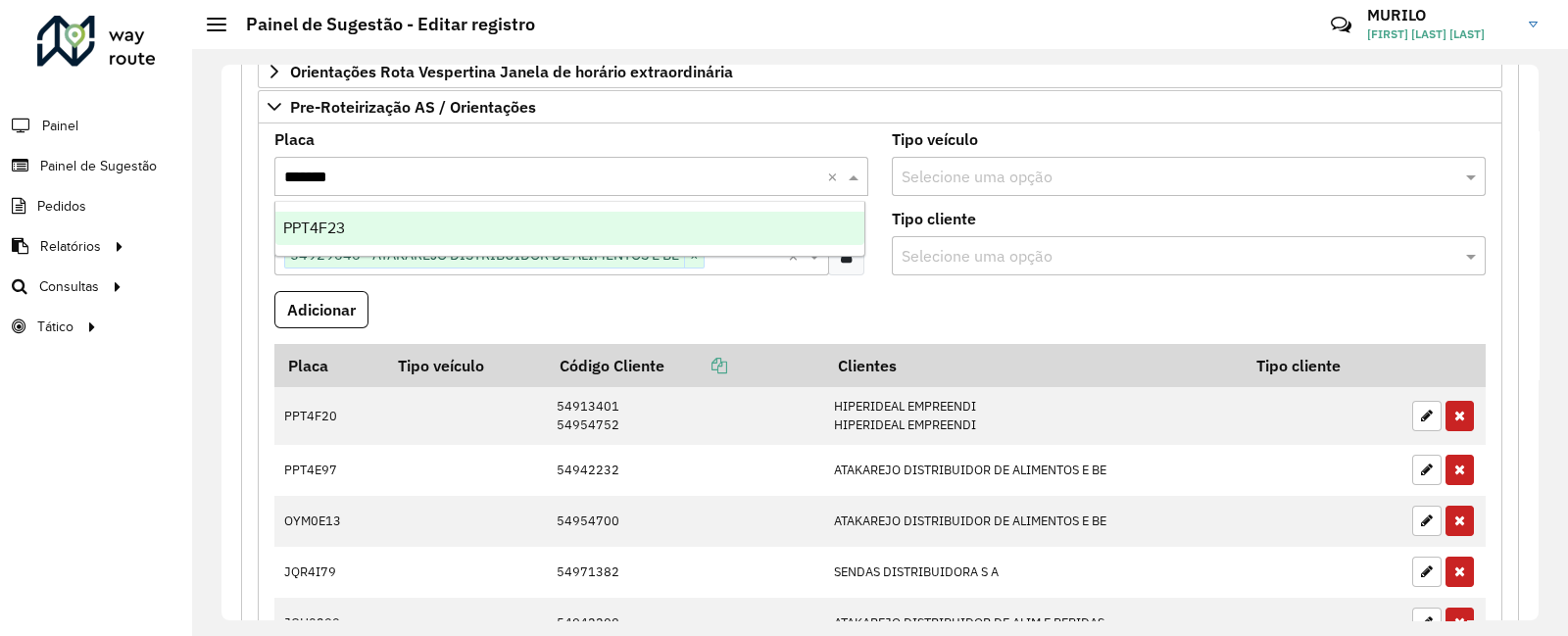 click on "PPT4F23" at bounding box center (569, 228) 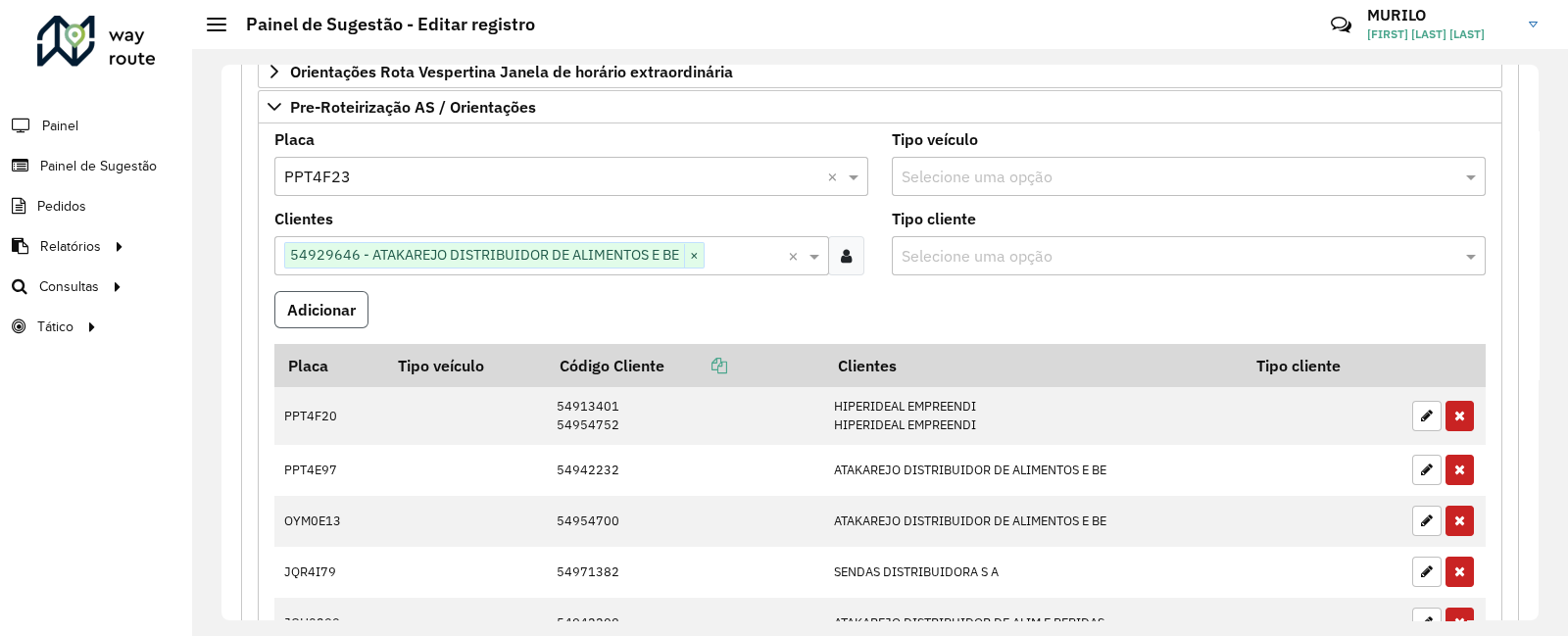 click on "Adicionar" at bounding box center [321, 310] 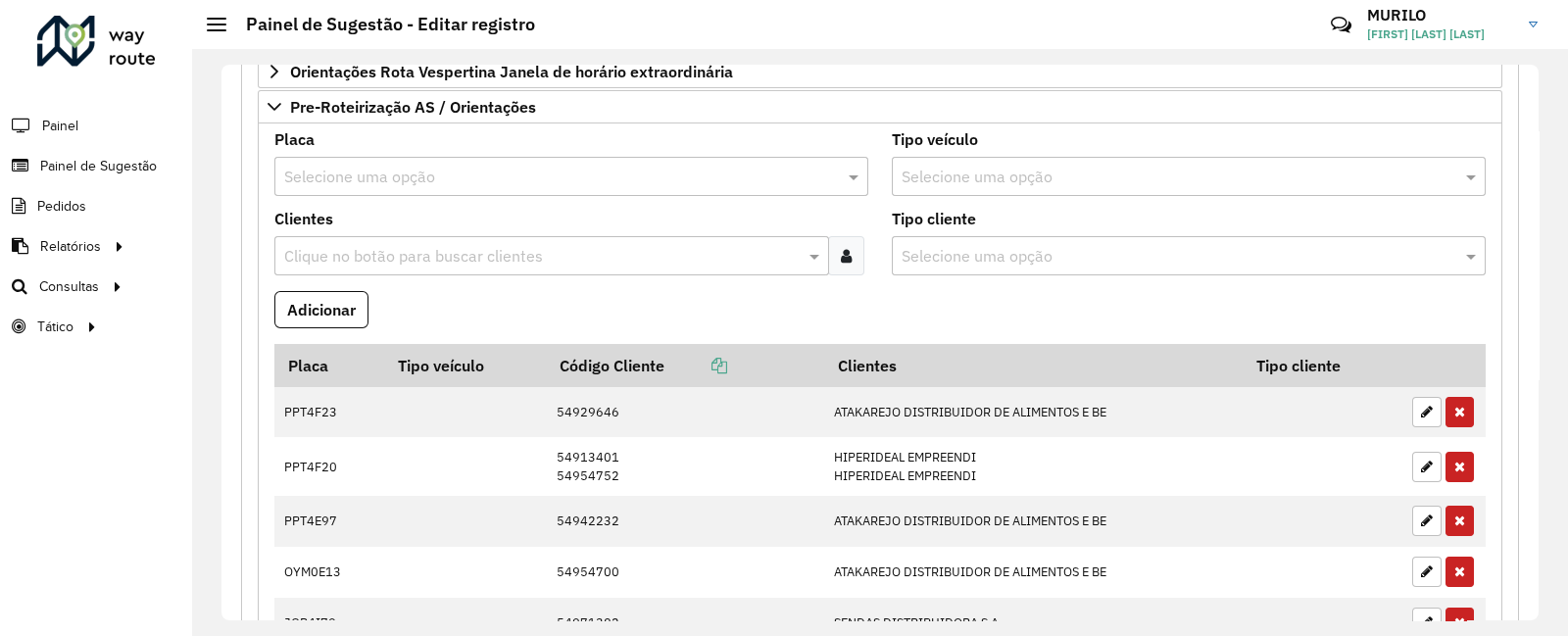 click at bounding box center (542, 257) 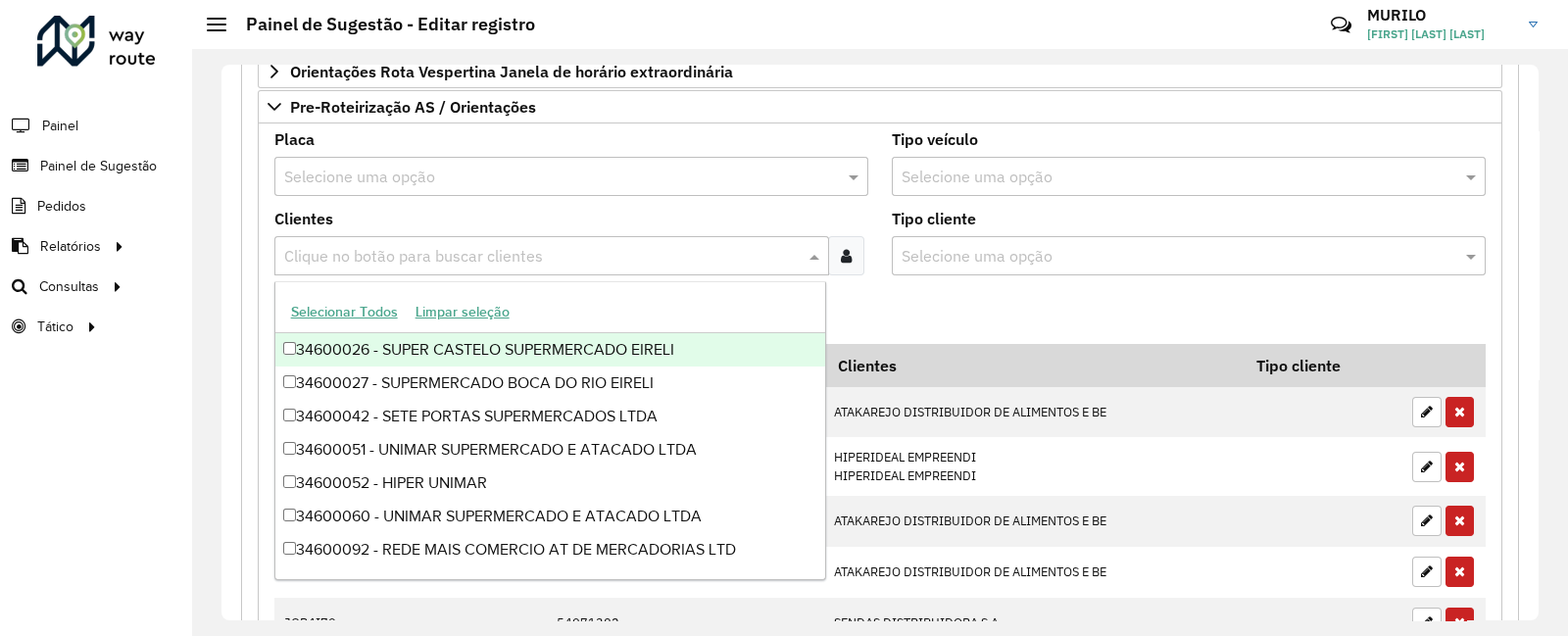 paste on "*****" 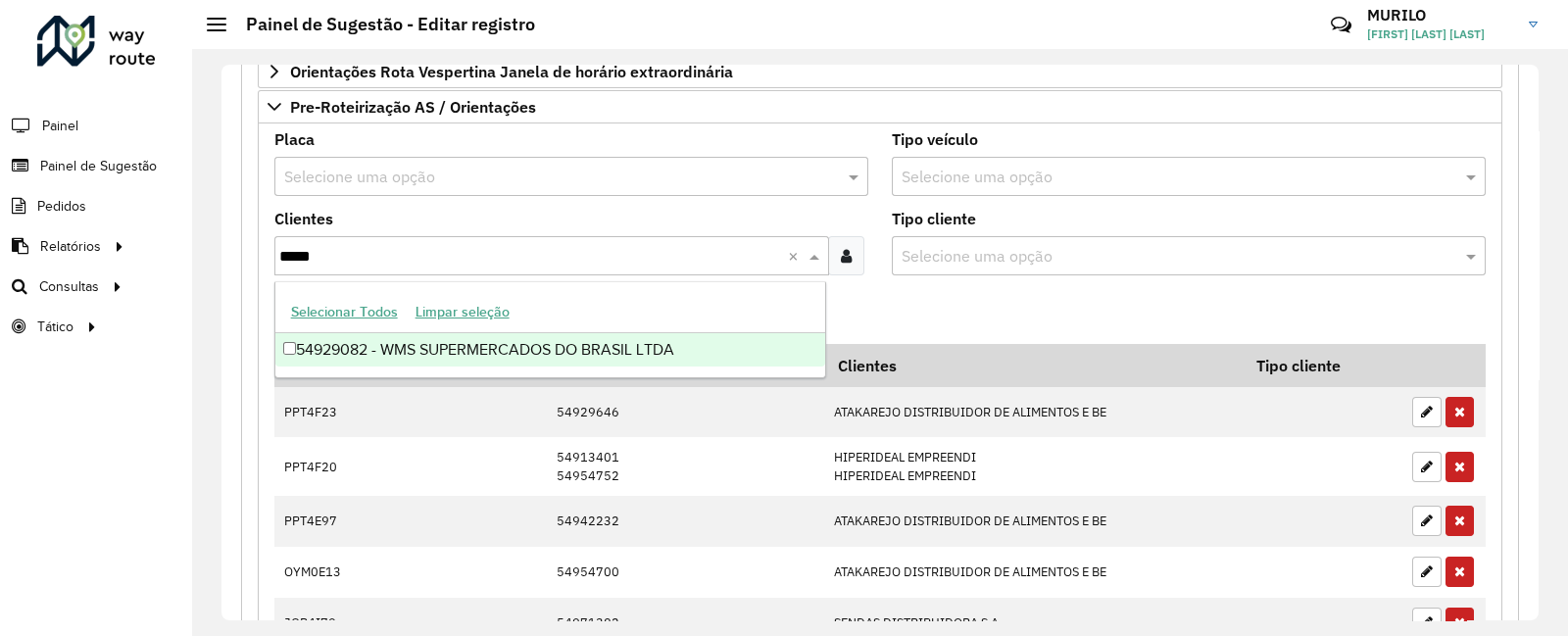 click on "54929082 - WMS SUPERMERCADOS DO BRASIL LTDA" at bounding box center [550, 350] 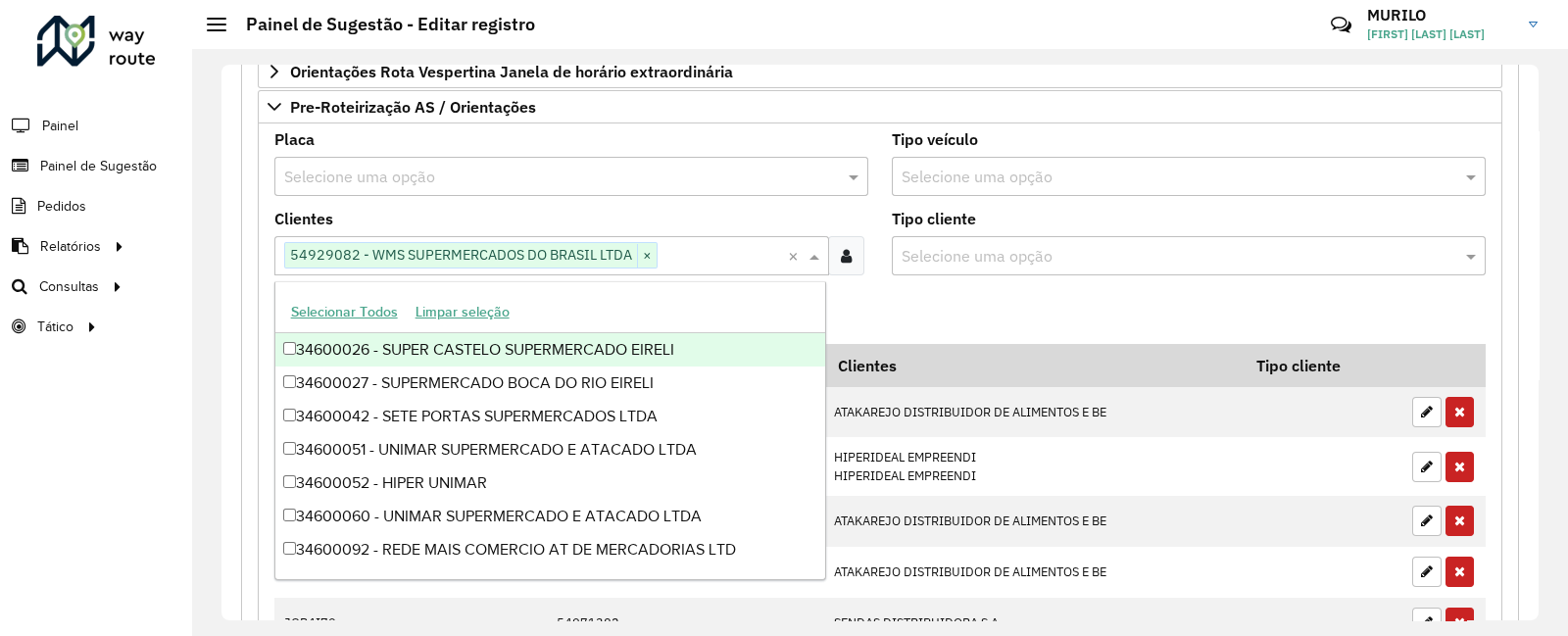 click at bounding box center [552, 177] 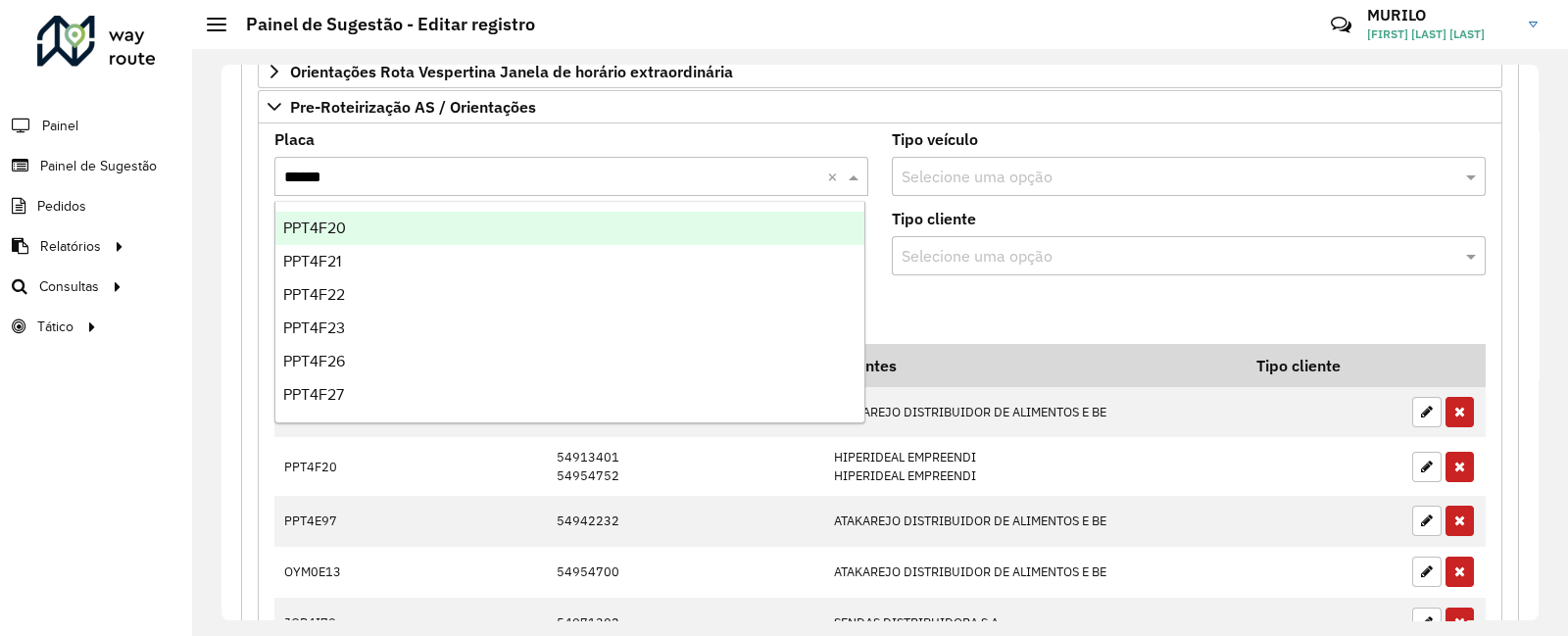 type on "*******" 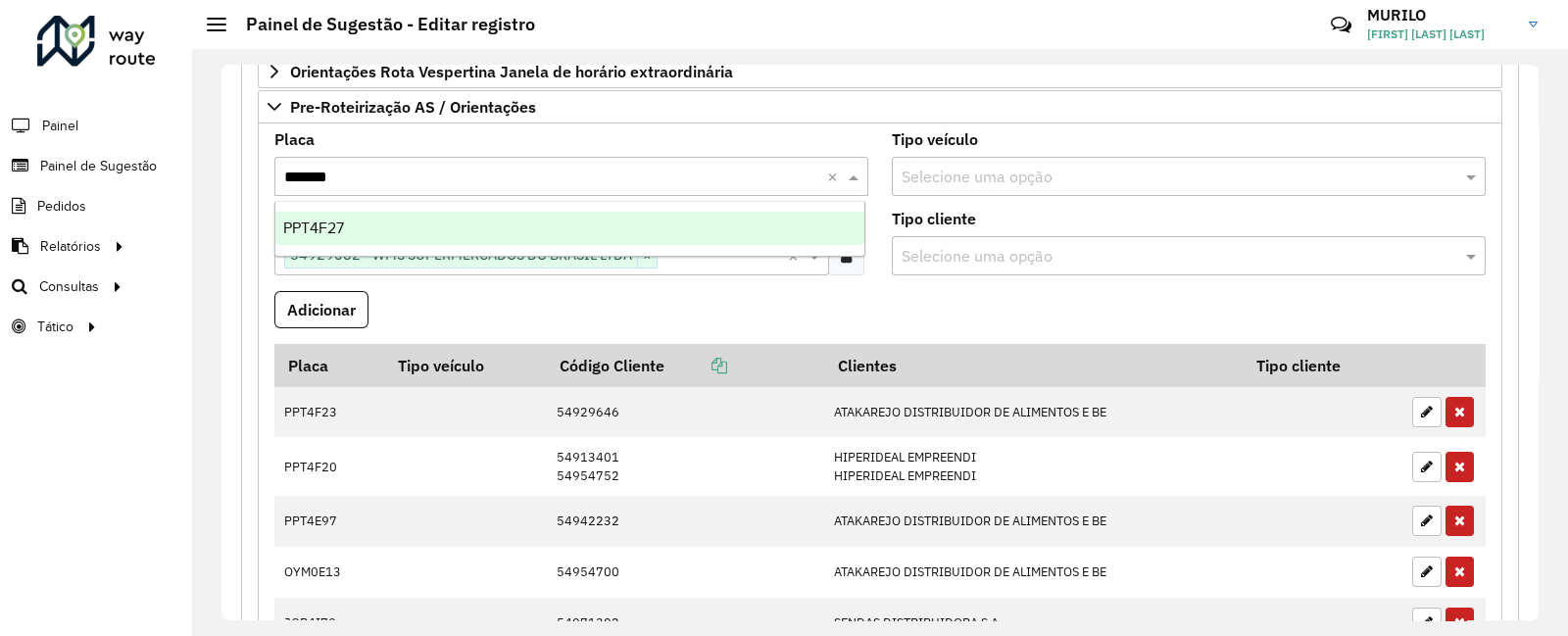 click on "PPT4F27" at bounding box center (569, 228) 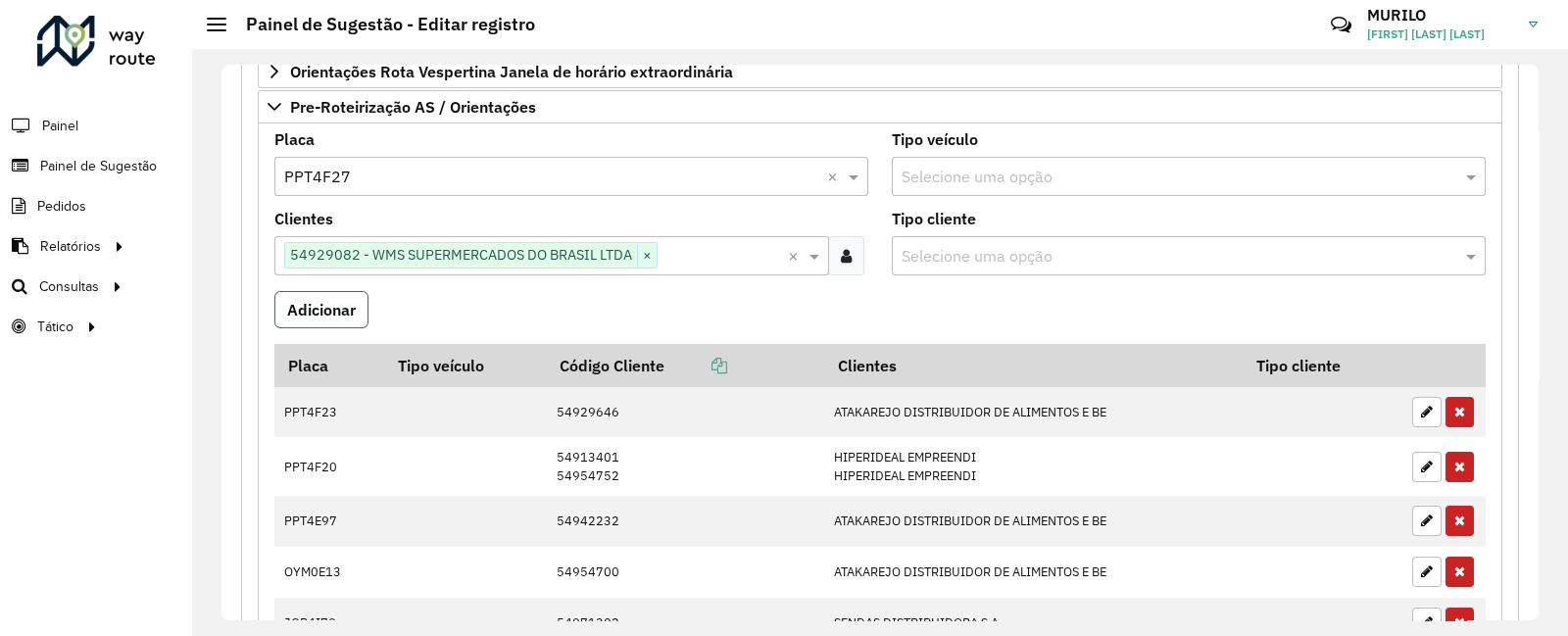 click on "Adicionar" at bounding box center (321, 310) 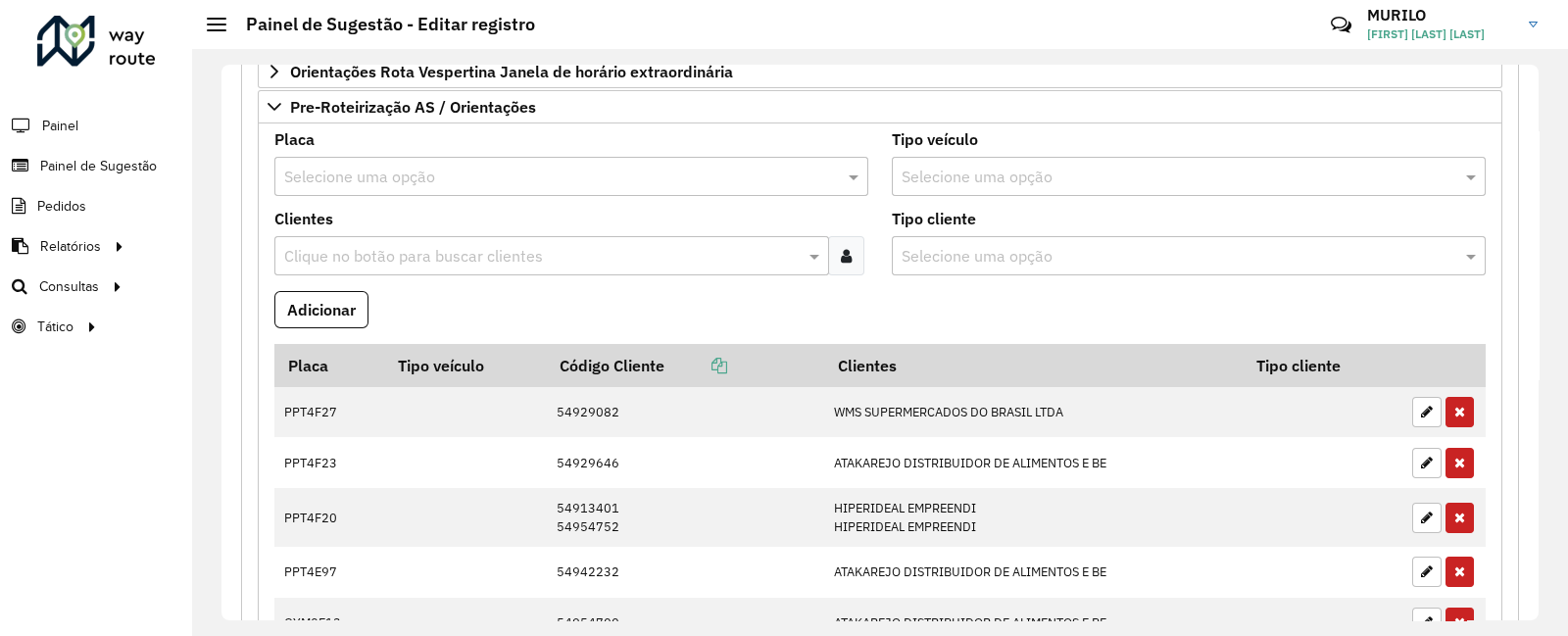 click at bounding box center [542, 257] 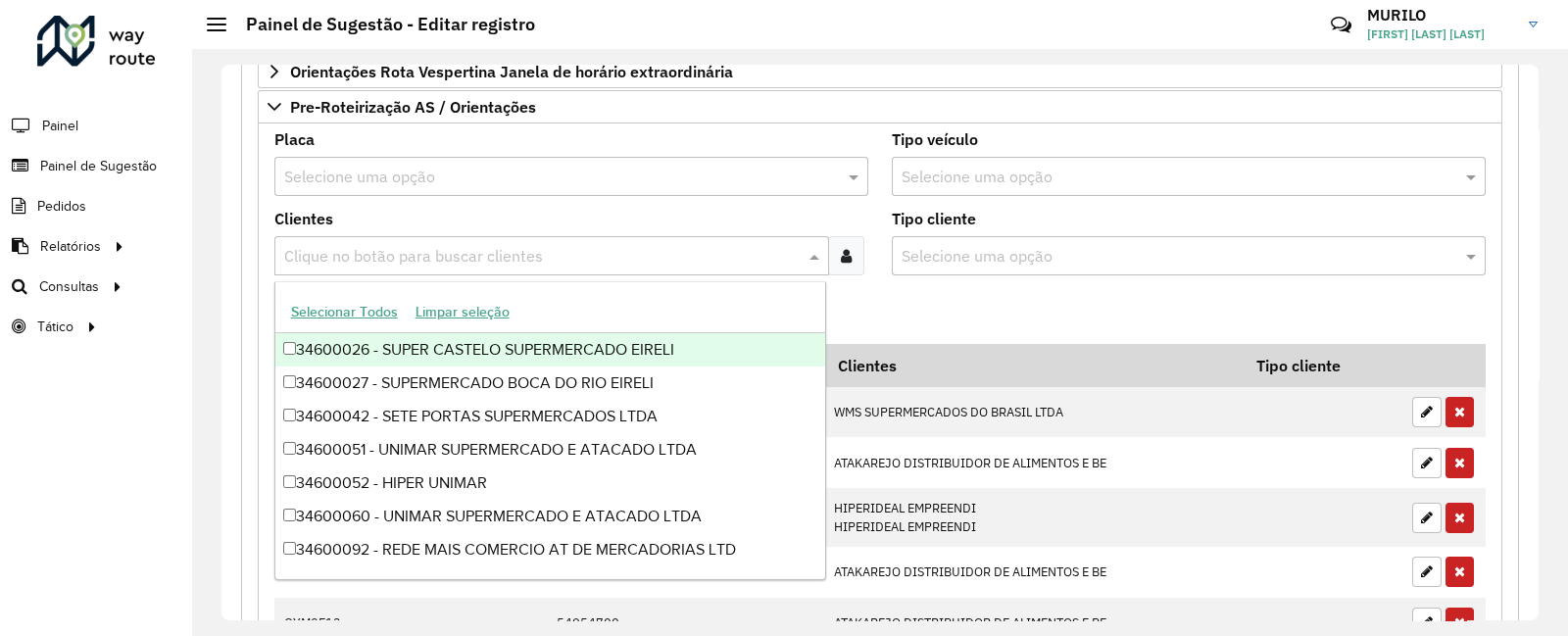 paste on "**" 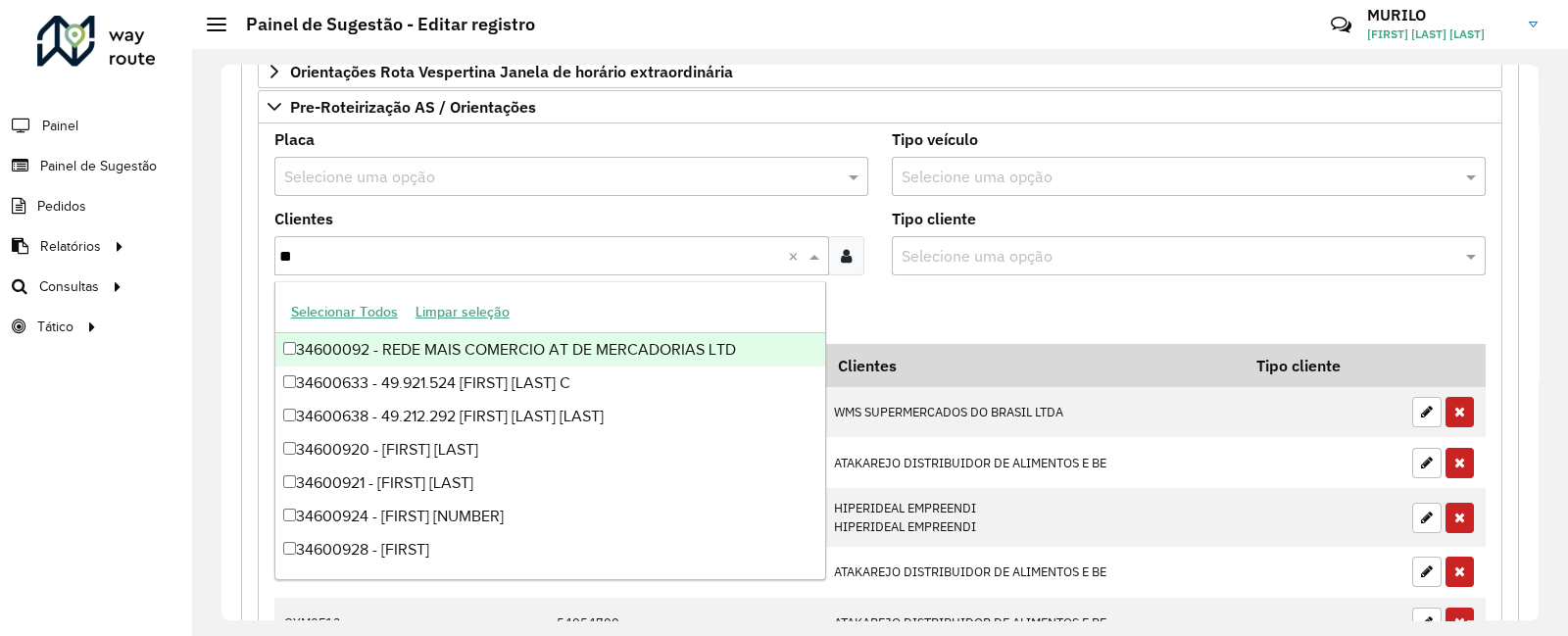 click on "34600092 - REDE MAIS COMERCIO AT DE MERCADORIAS LTD" at bounding box center (550, 350) 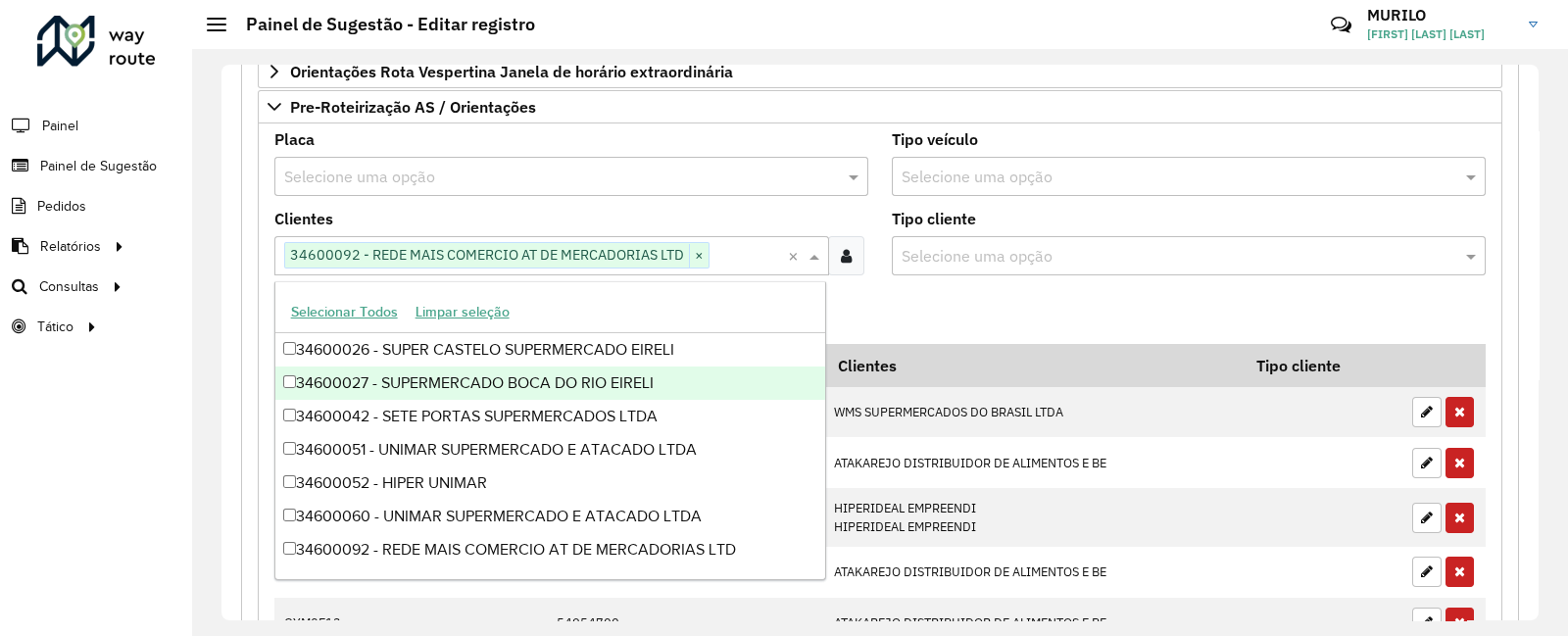click on "Selecione um depósito  * Selecione uma opção × CDD Salvador Formulário Painel de Sugestão
Cadastro Painel de sugestão de roteirização:
Informe a data de inicio, fim e preencha corretamente os campos abaixo.
Ao final, você irá pré-visualizar o formulário antes de concluir o cadastro.
Data de Vigência Inicial  * [DATE]  Data de Vigência Final   Priorizar Cliente - Não podem ficar no buffer   Clientes  Clique no botão para buscar clientes 54969152 - [BRAND NAME] × 54910696 - [BRAND NAME] × × Clientes que não podem ficar no Buffer – Máximo 50 PDVS  Observações   Preservar Cliente - Devem ficar no buffer, não roteirizar   Clientes  Clique no botão para buscar clientes Clientes que não devem ser roteirizados – Máximo 50 PDVS  Observações   Cliente para Recarga   Placa  Selecione uma opção  Tipo veículo  Selecione uma opção  Clientes   Pedidos  Adicionar  Placa   Placa" 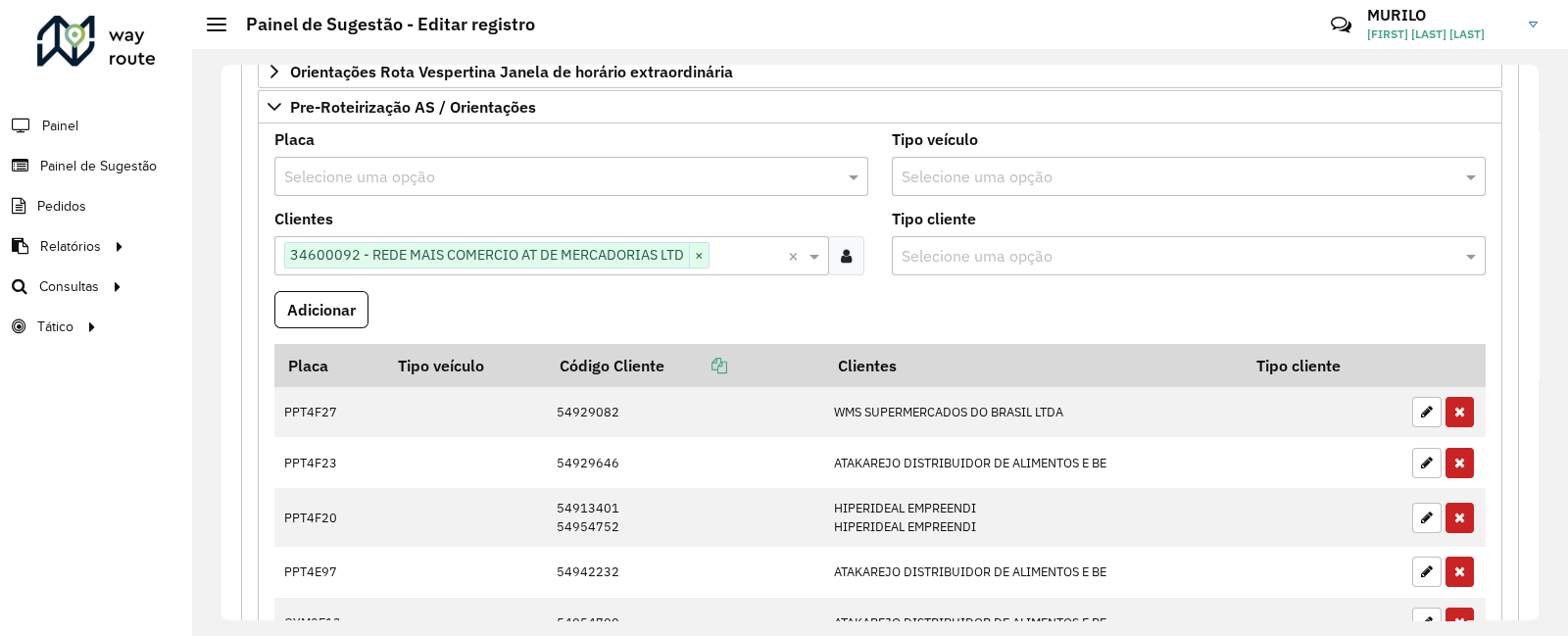 click at bounding box center [552, 177] 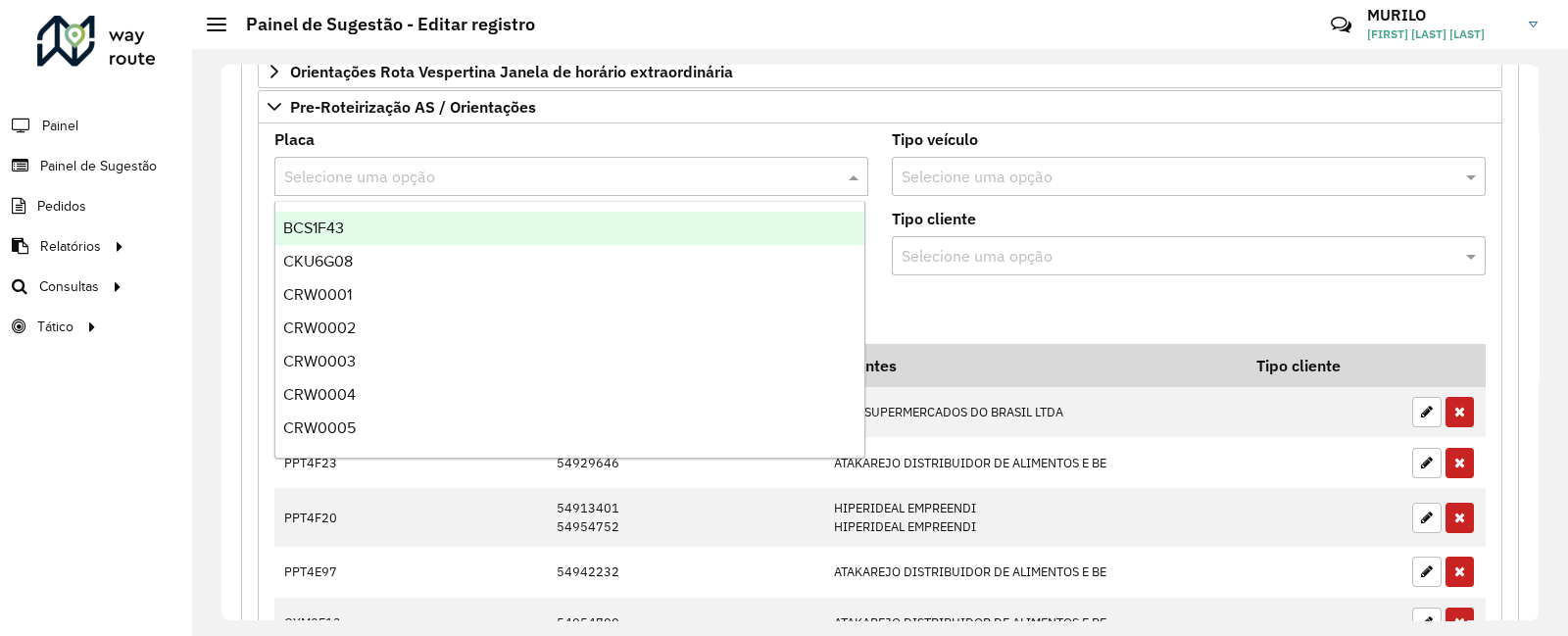paste on "*******" 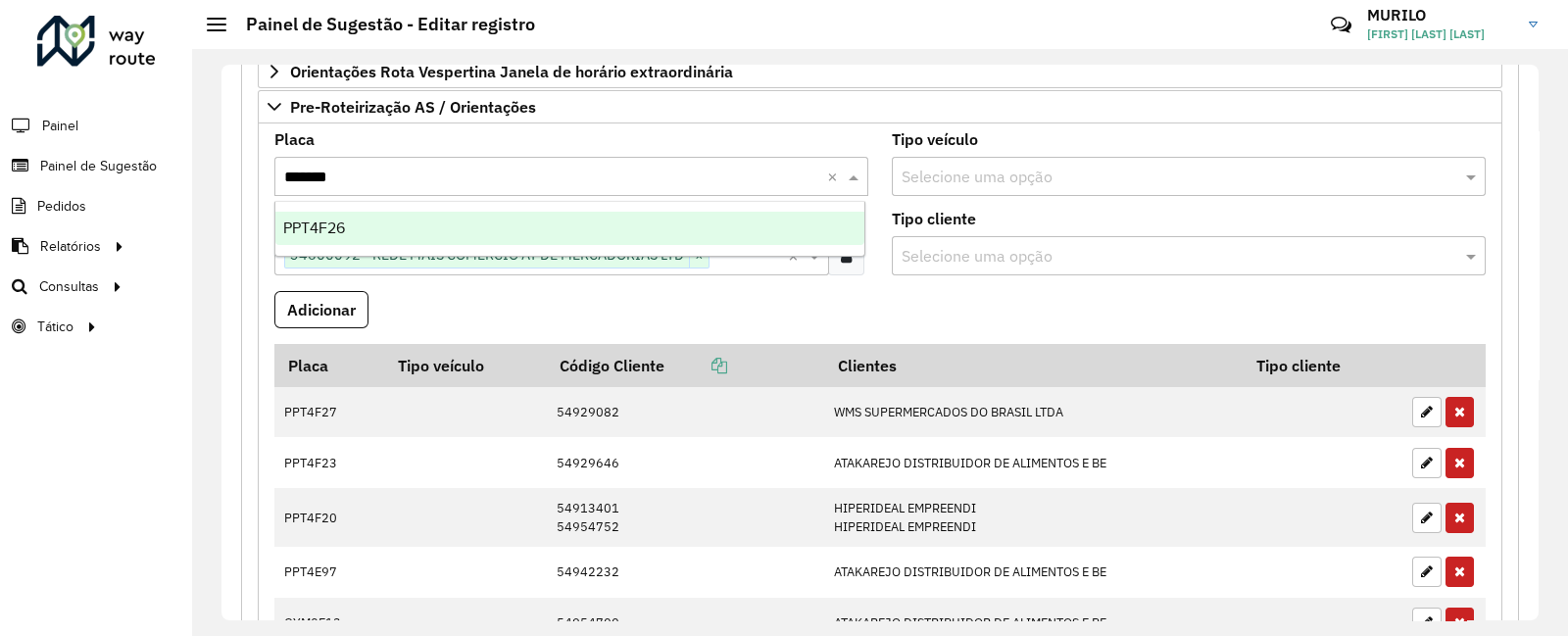click on "PPT4F26" at bounding box center (569, 228) 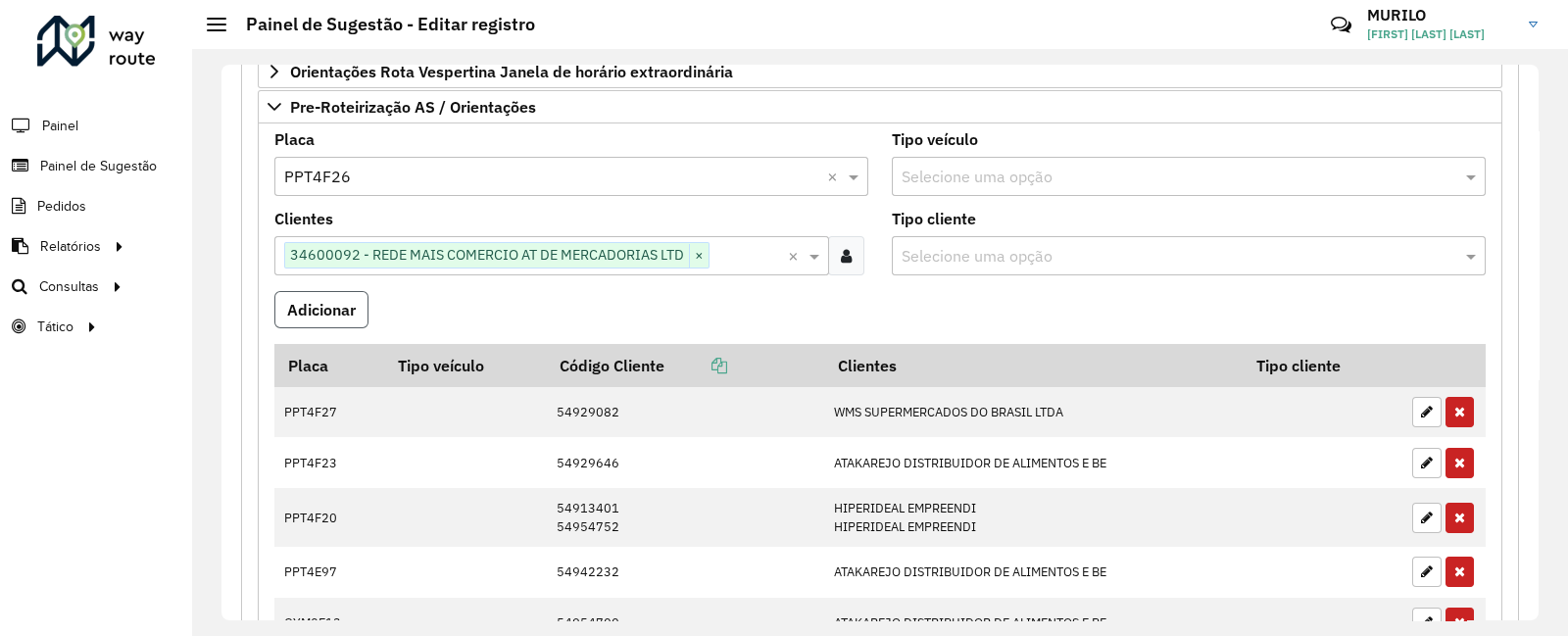 click on "Adicionar" at bounding box center [321, 310] 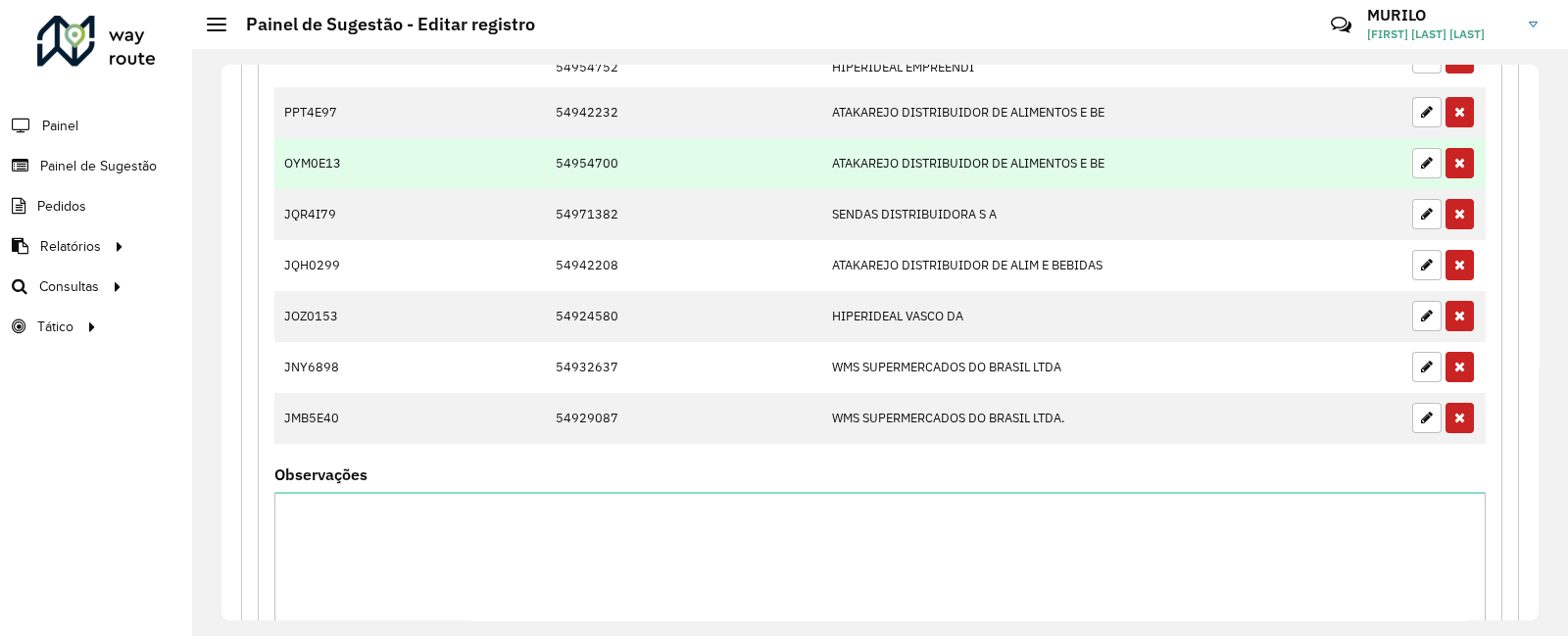 scroll, scrollTop: 1401, scrollLeft: 0, axis: vertical 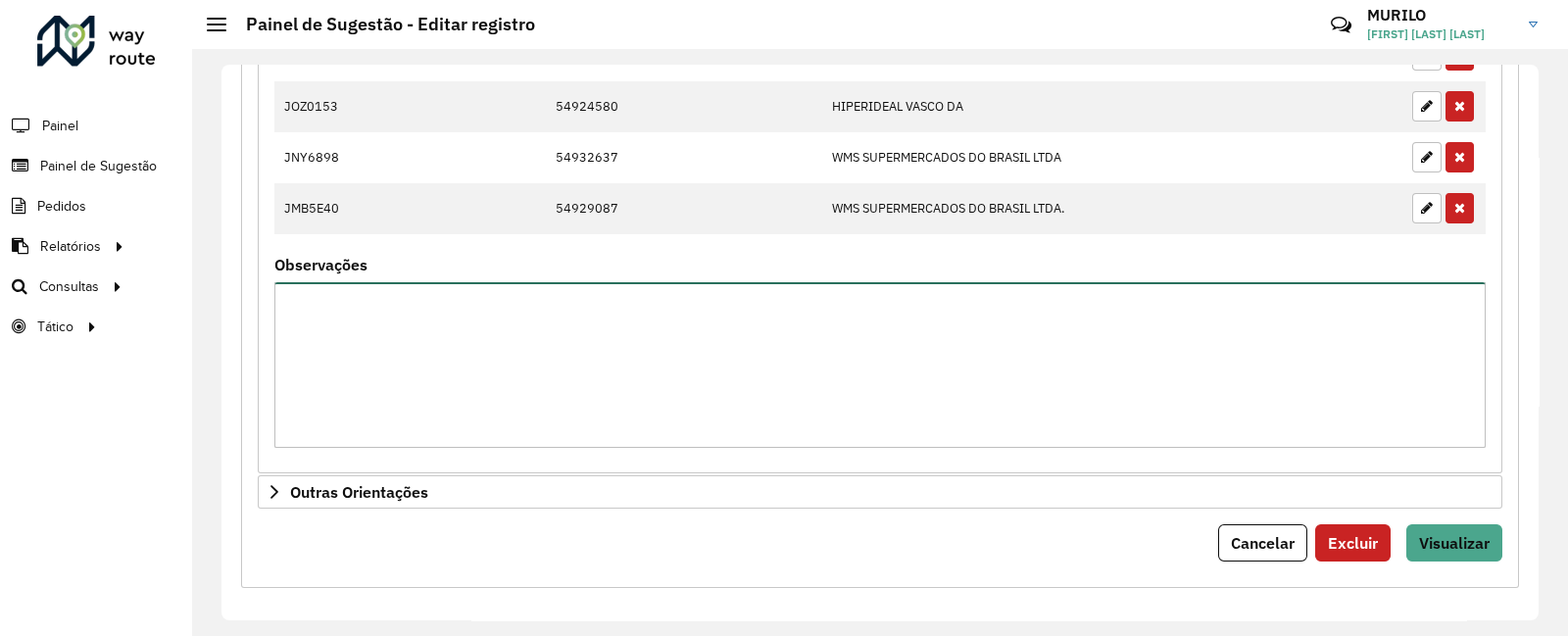 click on "Observações" at bounding box center [880, 365] 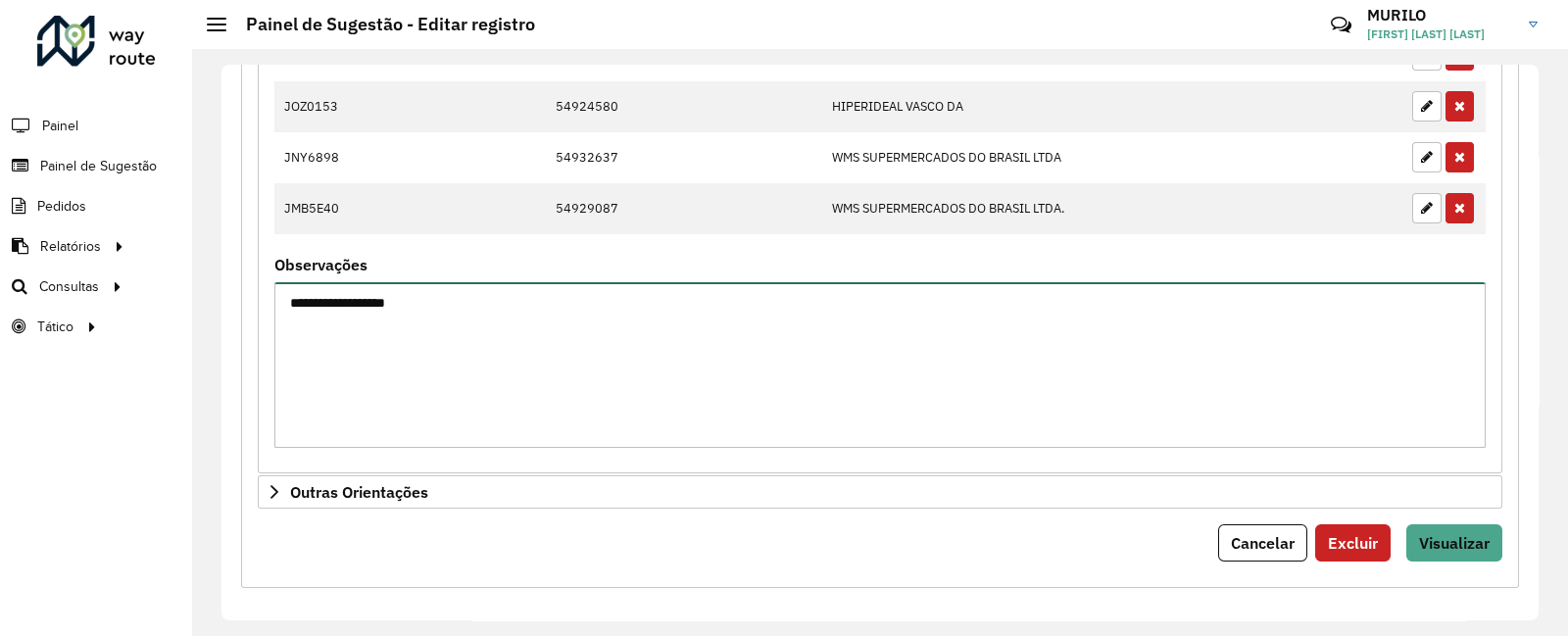 type on "**********" 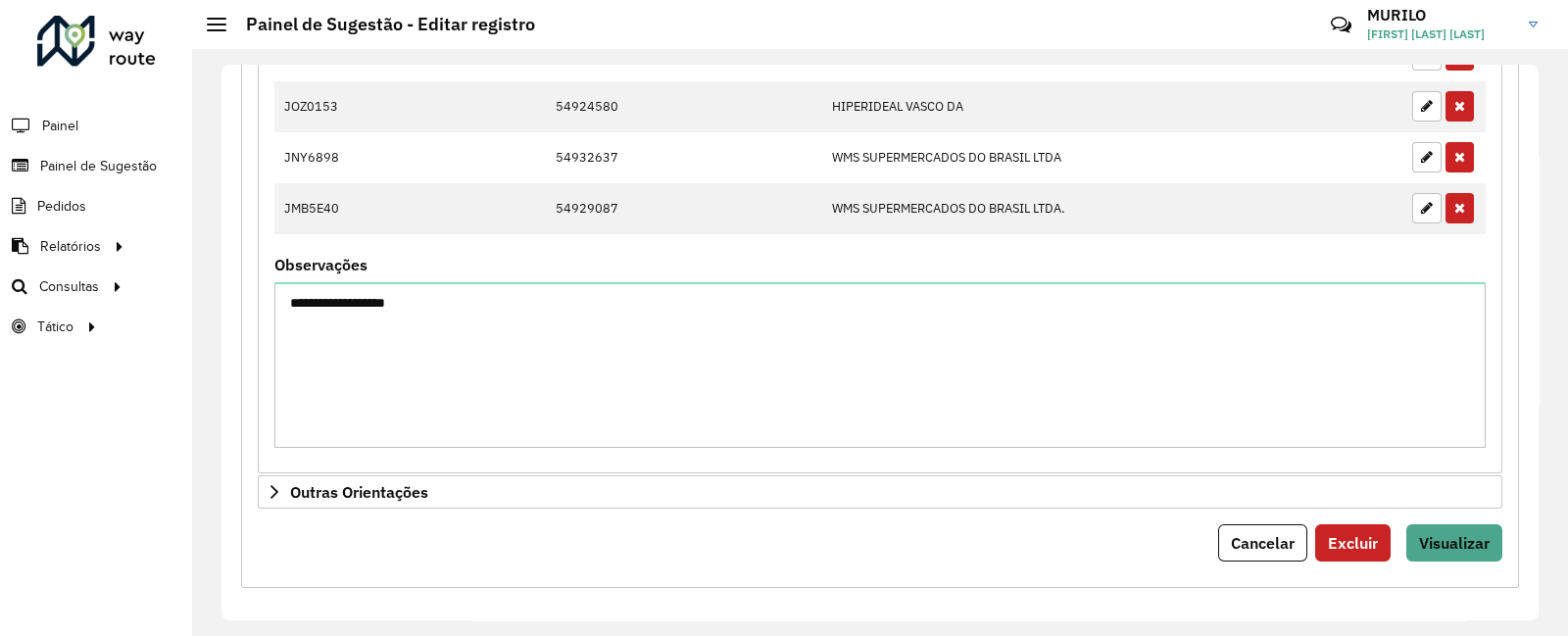 click on "**********" at bounding box center [880, -294] 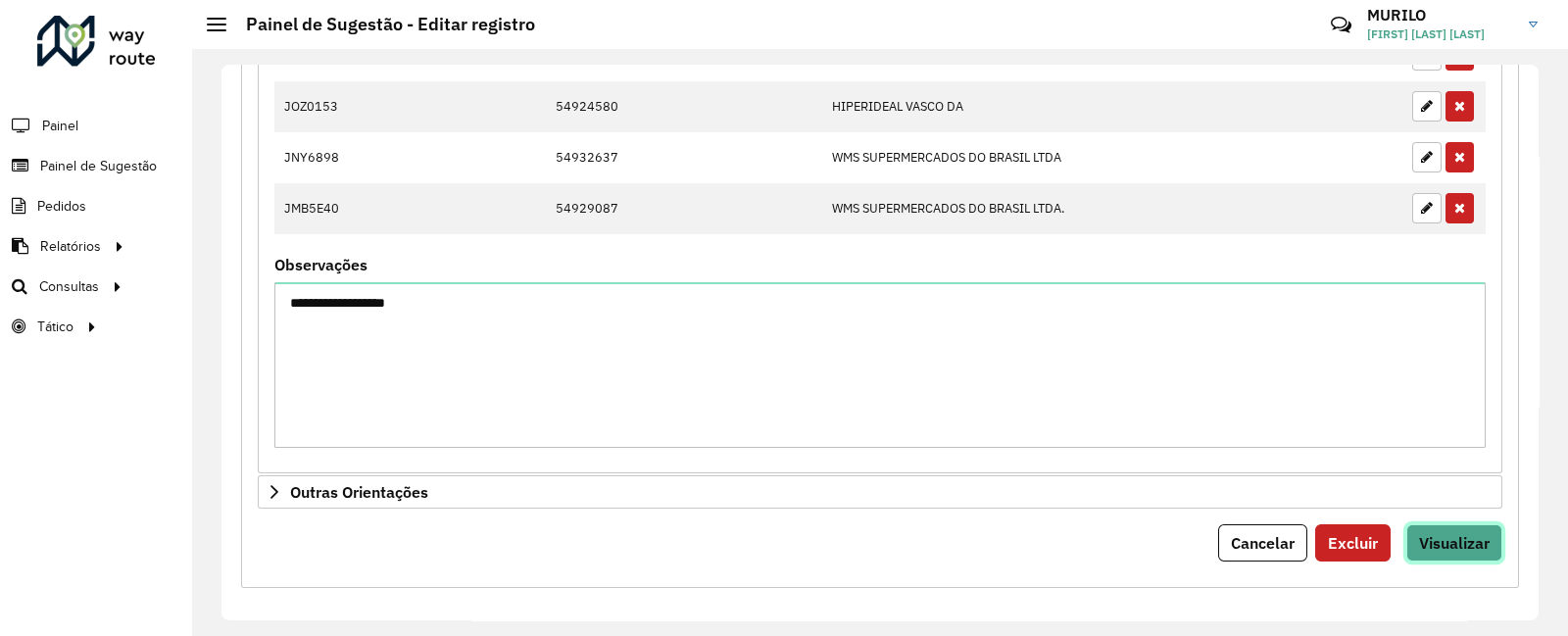 click on "Visualizar" at bounding box center [1454, 543] 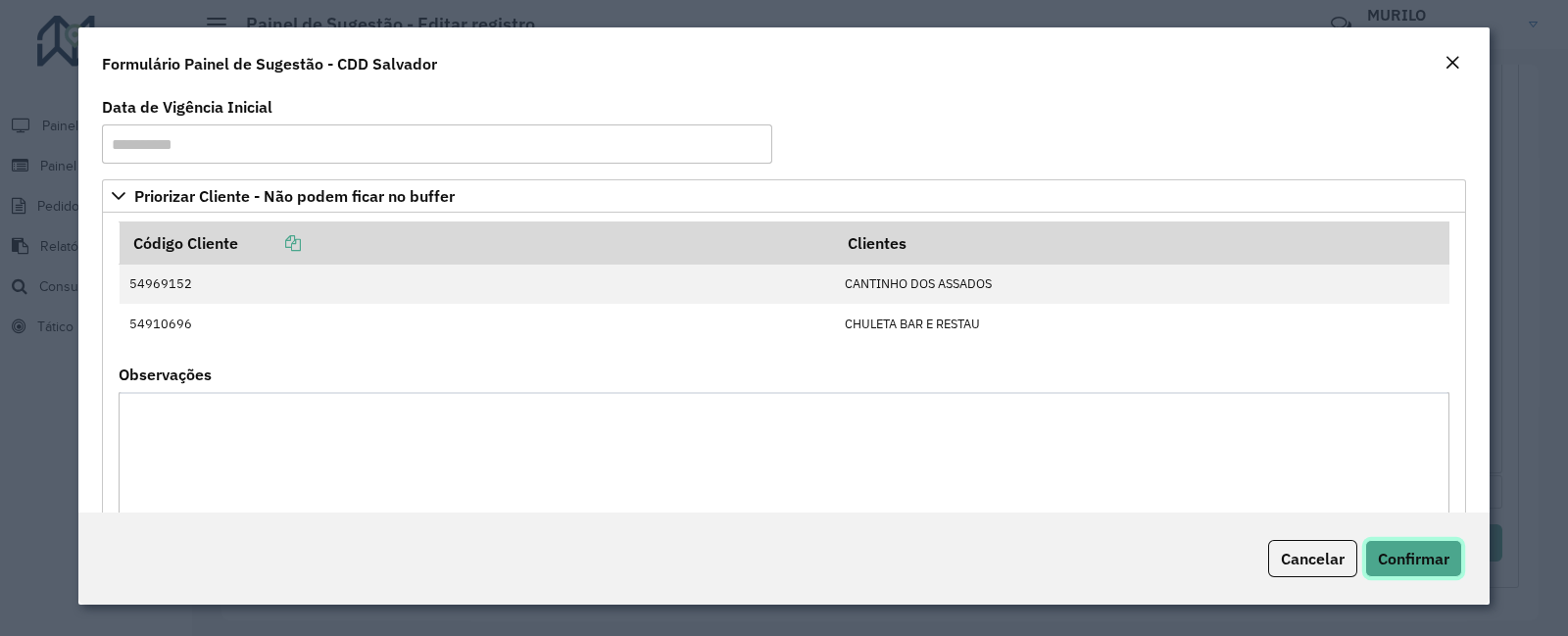 click on "Confirmar" 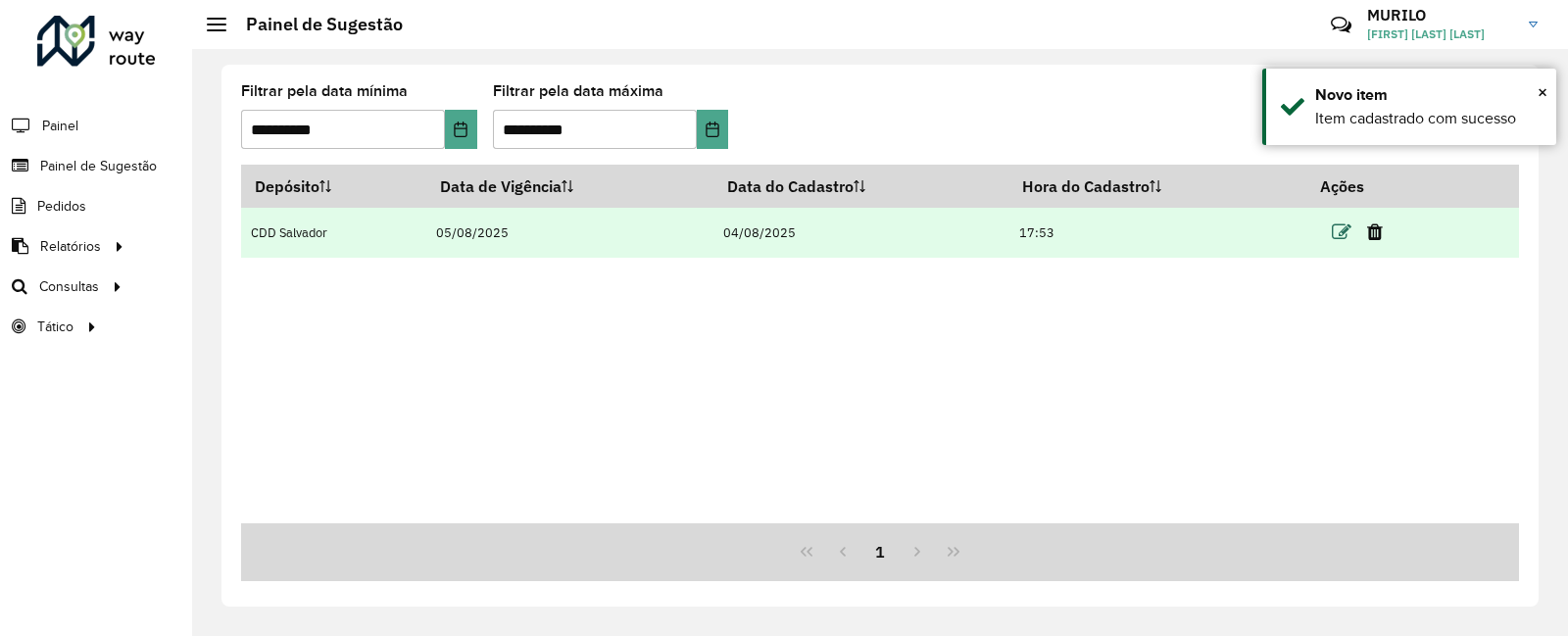 click at bounding box center (1342, 232) 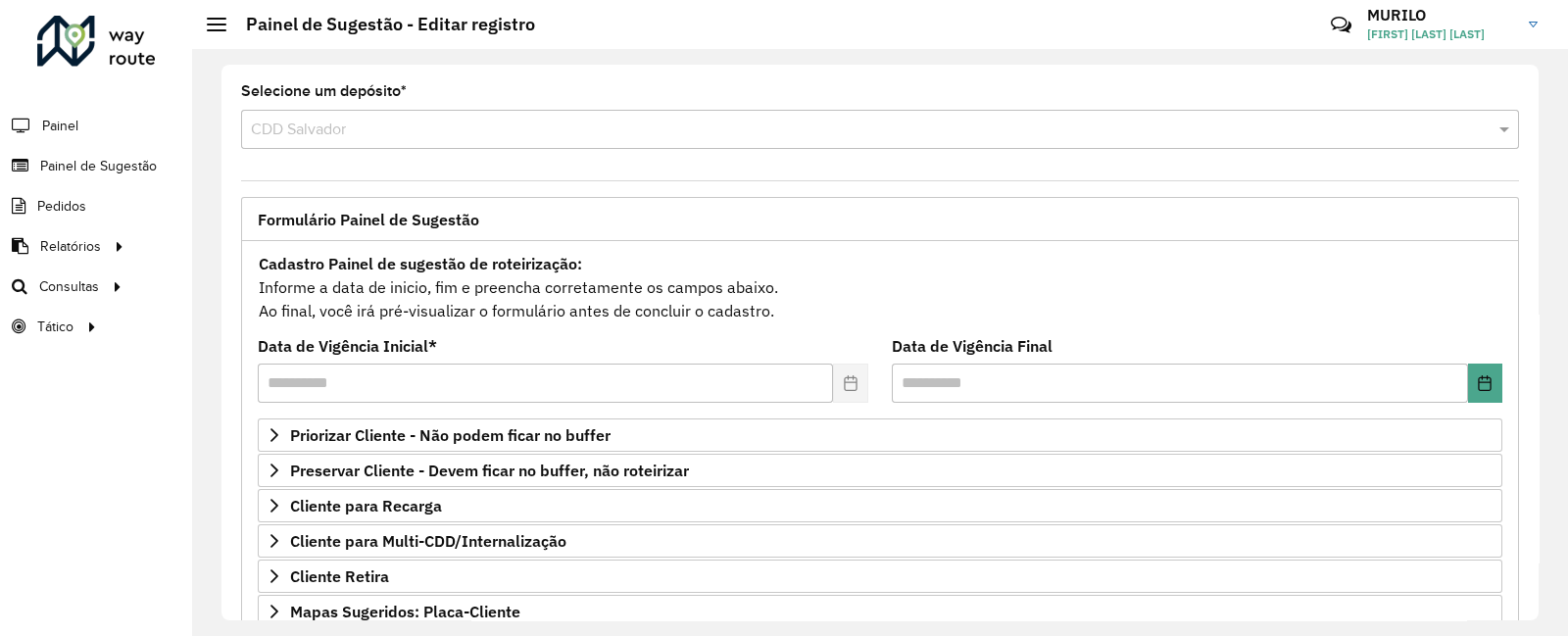 scroll, scrollTop: 306, scrollLeft: 0, axis: vertical 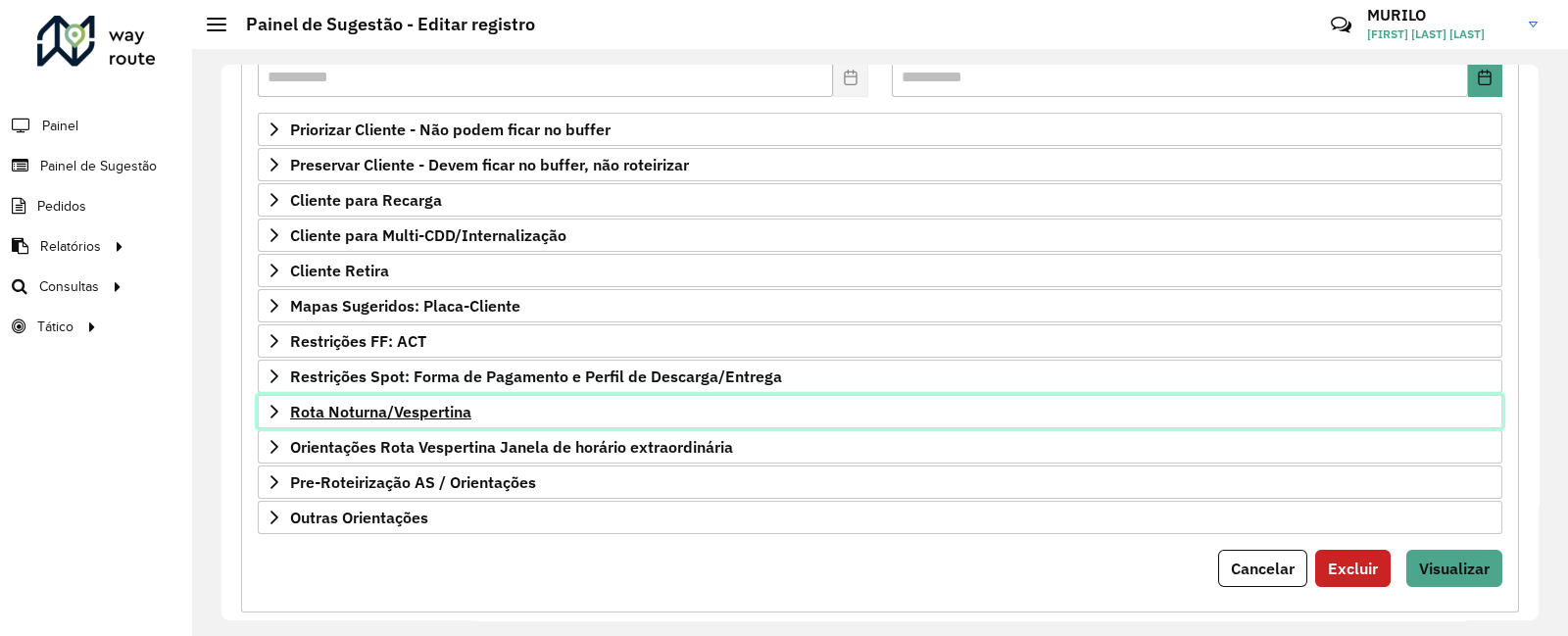 click on "Rota Noturna/Vespertina" at bounding box center (880, 412) 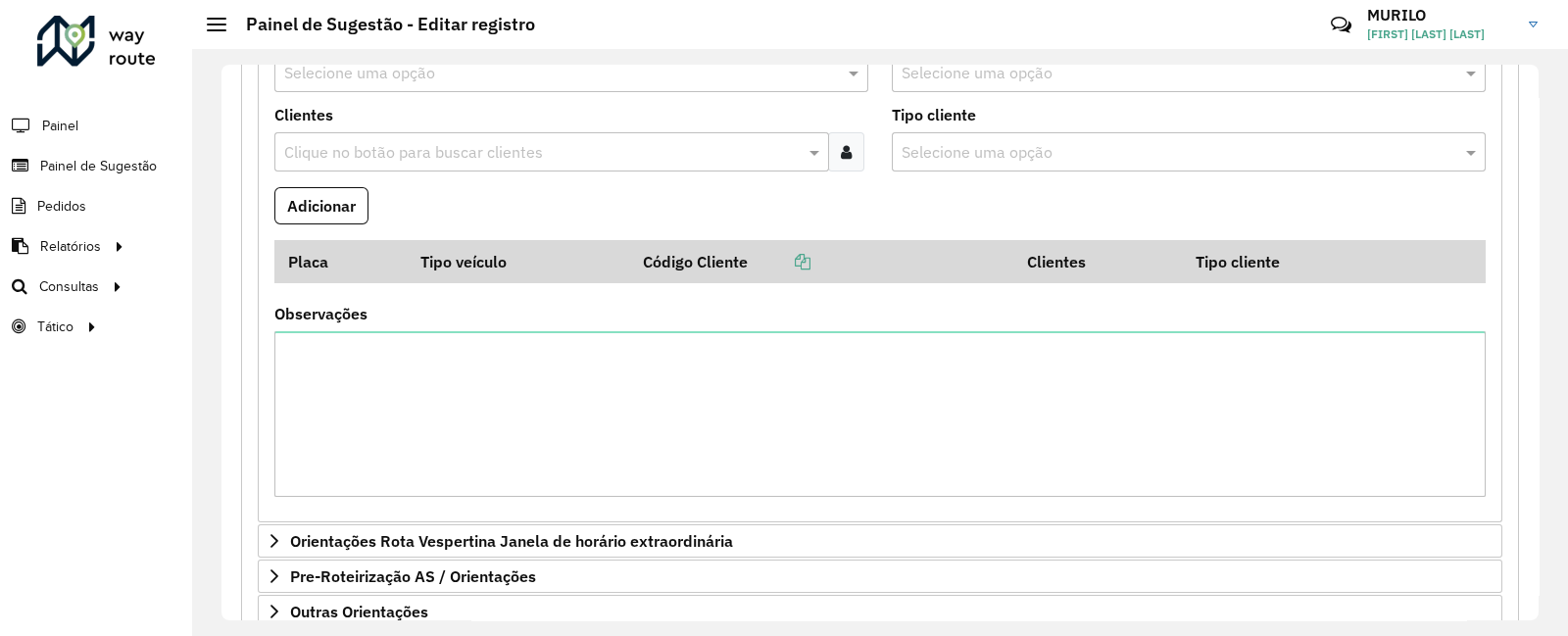 scroll, scrollTop: 612, scrollLeft: 0, axis: vertical 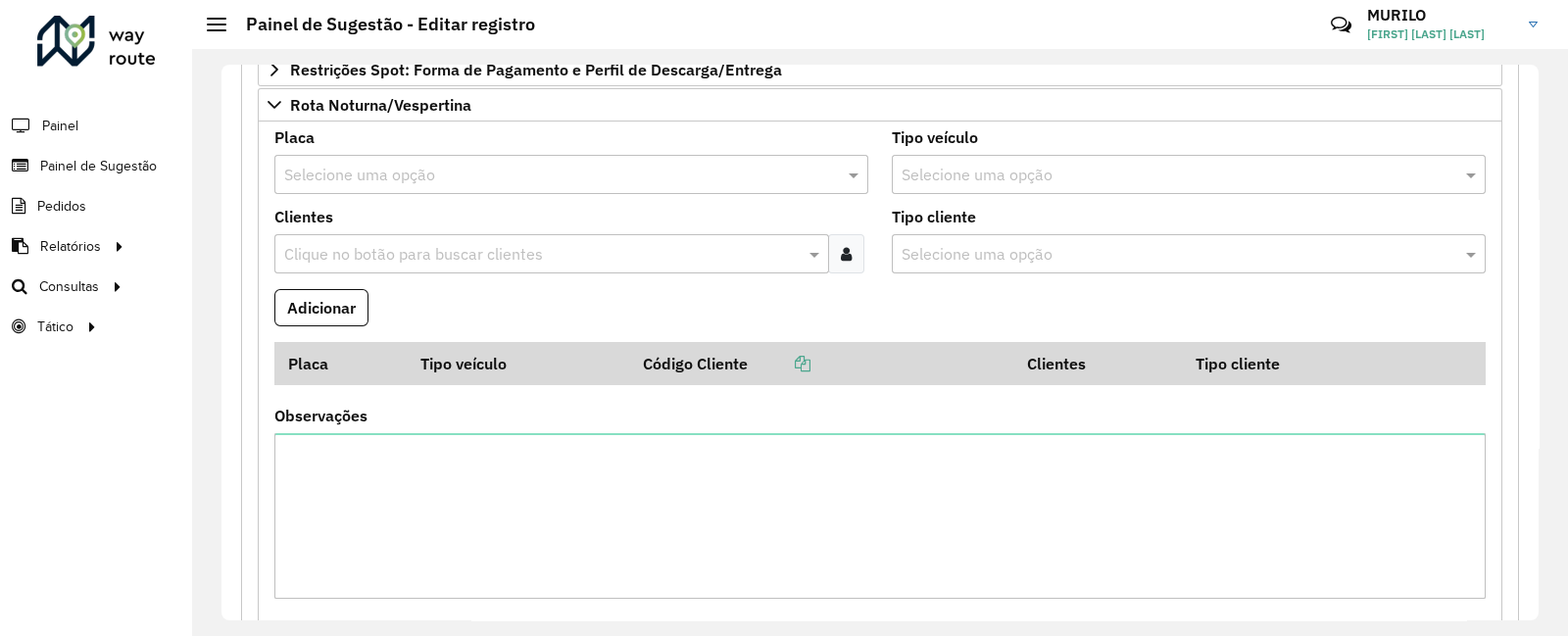 drag, startPoint x: 848, startPoint y: 248, endPoint x: 838, endPoint y: 267, distance: 21.470911 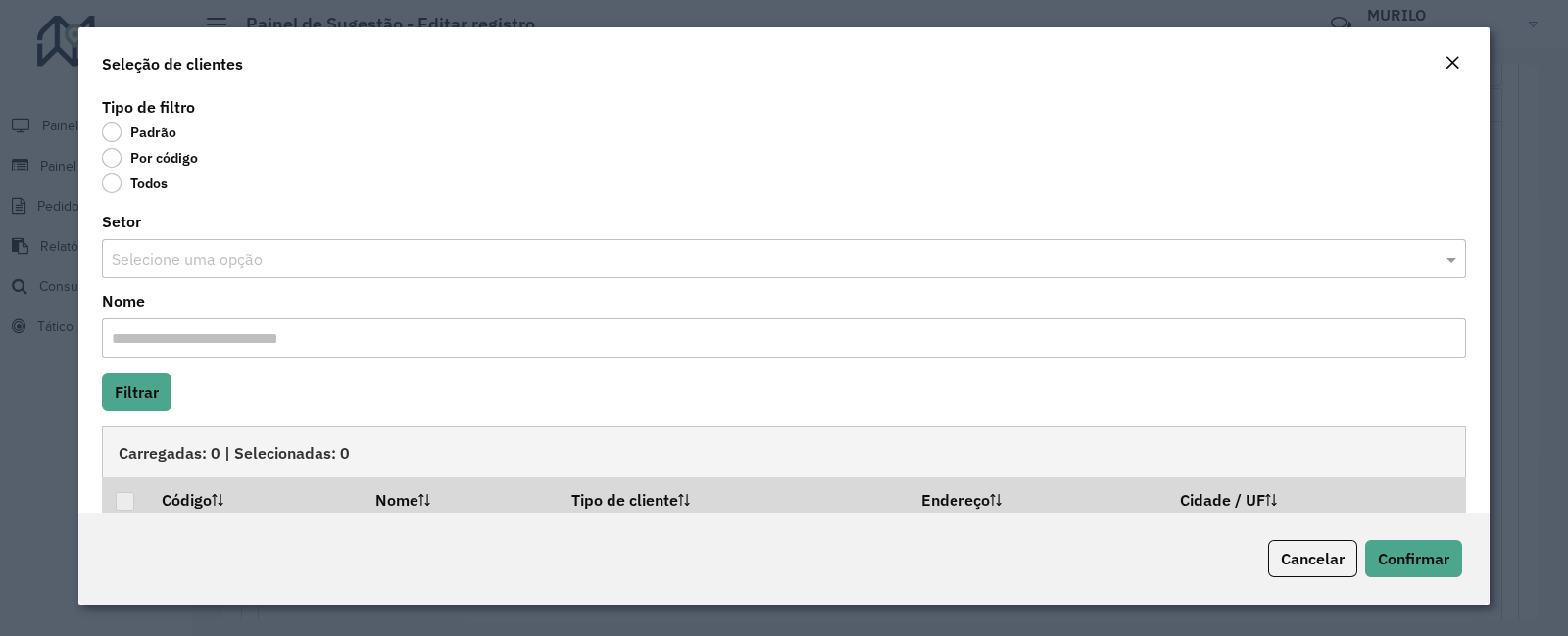 click on "Por código" 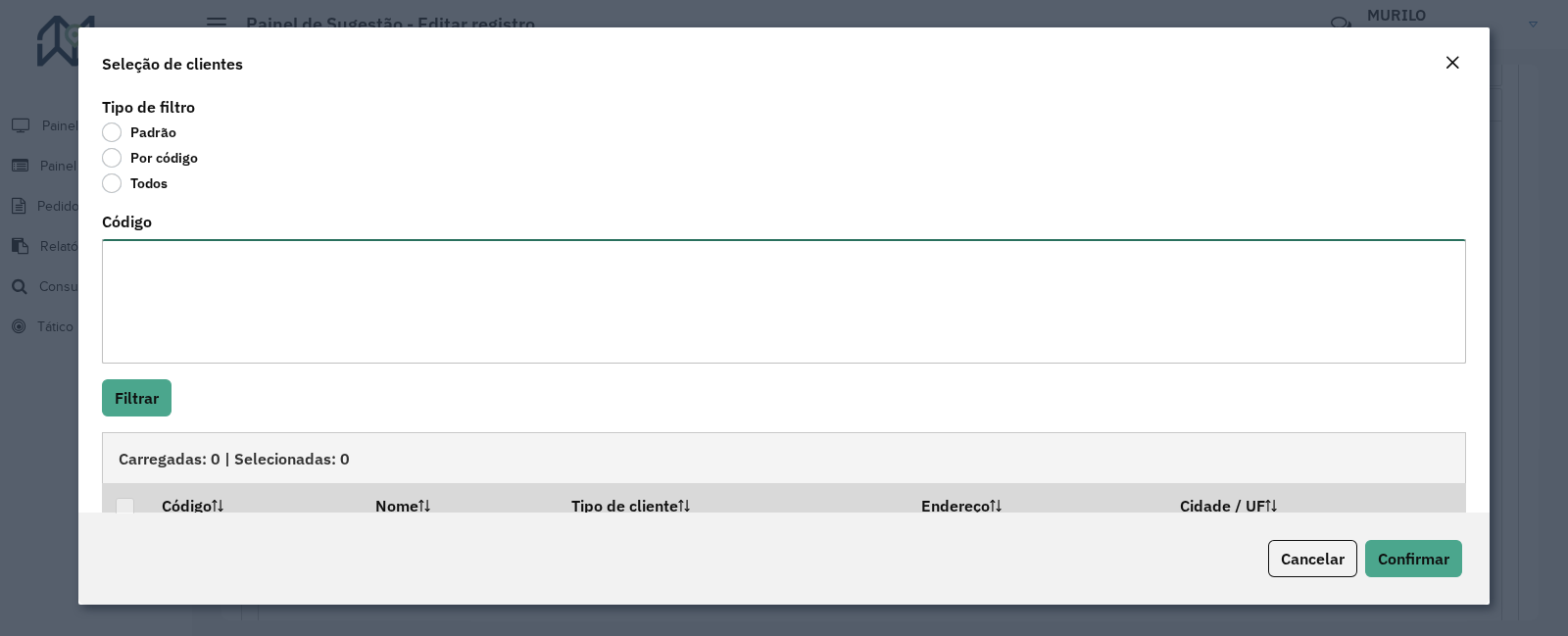 click on "Código" at bounding box center [784, 301] 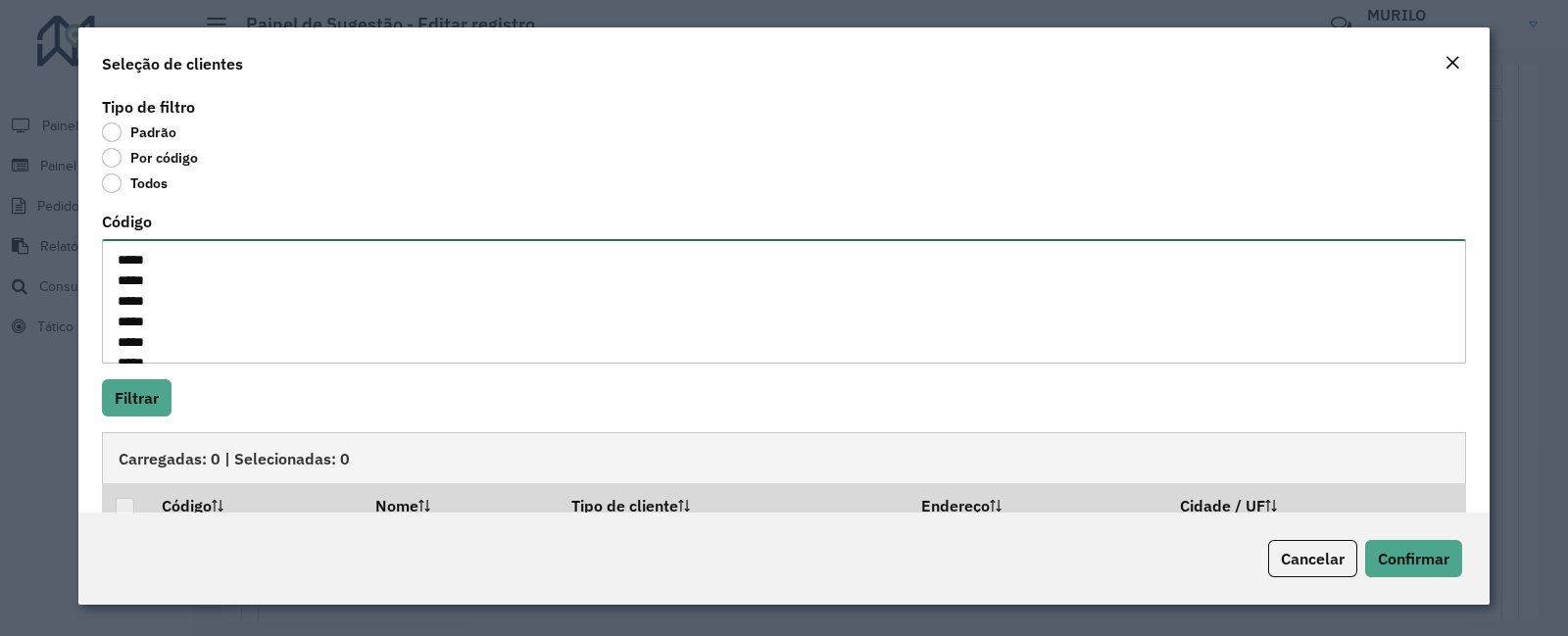 scroll, scrollTop: 70, scrollLeft: 0, axis: vertical 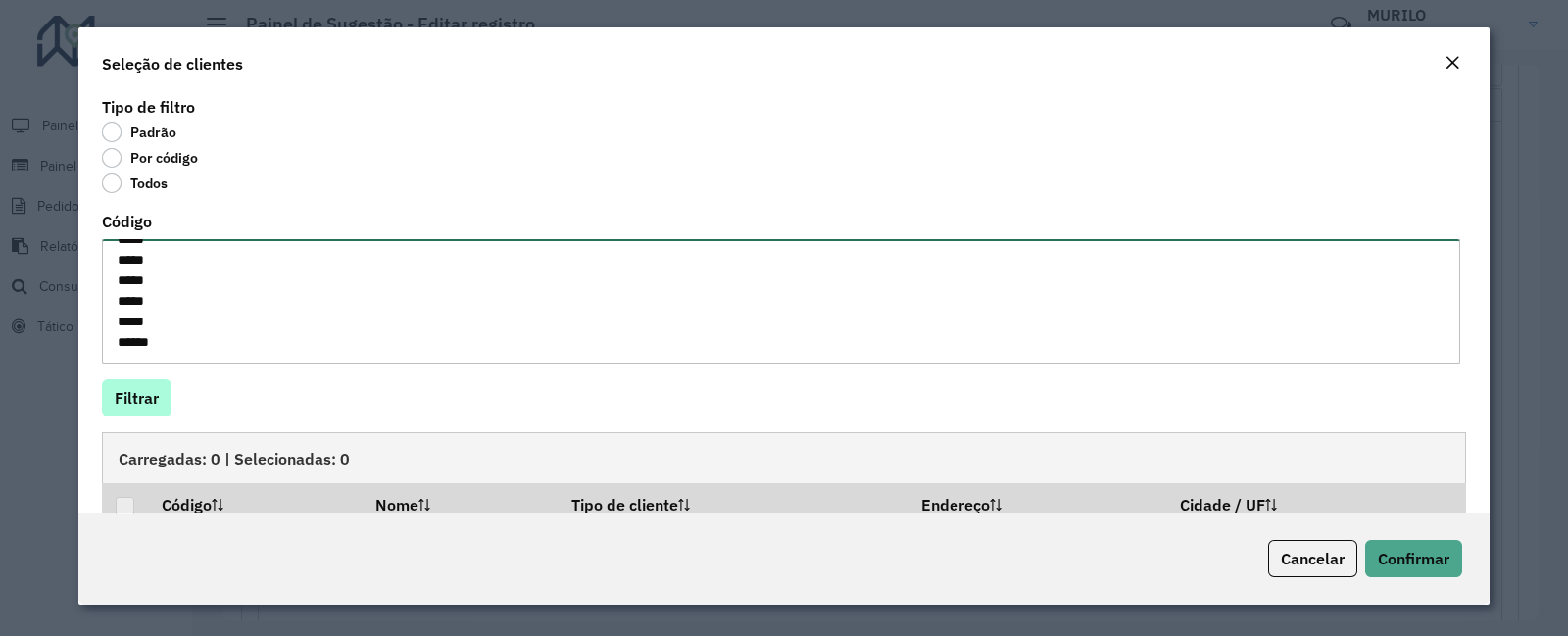 type on "*****
*****
*****
*****
*****
*****
*****
*****" 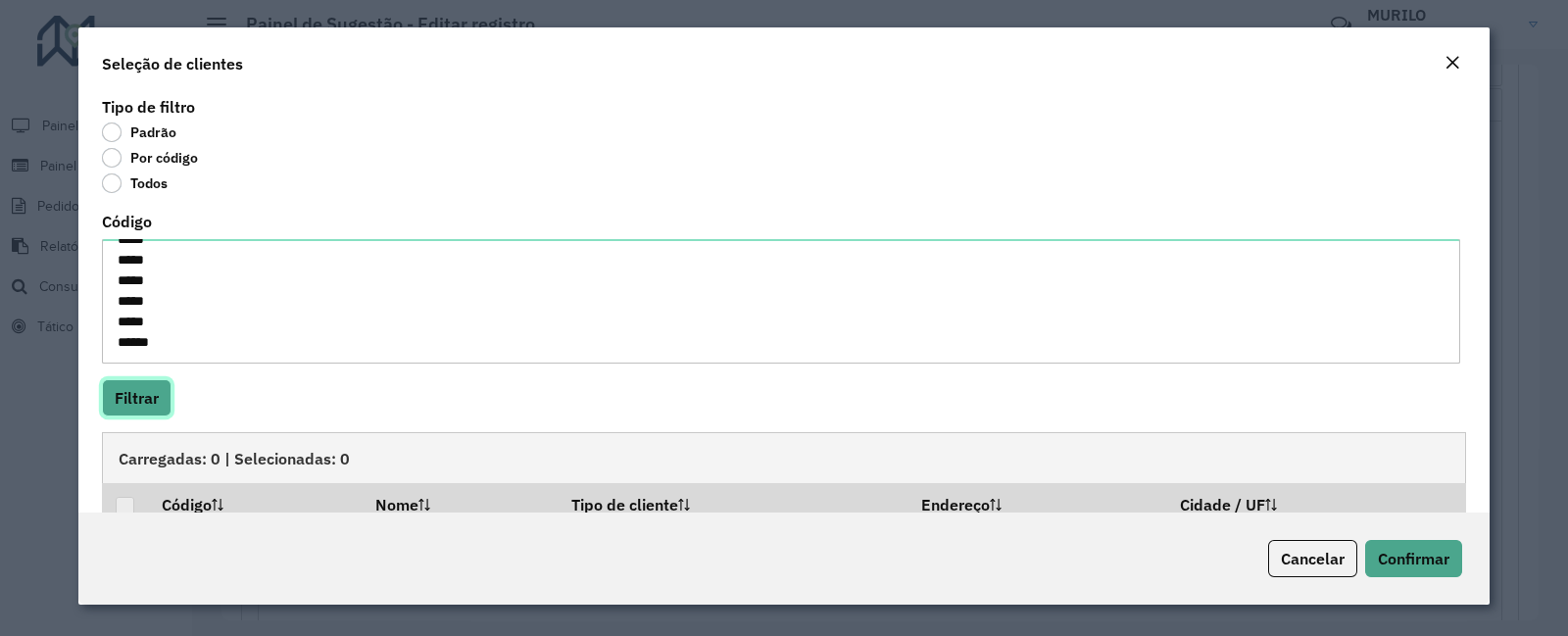 click on "Filtrar" 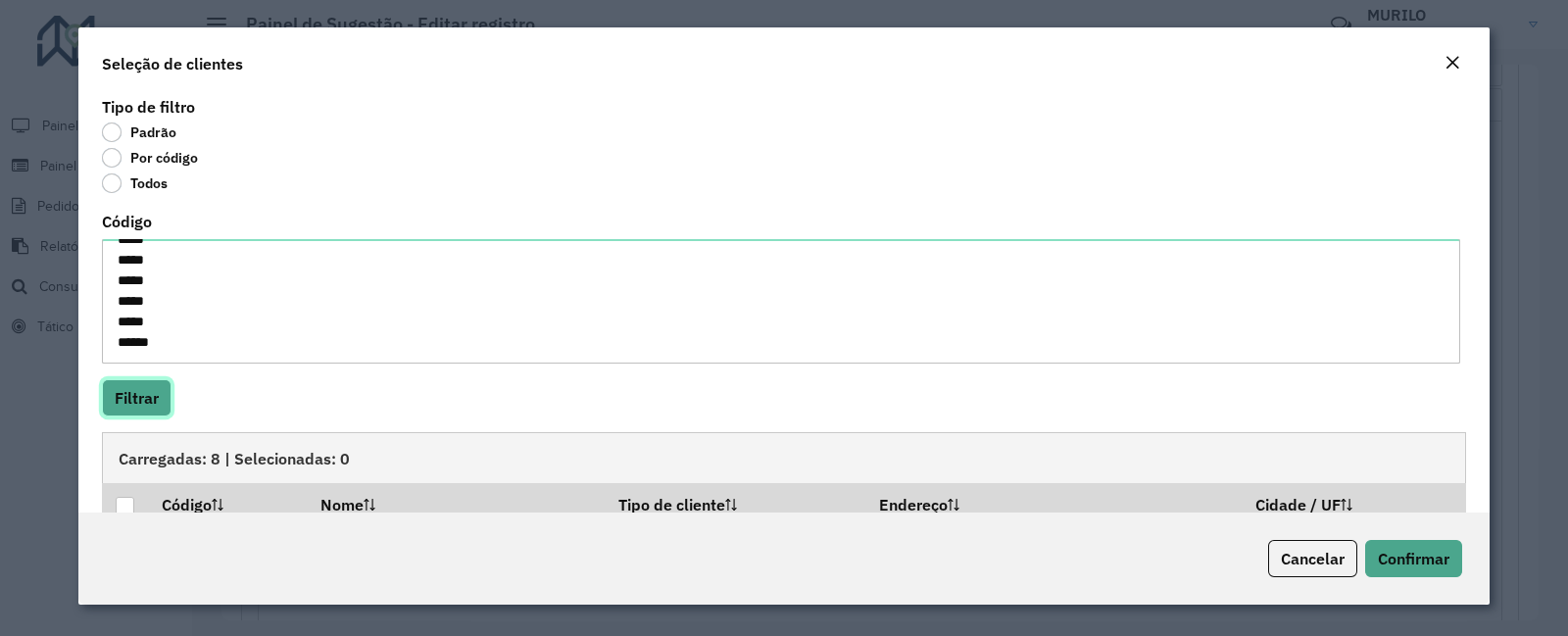 scroll, scrollTop: 82, scrollLeft: 0, axis: vertical 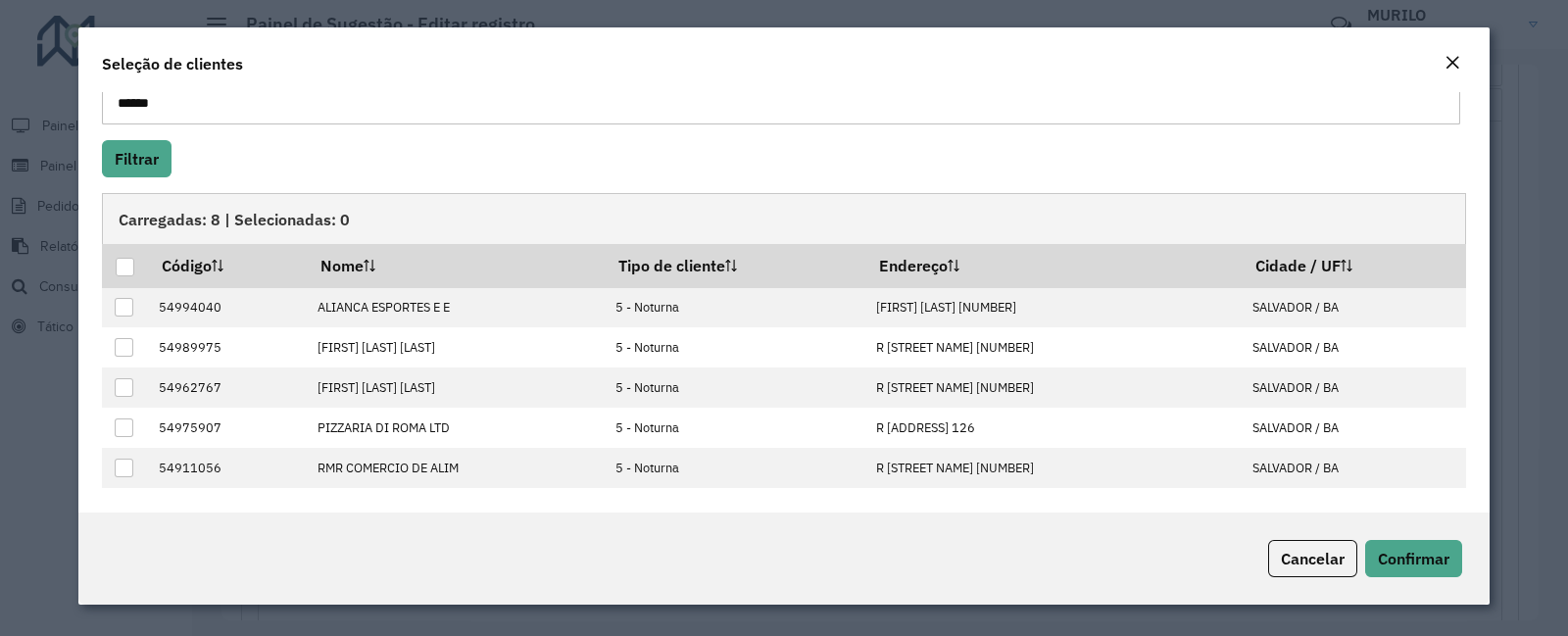 click on "Cancelar Confirmar" 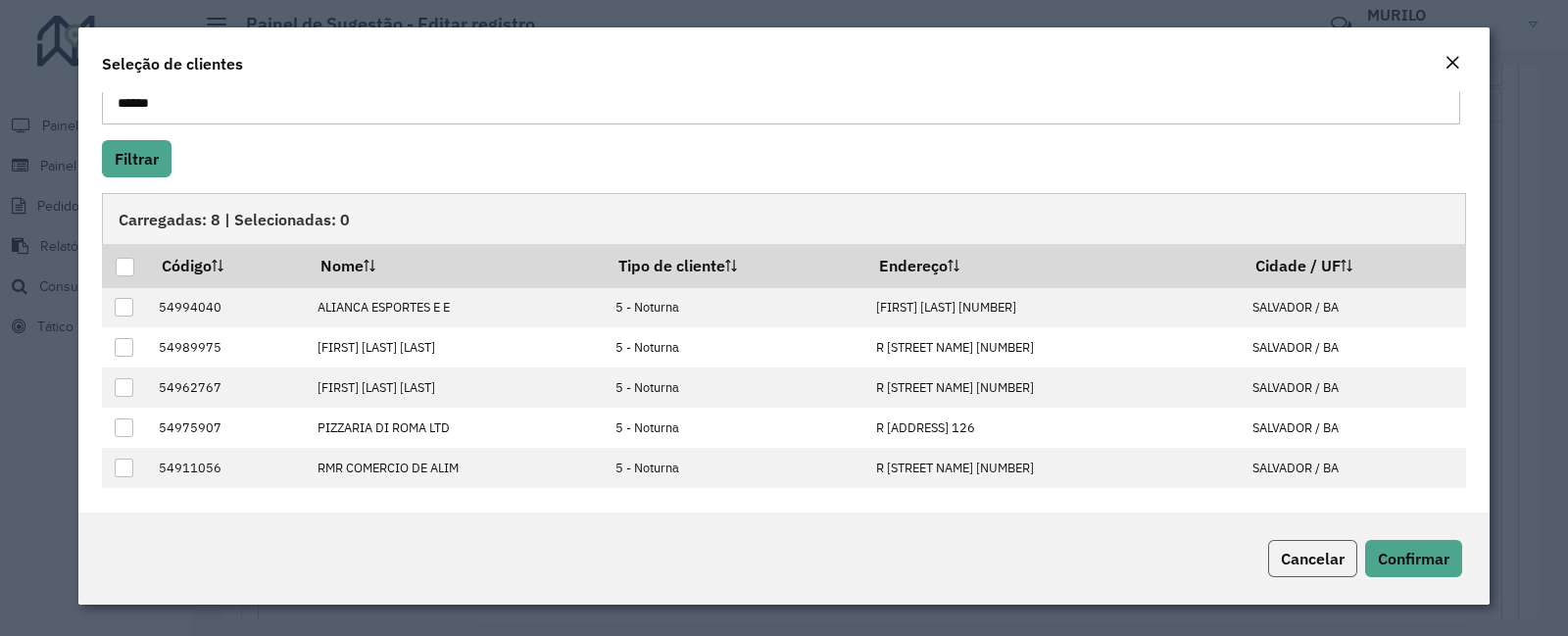 click on "Cancelar" 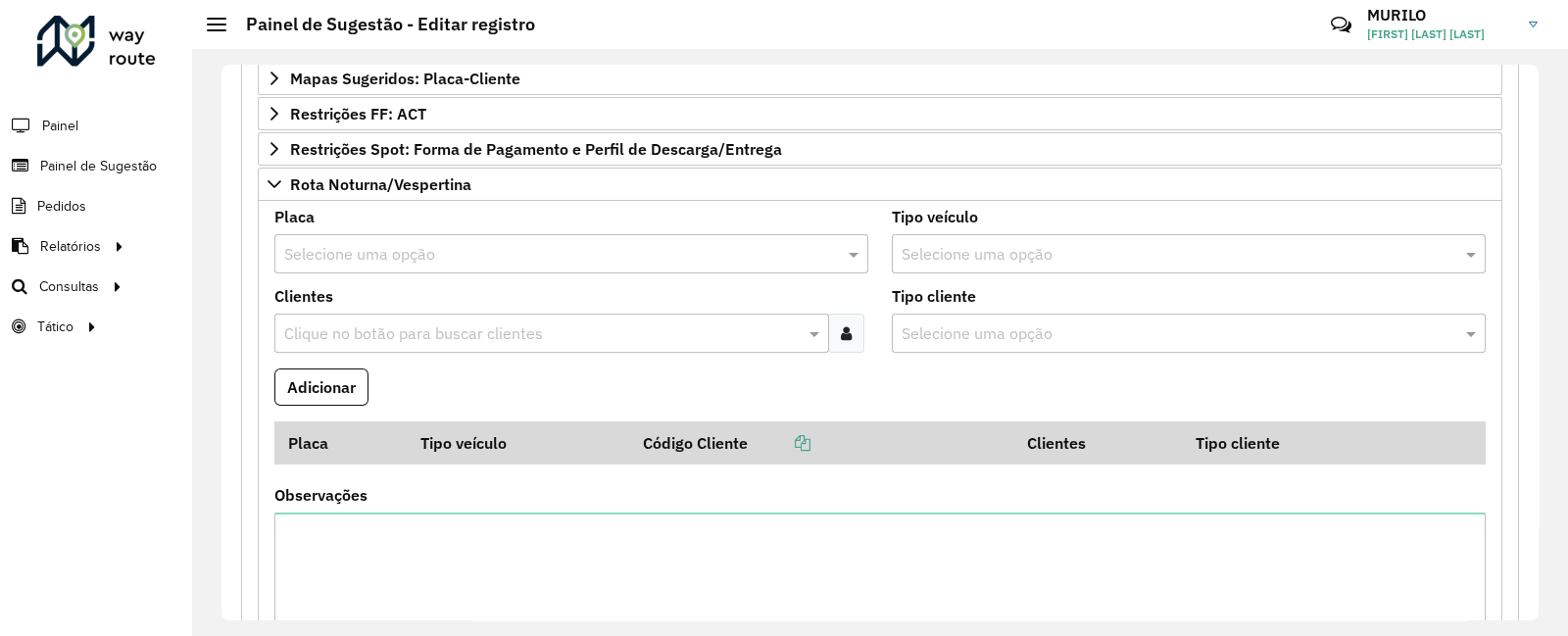 scroll, scrollTop: 328, scrollLeft: 0, axis: vertical 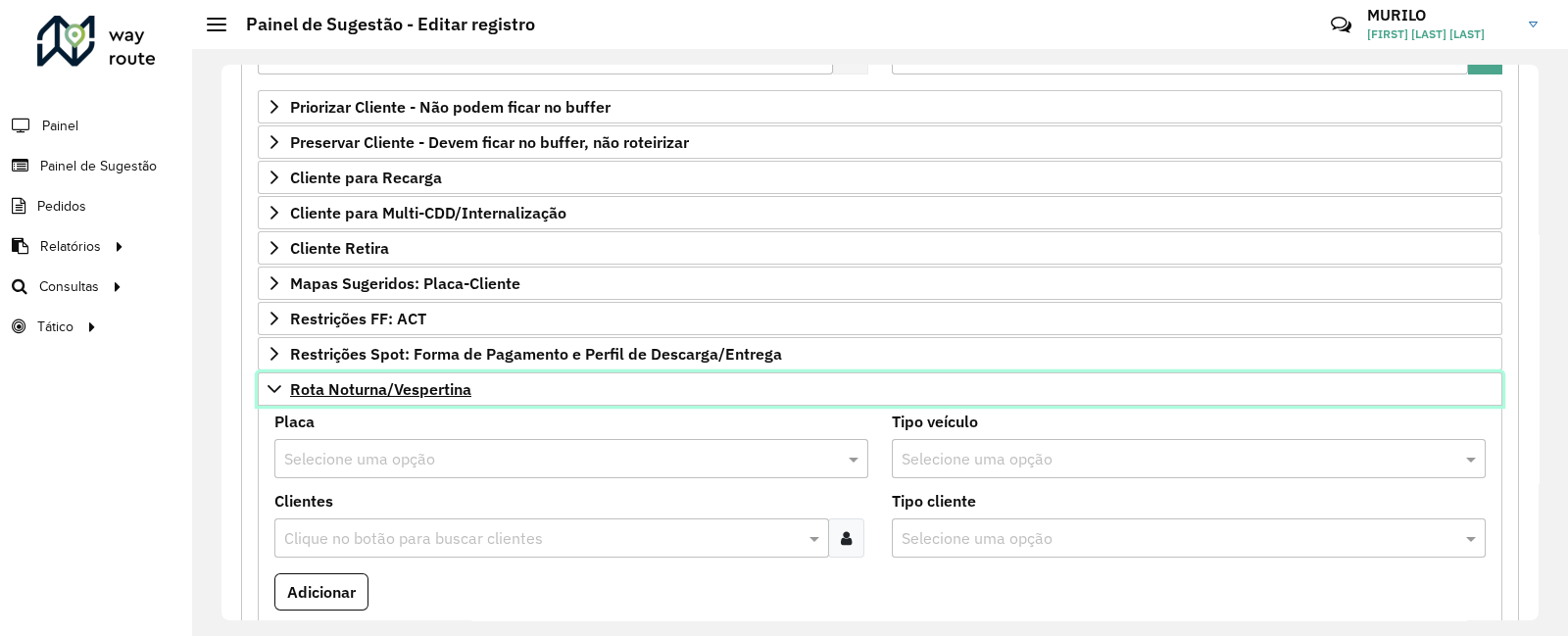 click on "Rota Noturna/Vespertina" at bounding box center [380, 389] 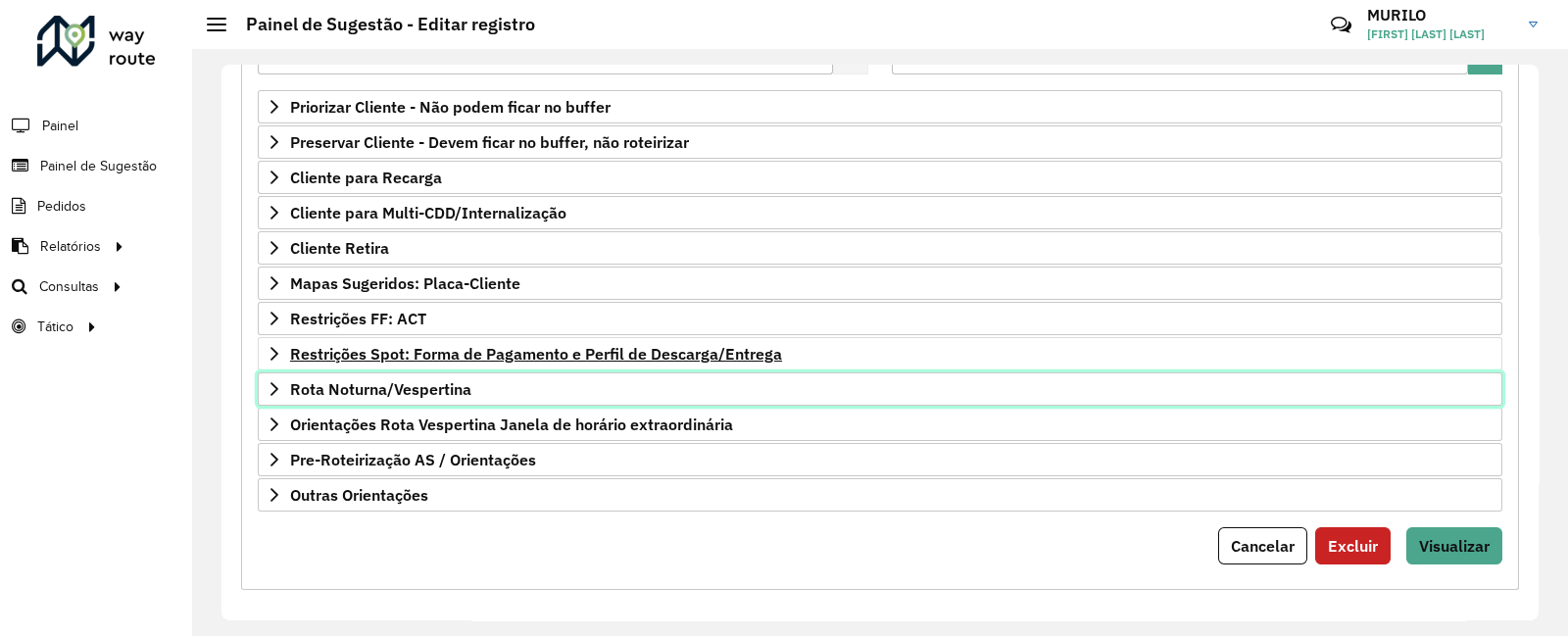 scroll, scrollTop: 335, scrollLeft: 0, axis: vertical 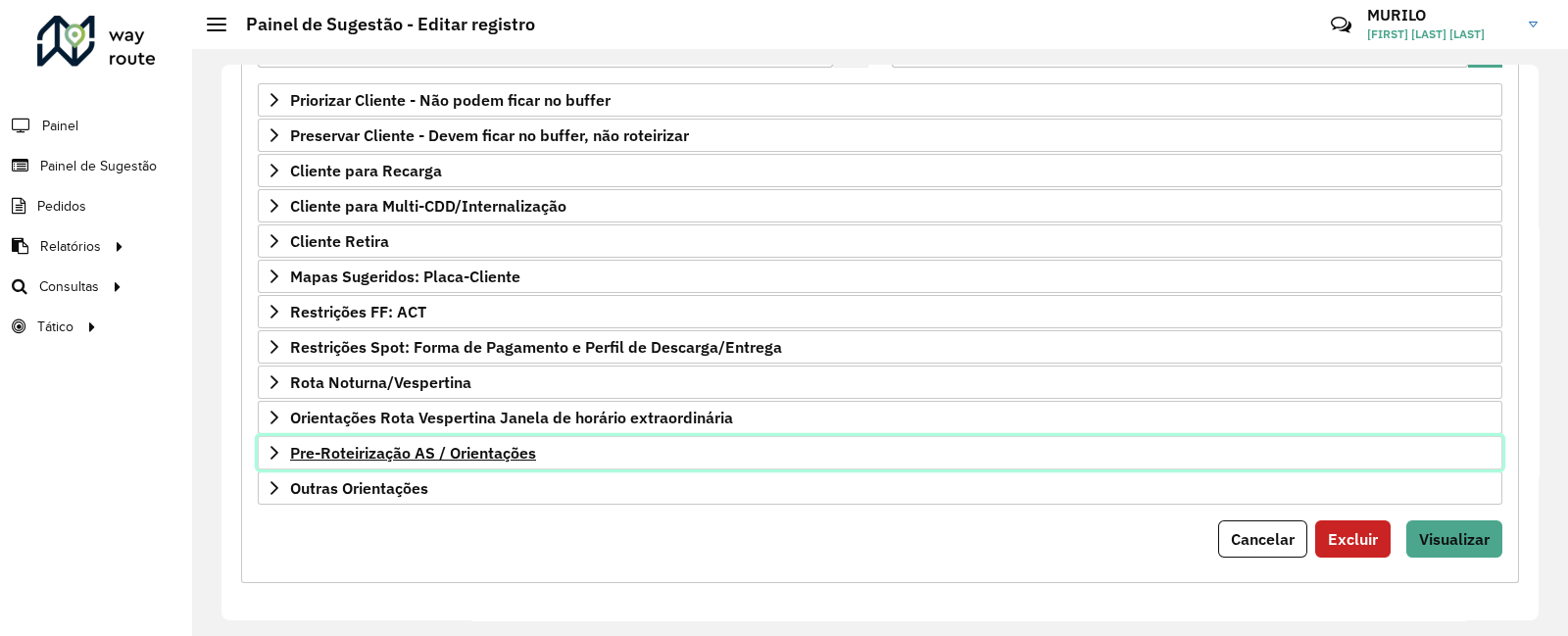 click on "Pre-Roteirização AS / Orientações" at bounding box center [413, 453] 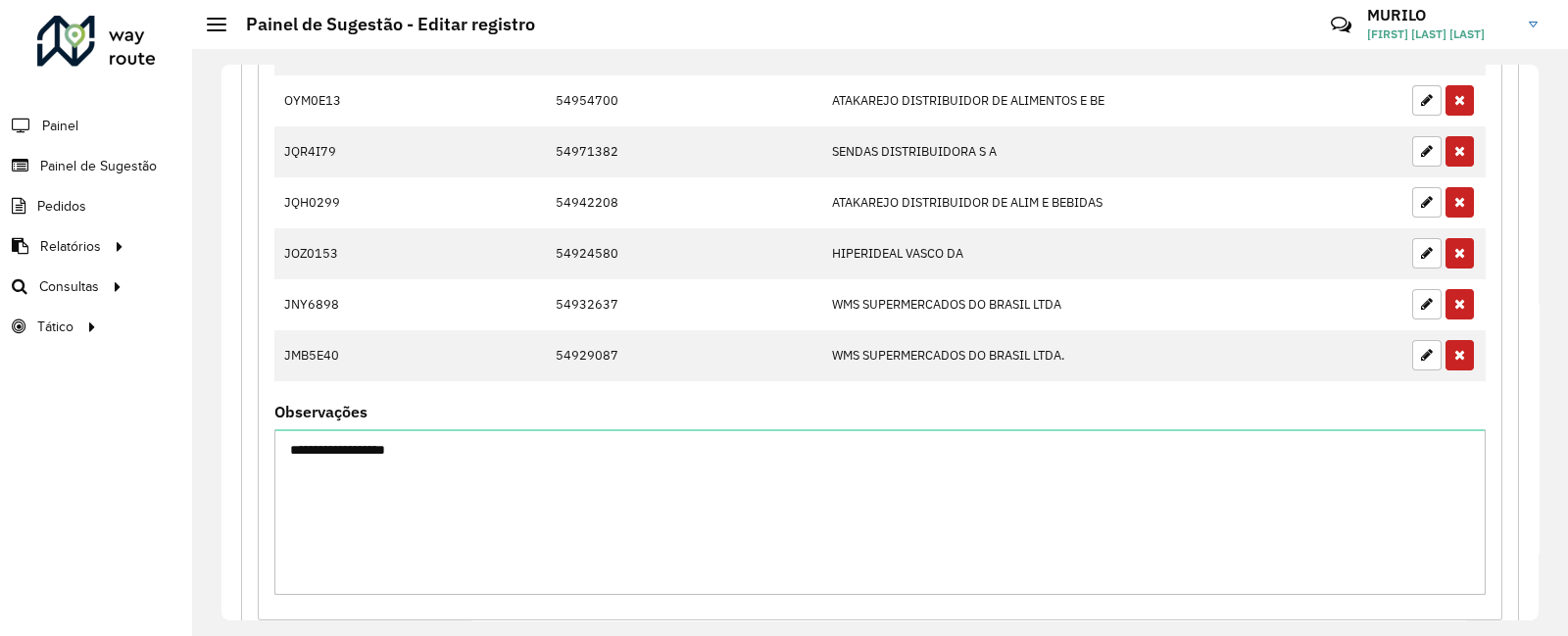 scroll, scrollTop: 1401, scrollLeft: 0, axis: vertical 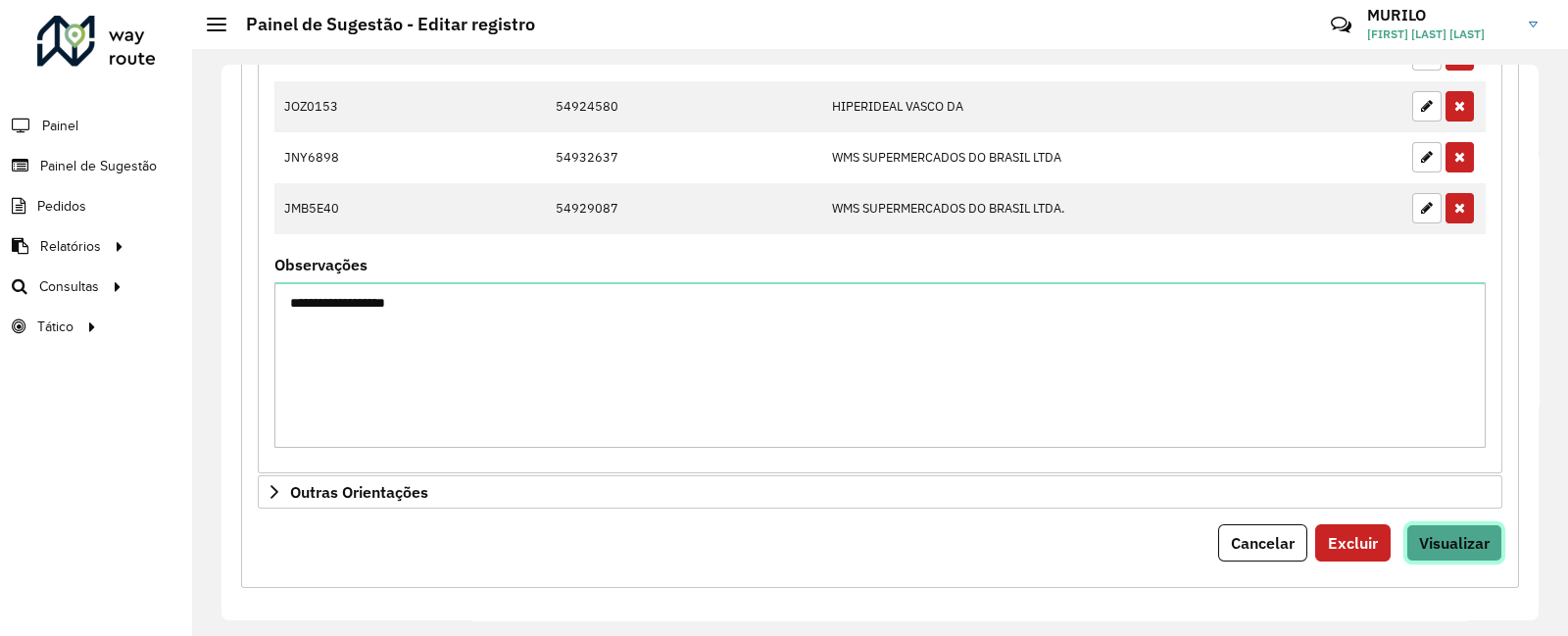 click on "Visualizar" at bounding box center (1454, 543) 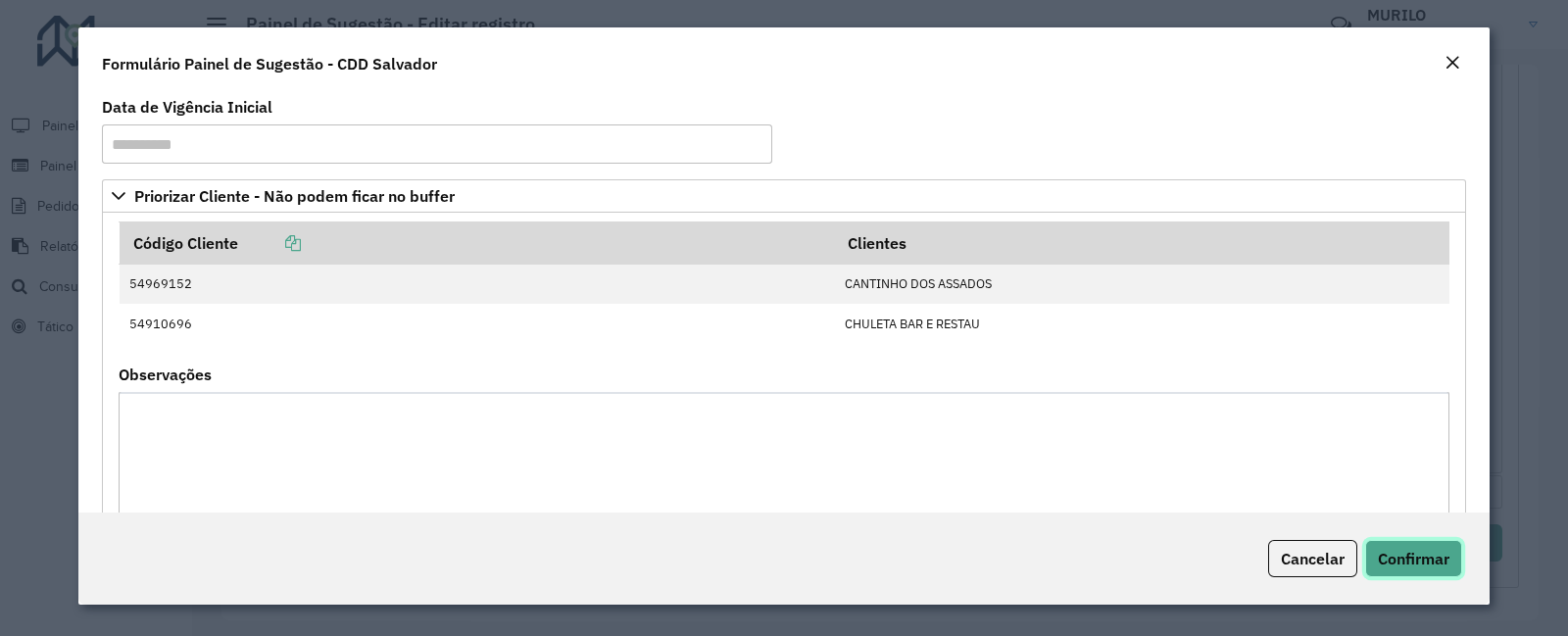 click on "Confirmar" 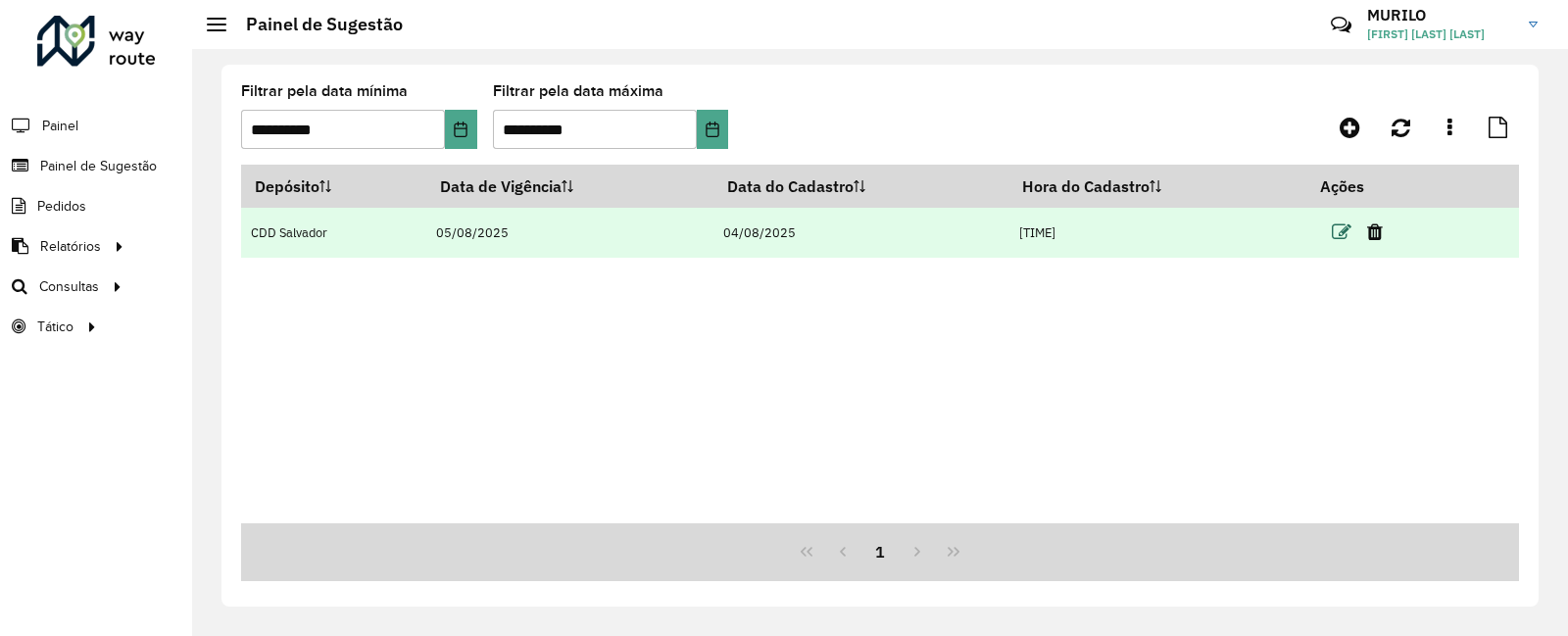 click at bounding box center [1342, 232] 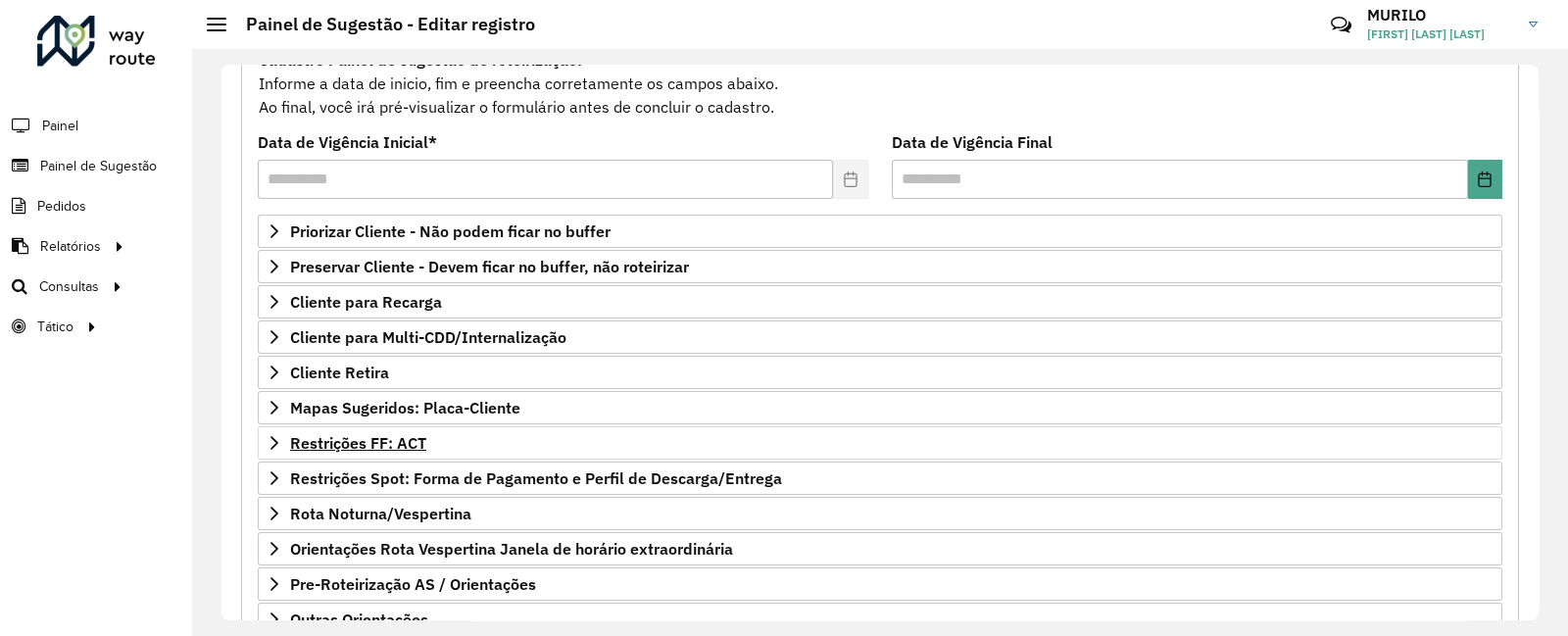 scroll, scrollTop: 306, scrollLeft: 0, axis: vertical 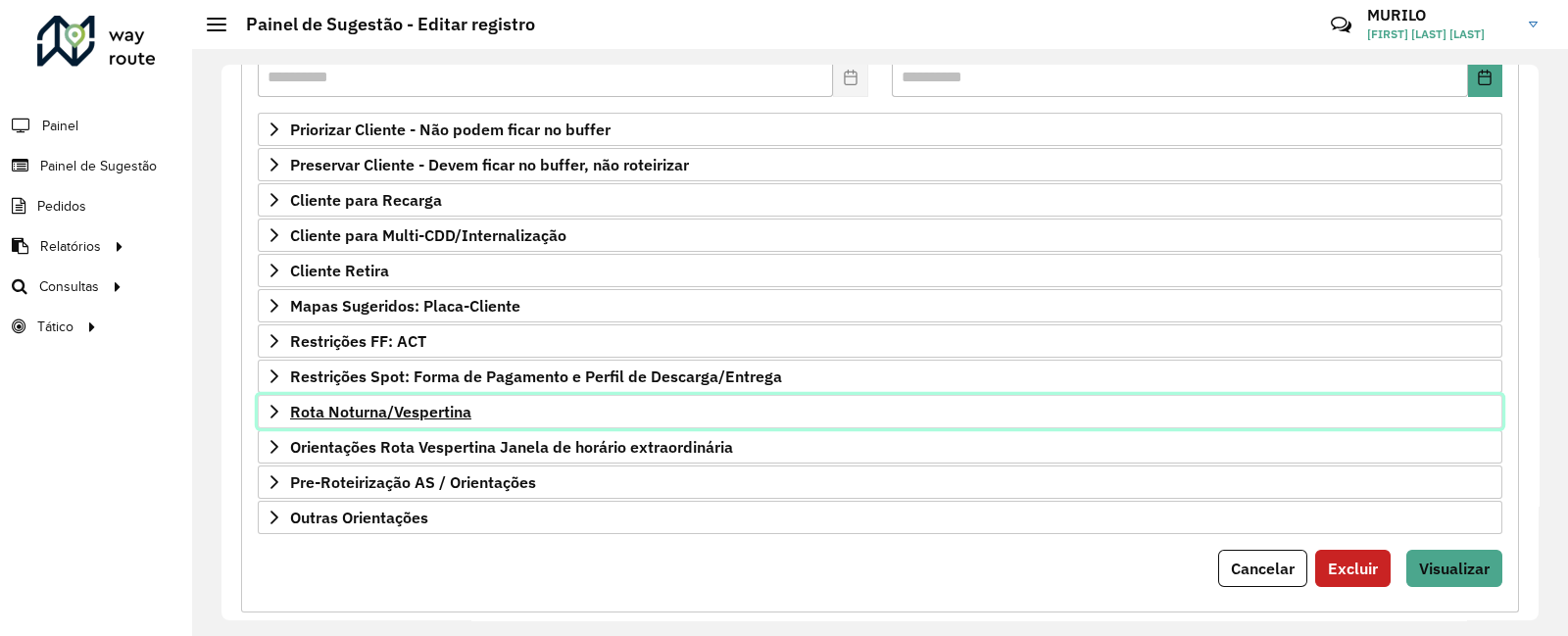 click on "Rota Noturna/Vespertina" at bounding box center [380, 412] 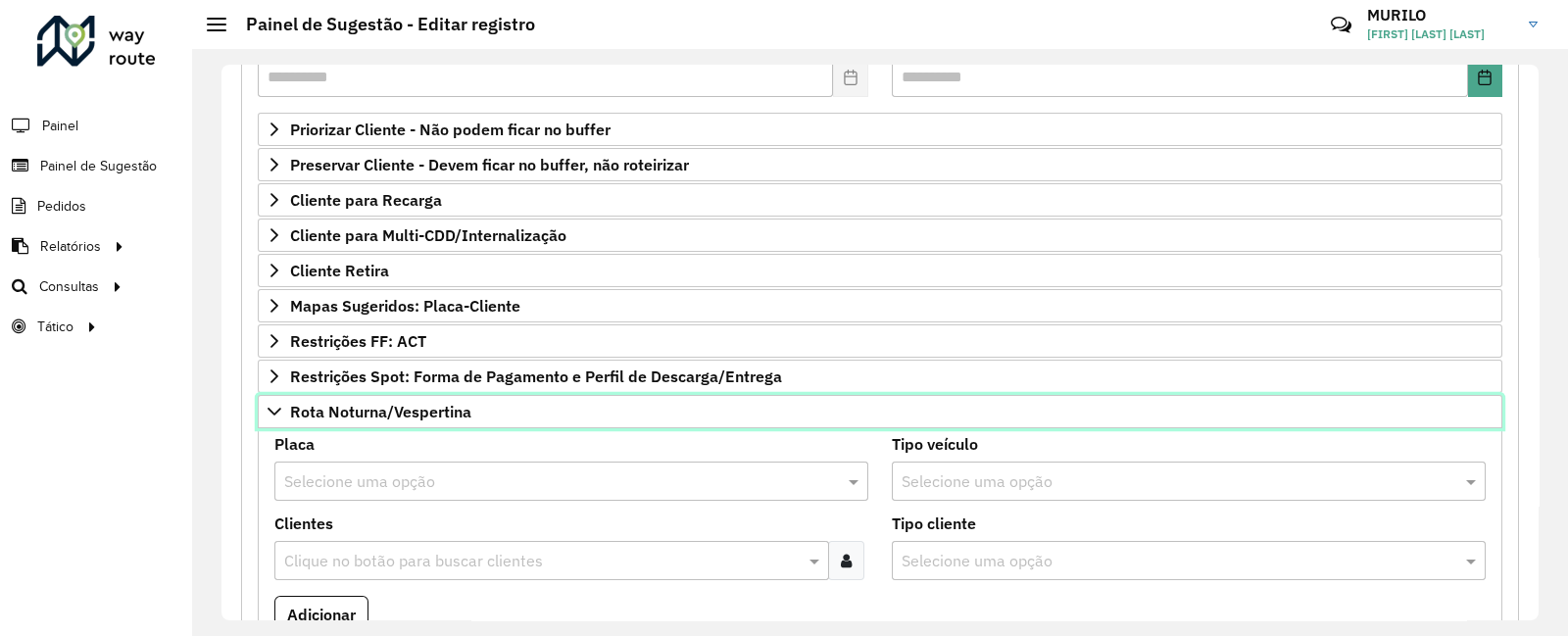 scroll, scrollTop: 714, scrollLeft: 0, axis: vertical 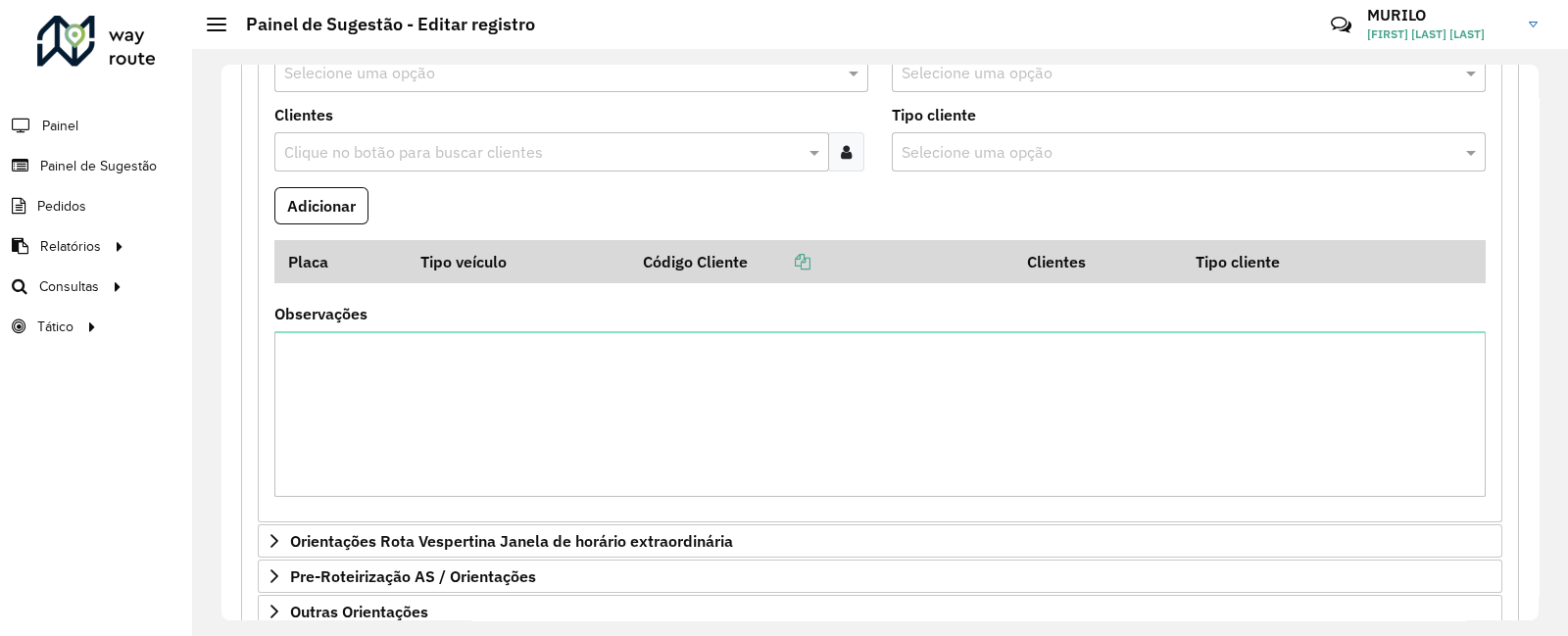 click at bounding box center [846, 152] 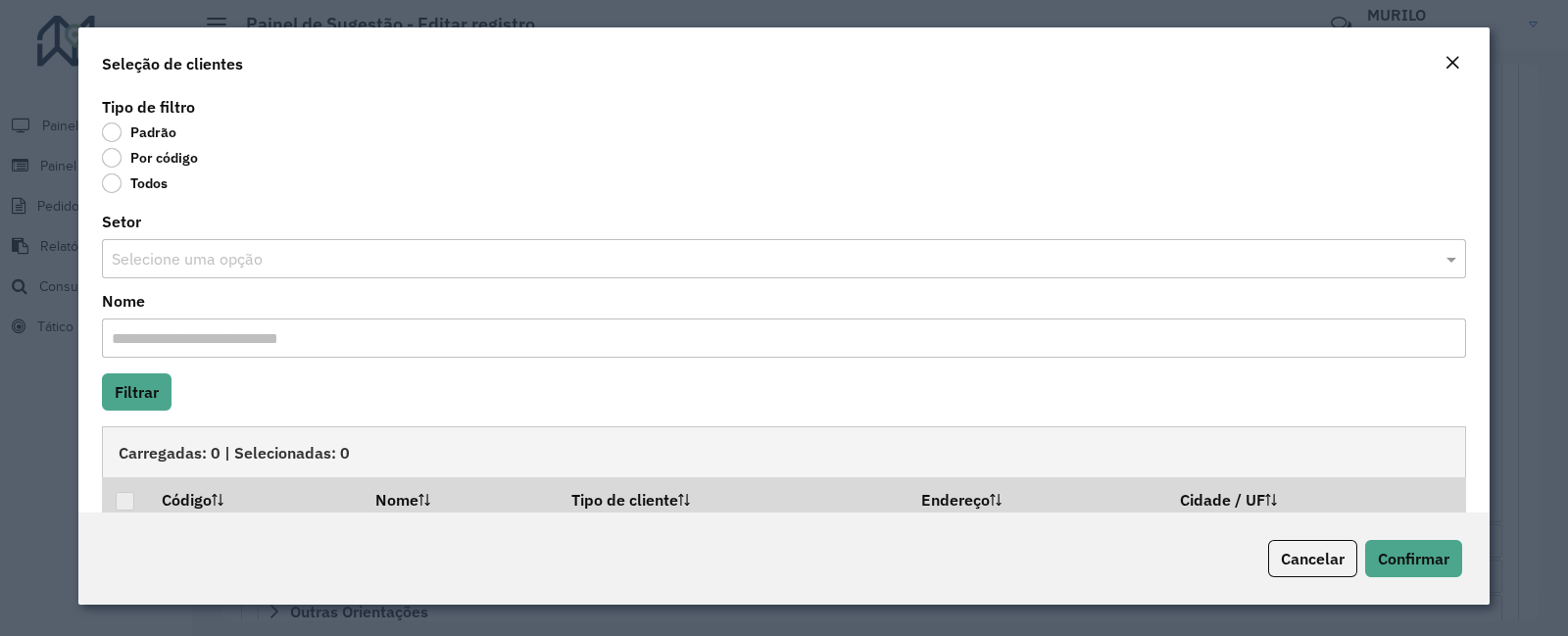 click on "Por código" 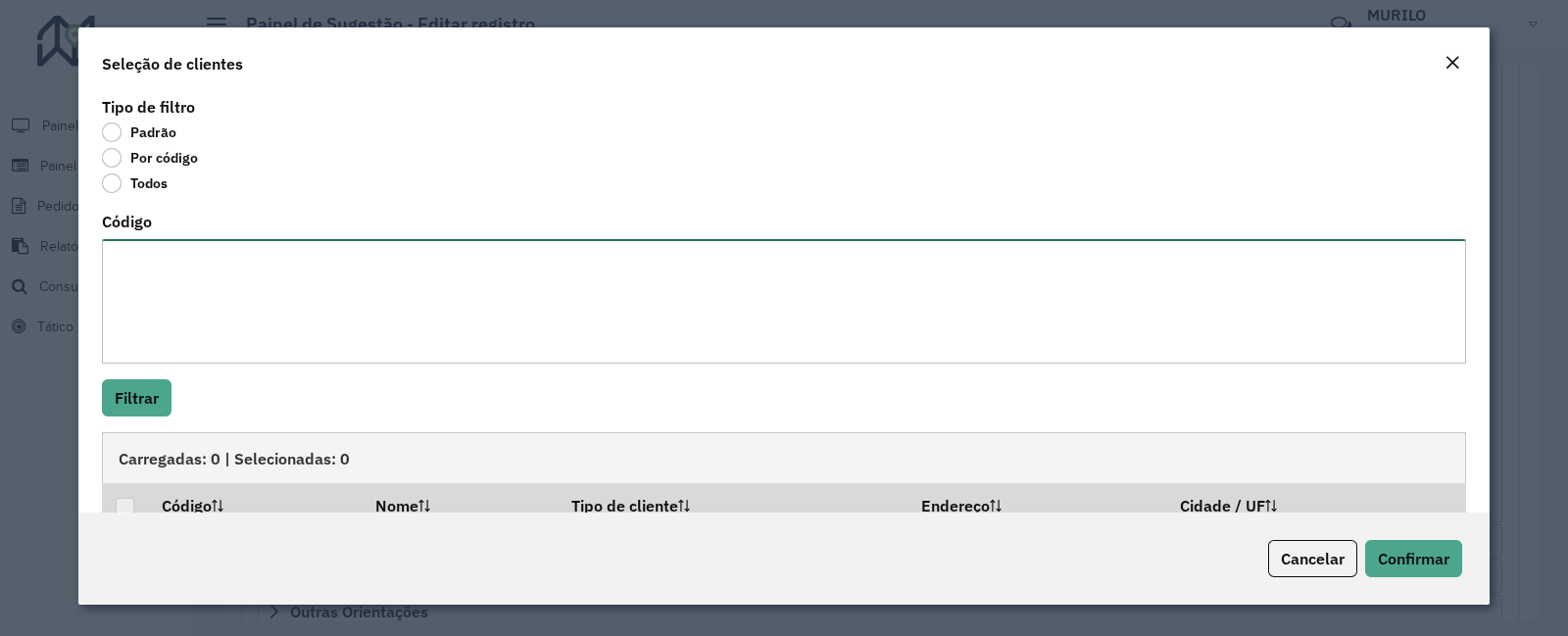 click on "Código" at bounding box center [784, 301] 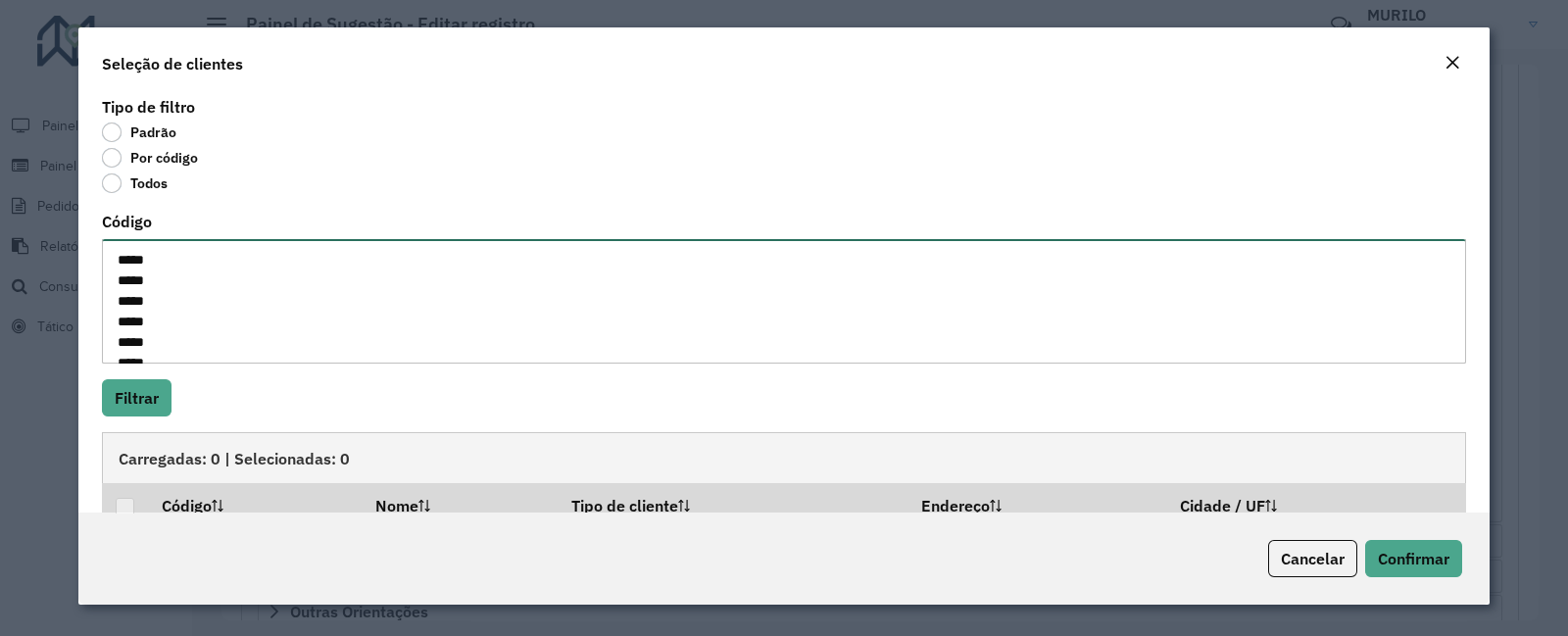 scroll, scrollTop: 70, scrollLeft: 0, axis: vertical 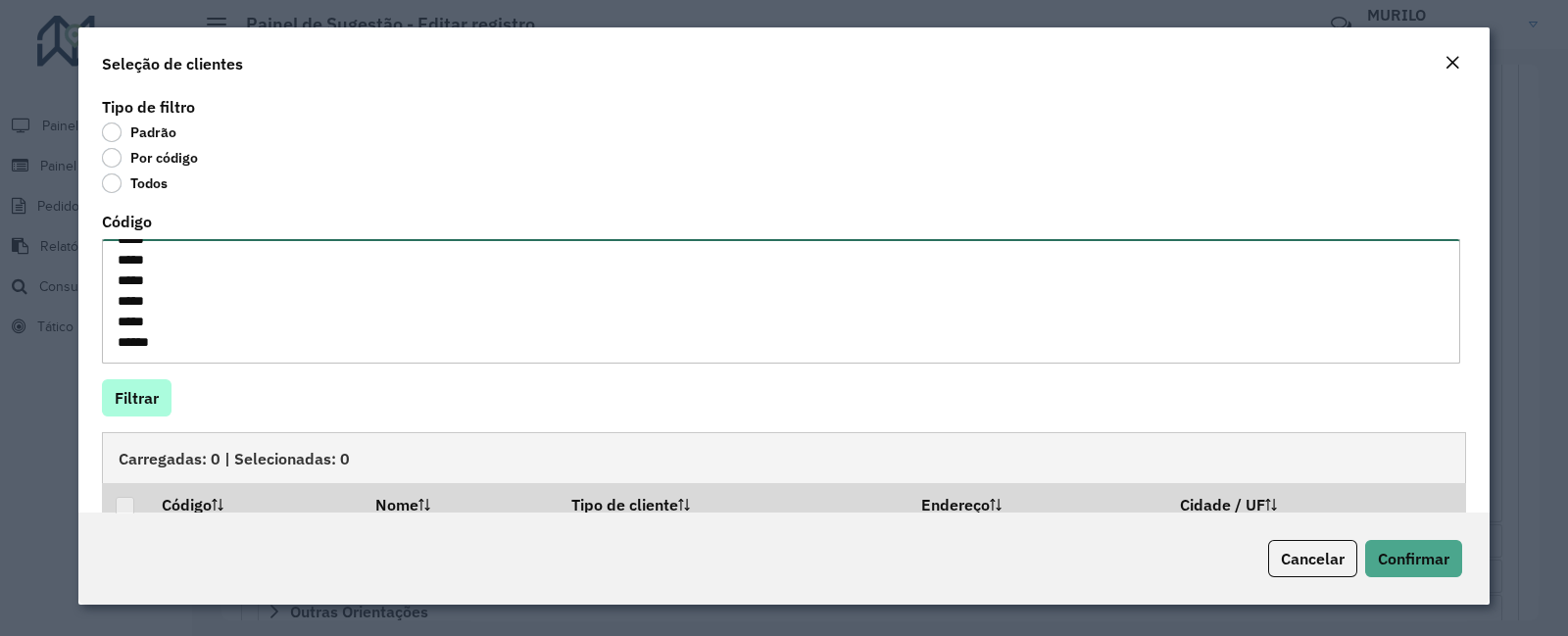 type on "*****
*****
*****
*****
*****
*****
*****
*****" 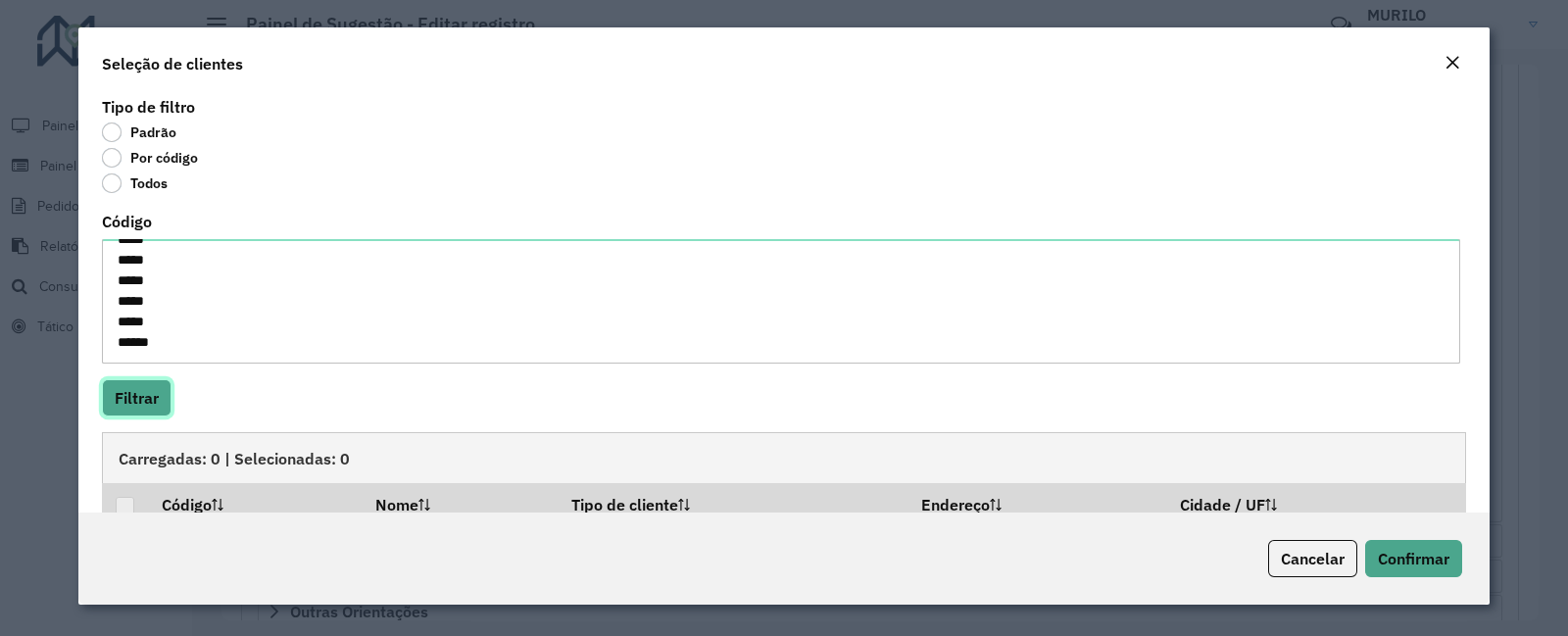 click on "Filtrar" 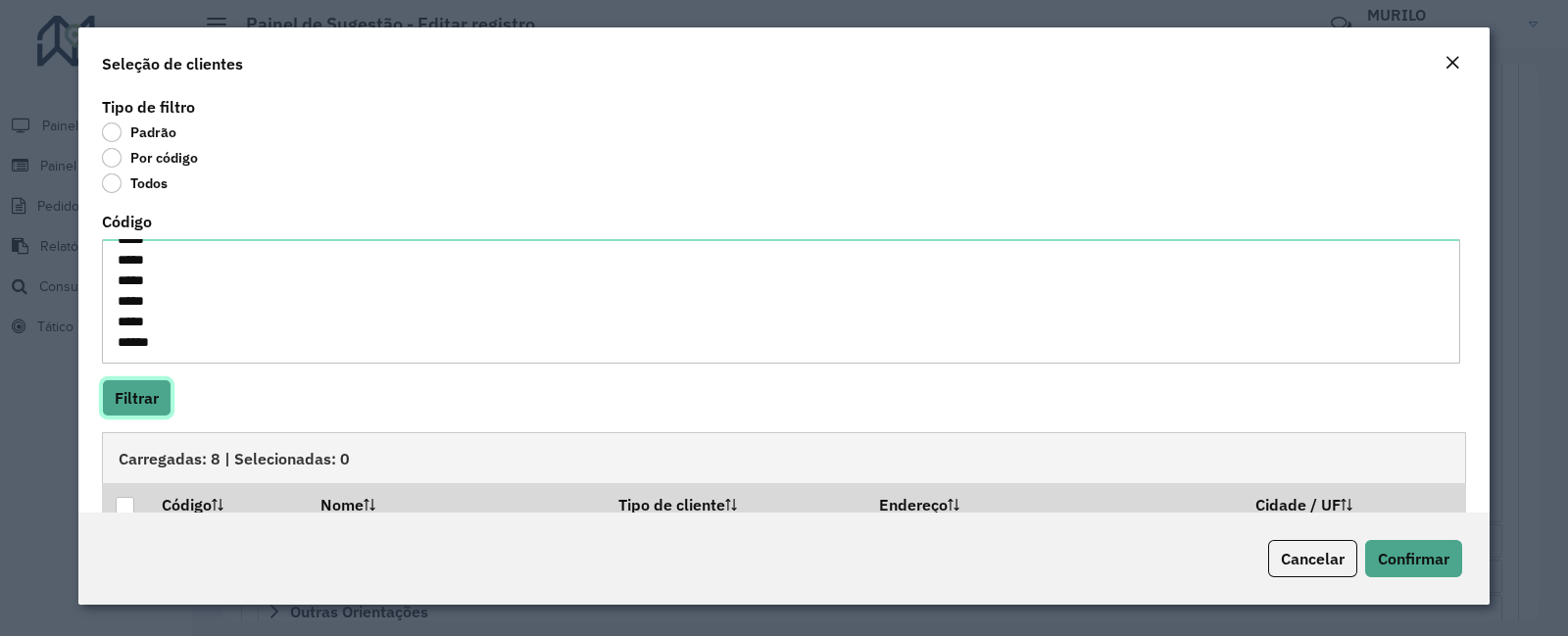 scroll, scrollTop: 82, scrollLeft: 0, axis: vertical 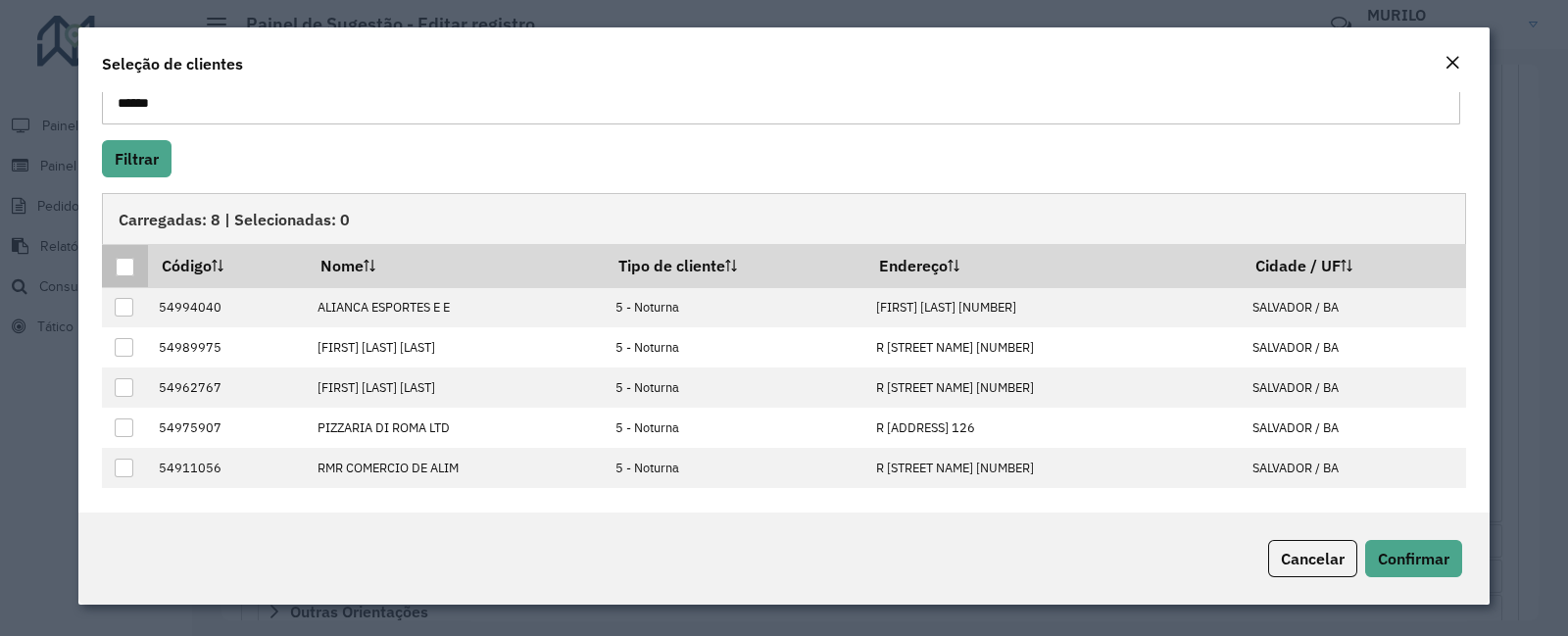 click at bounding box center (124, 267) 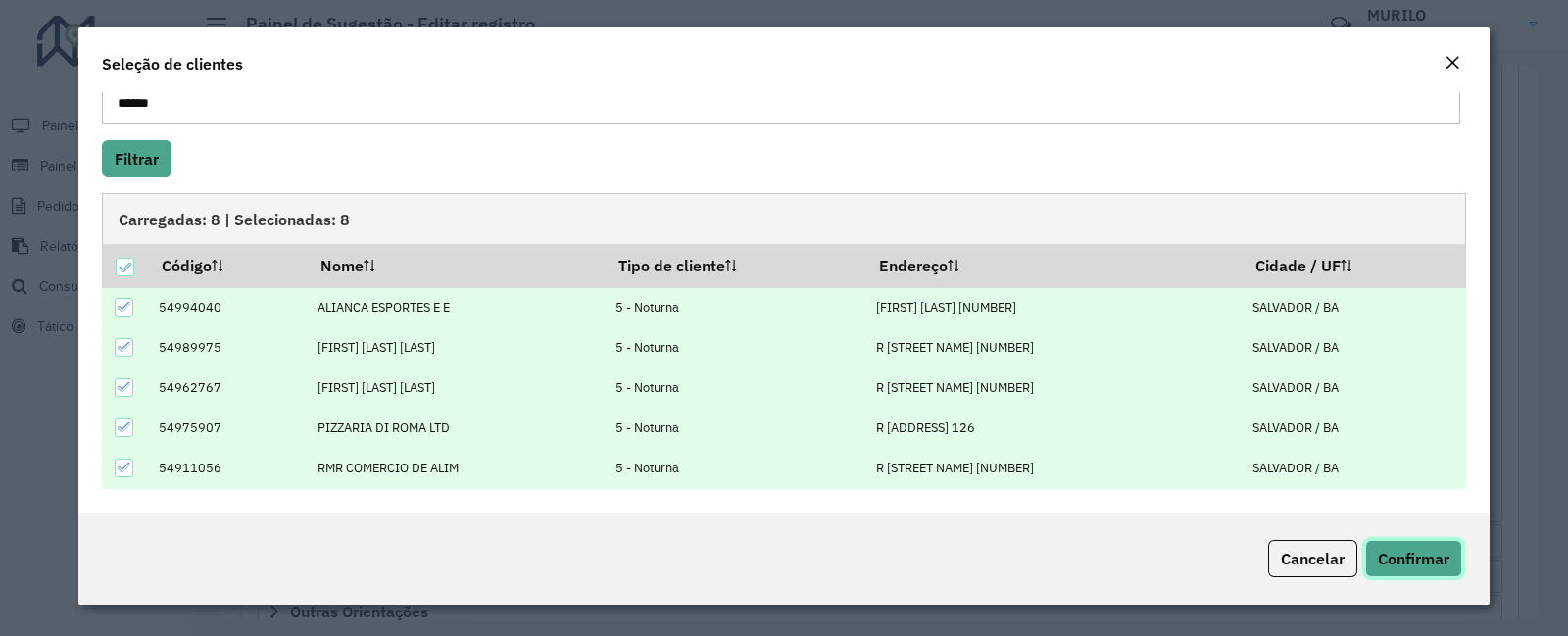click on "Confirmar" 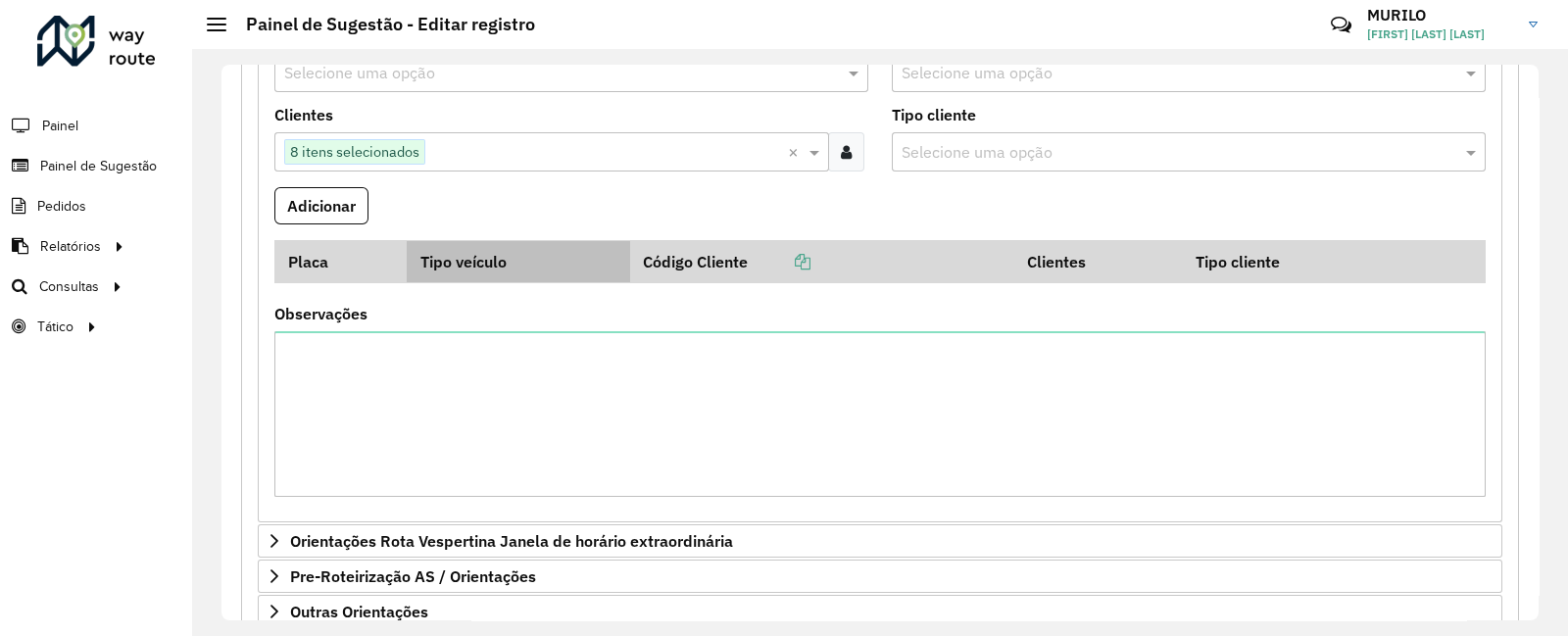 scroll, scrollTop: 510, scrollLeft: 0, axis: vertical 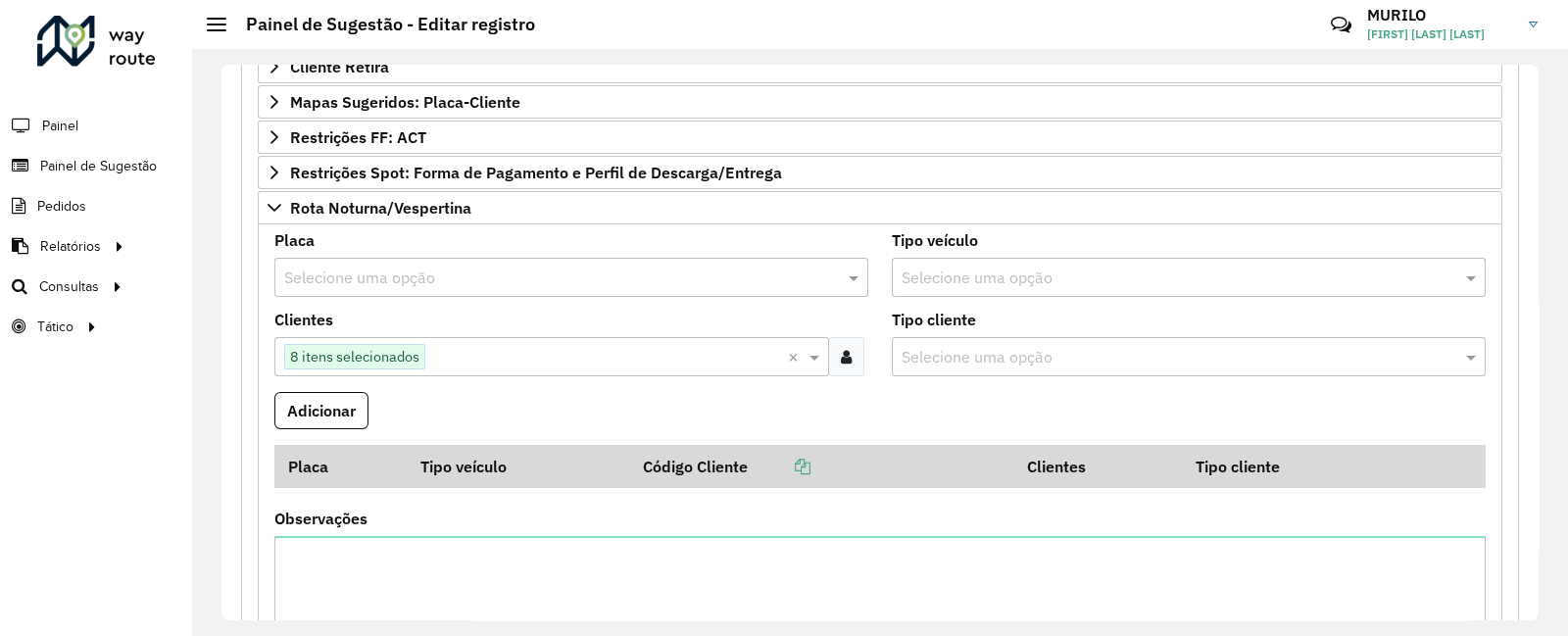 click on "Selecione uma opção" at bounding box center (571, 277) 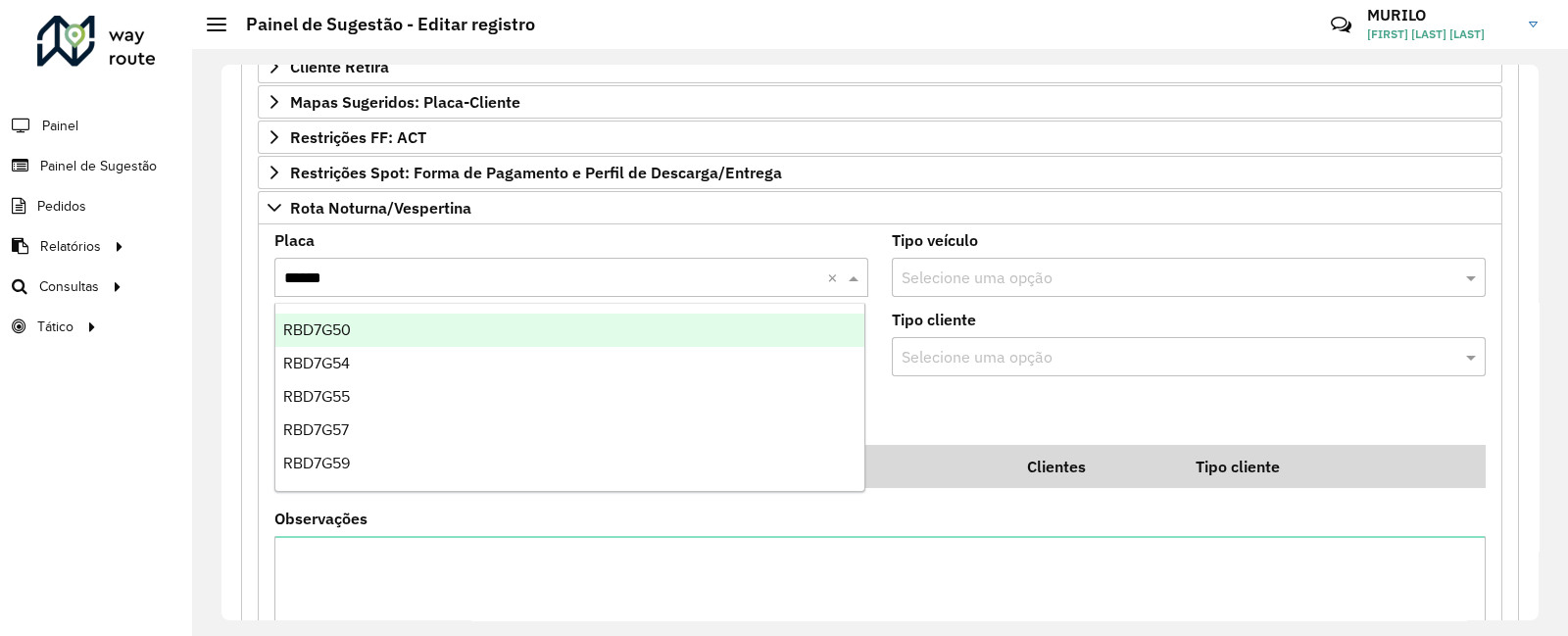 type on "*******" 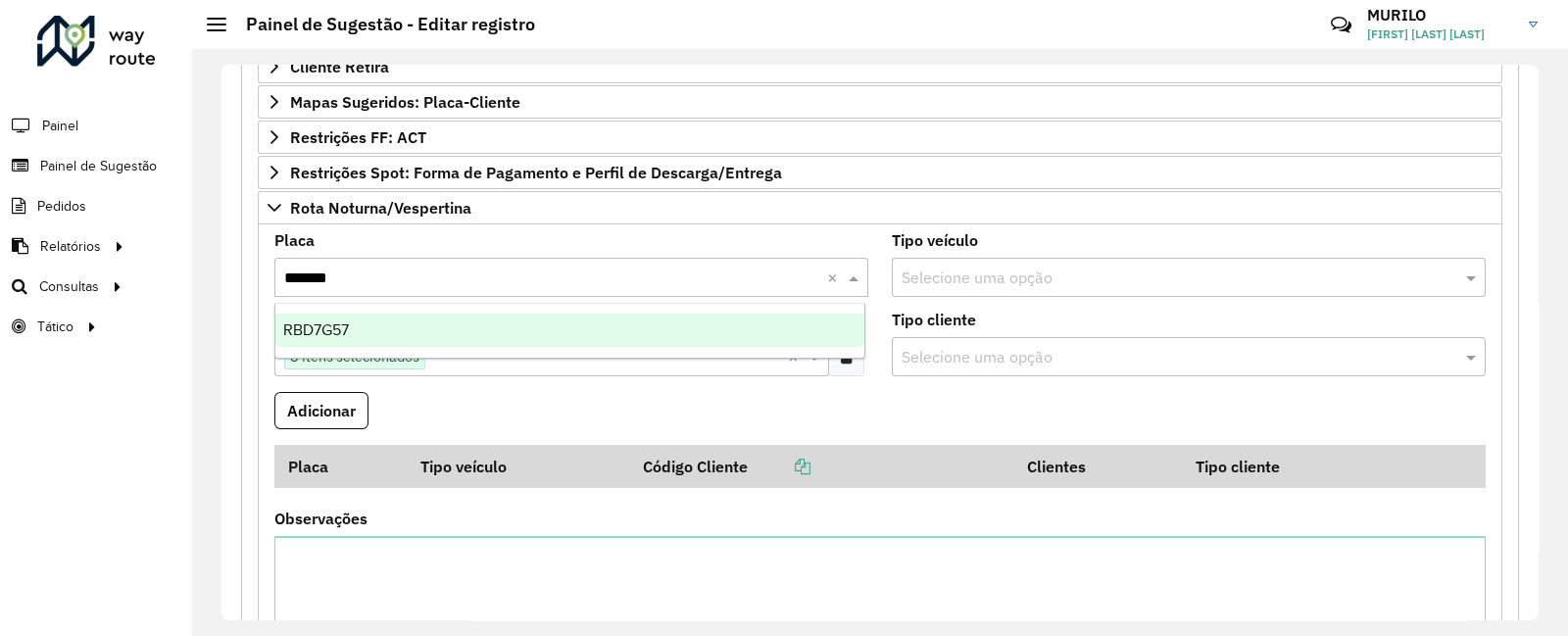 click on "RBD7G57" at bounding box center [569, 330] 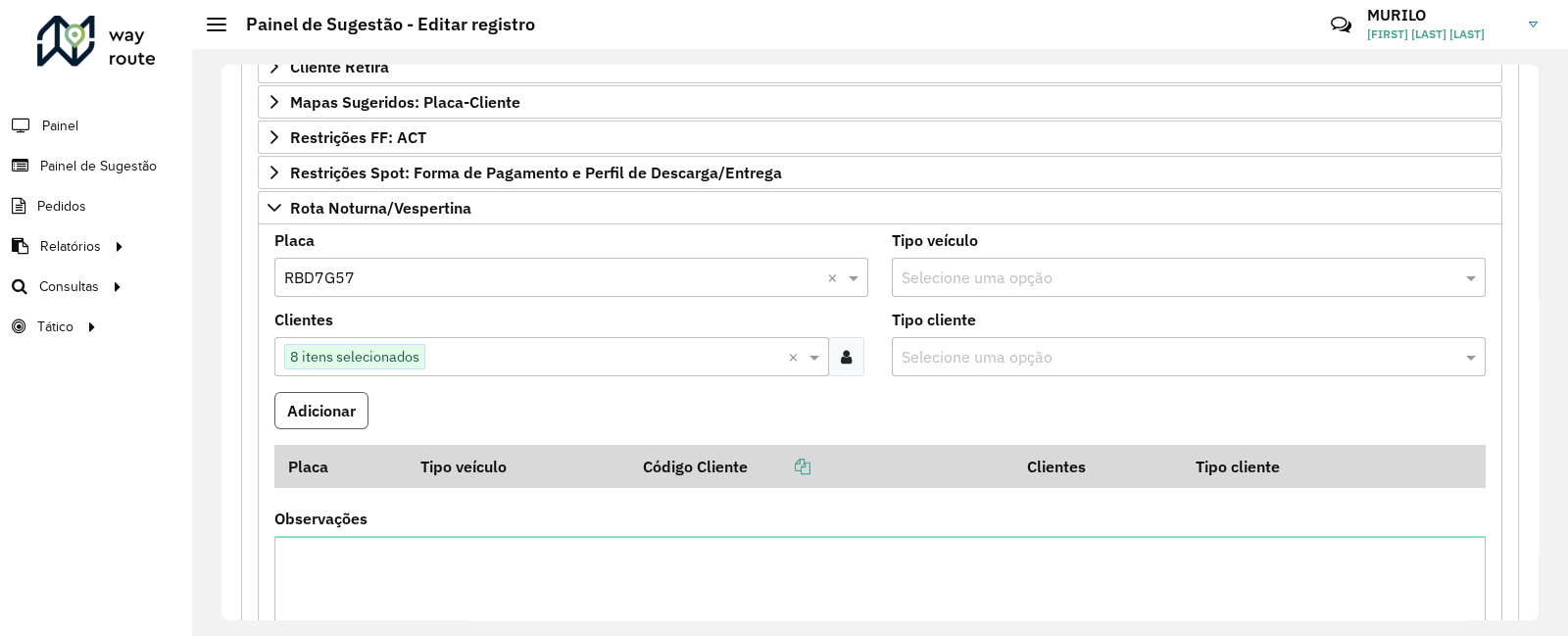click on "Adicionar" at bounding box center (321, 411) 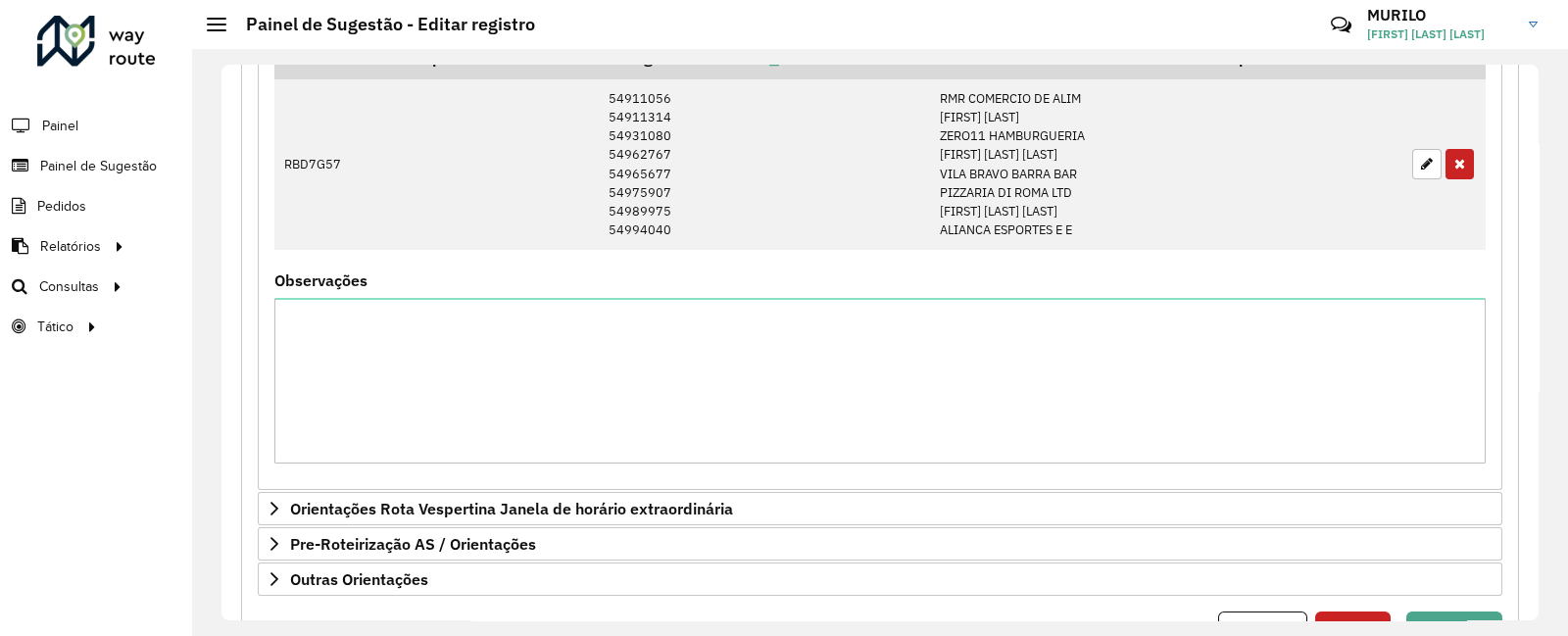 scroll, scrollTop: 1009, scrollLeft: 0, axis: vertical 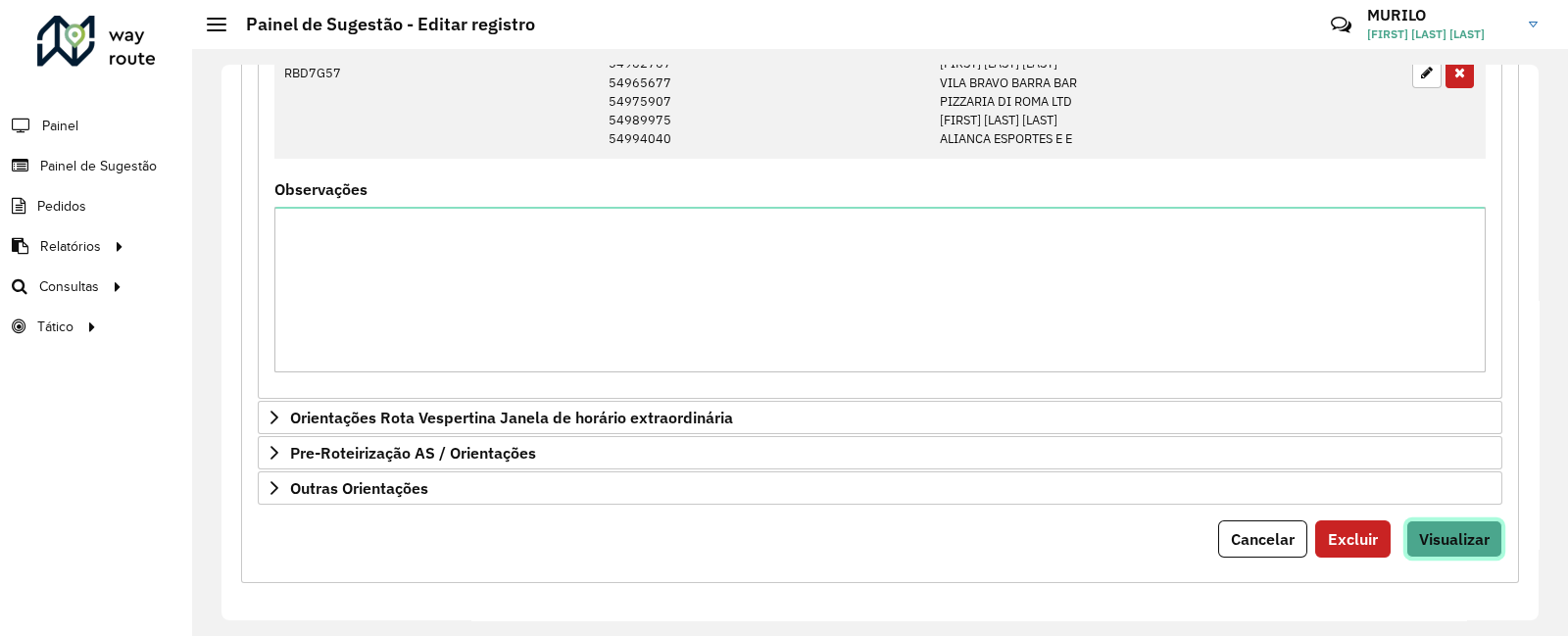 click on "Visualizar" at bounding box center [1454, 539] 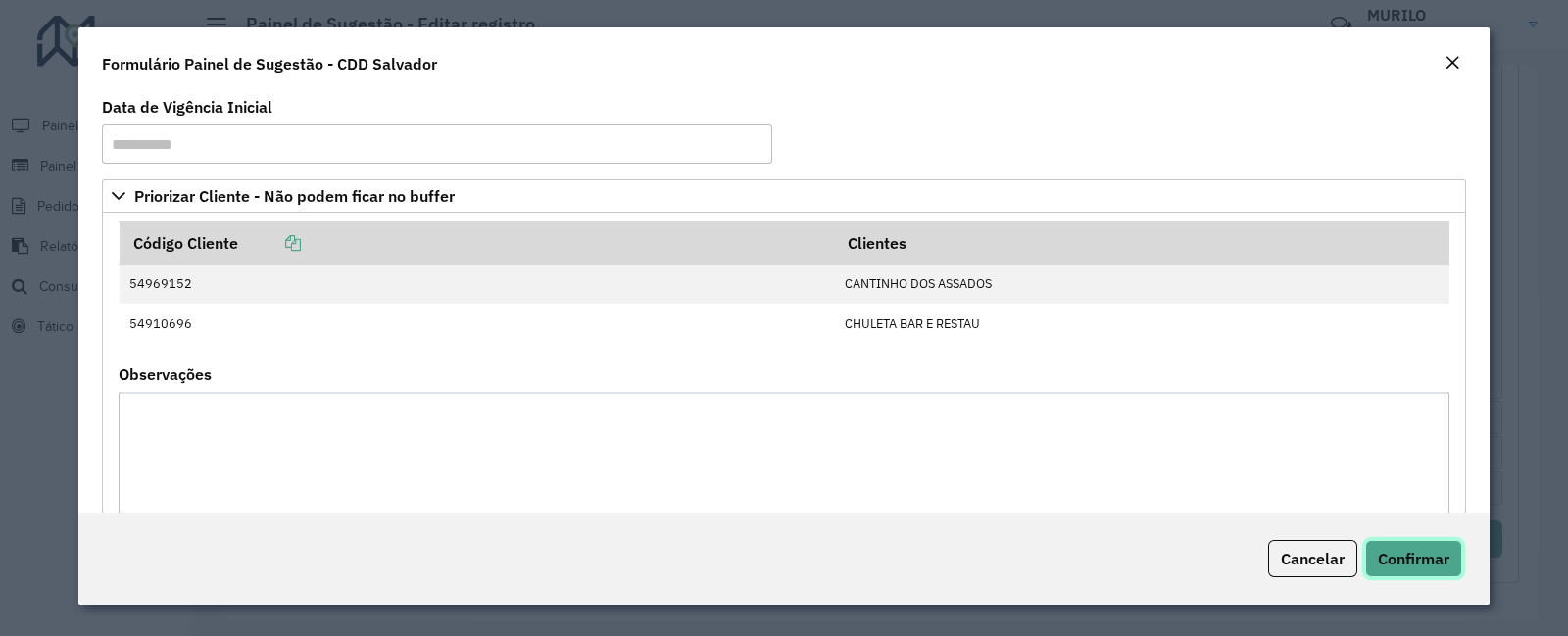 click on "Confirmar" 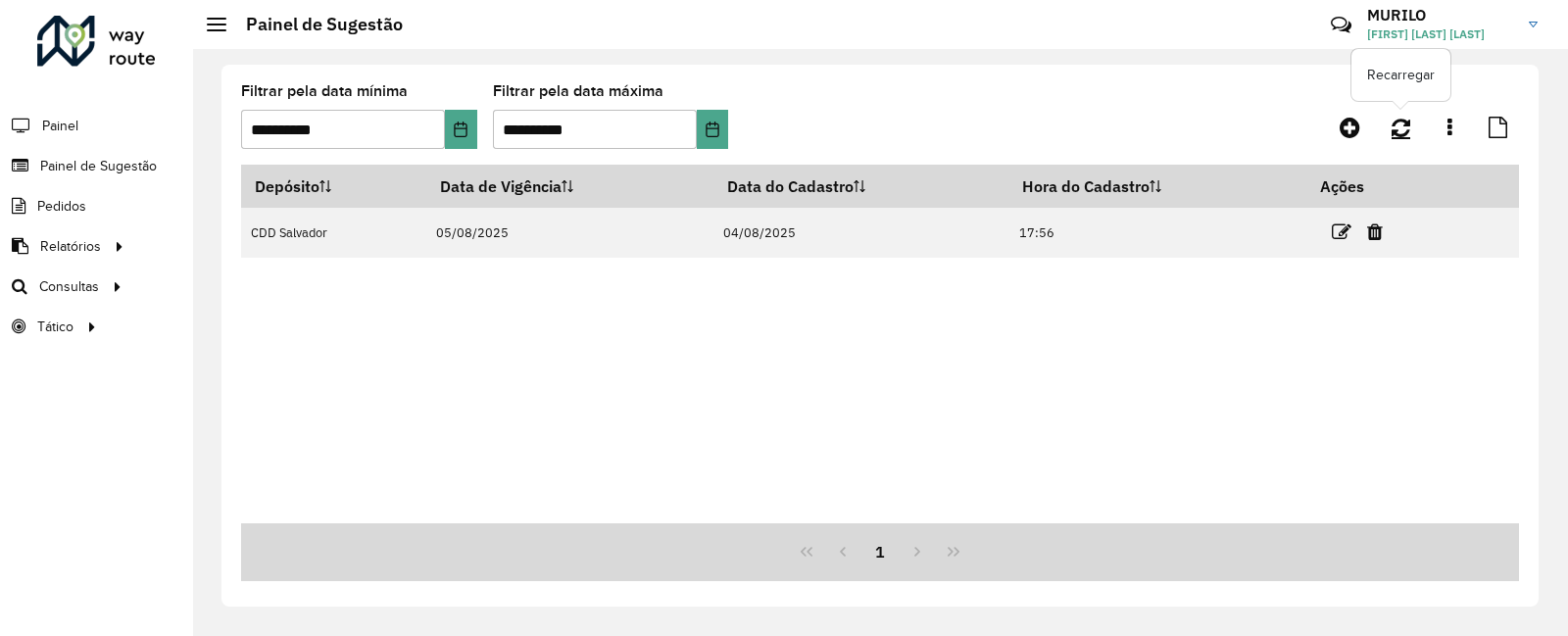 click 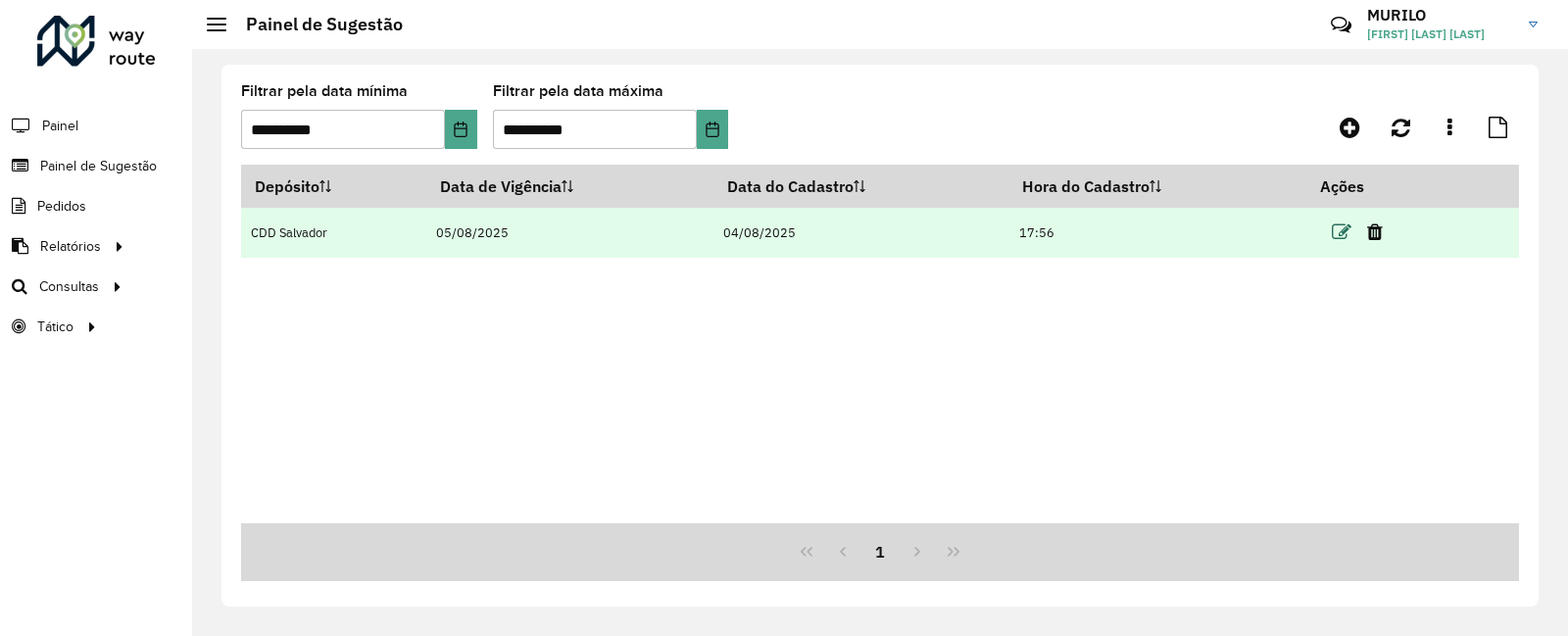 click at bounding box center [1342, 232] 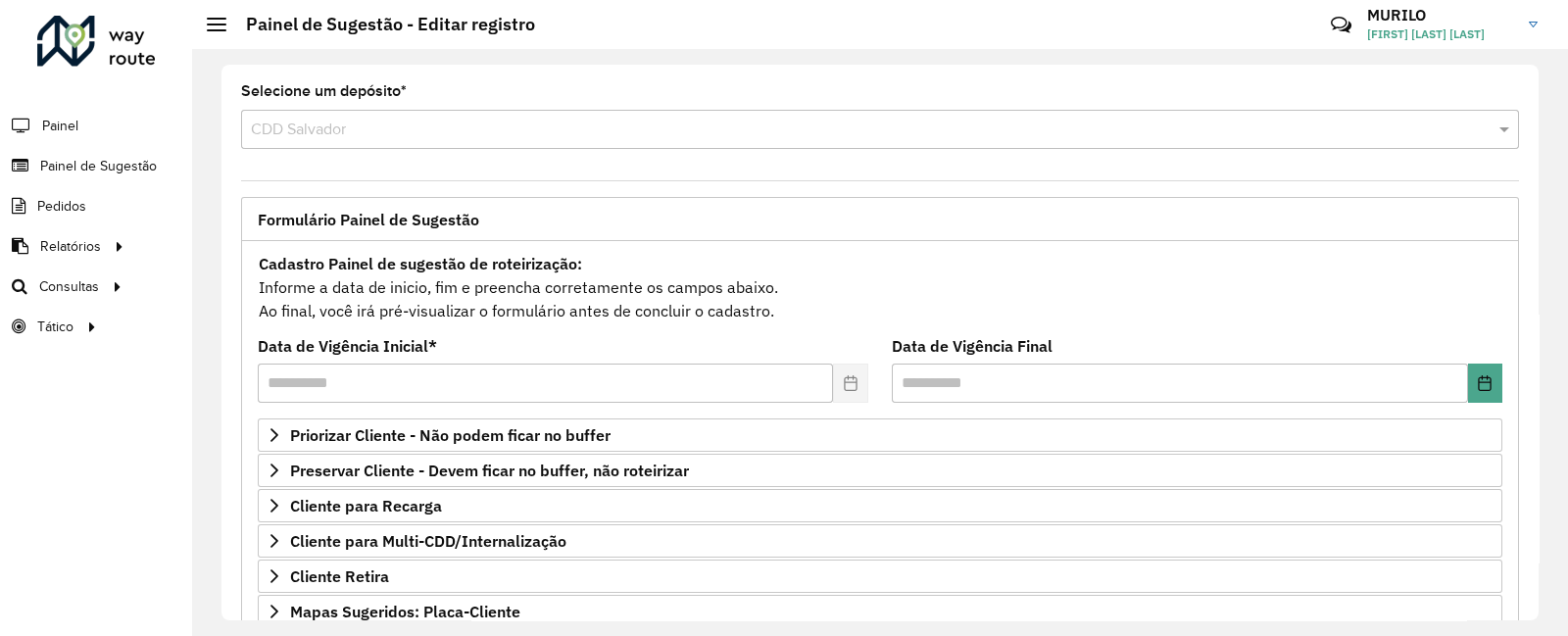 scroll, scrollTop: 335, scrollLeft: 0, axis: vertical 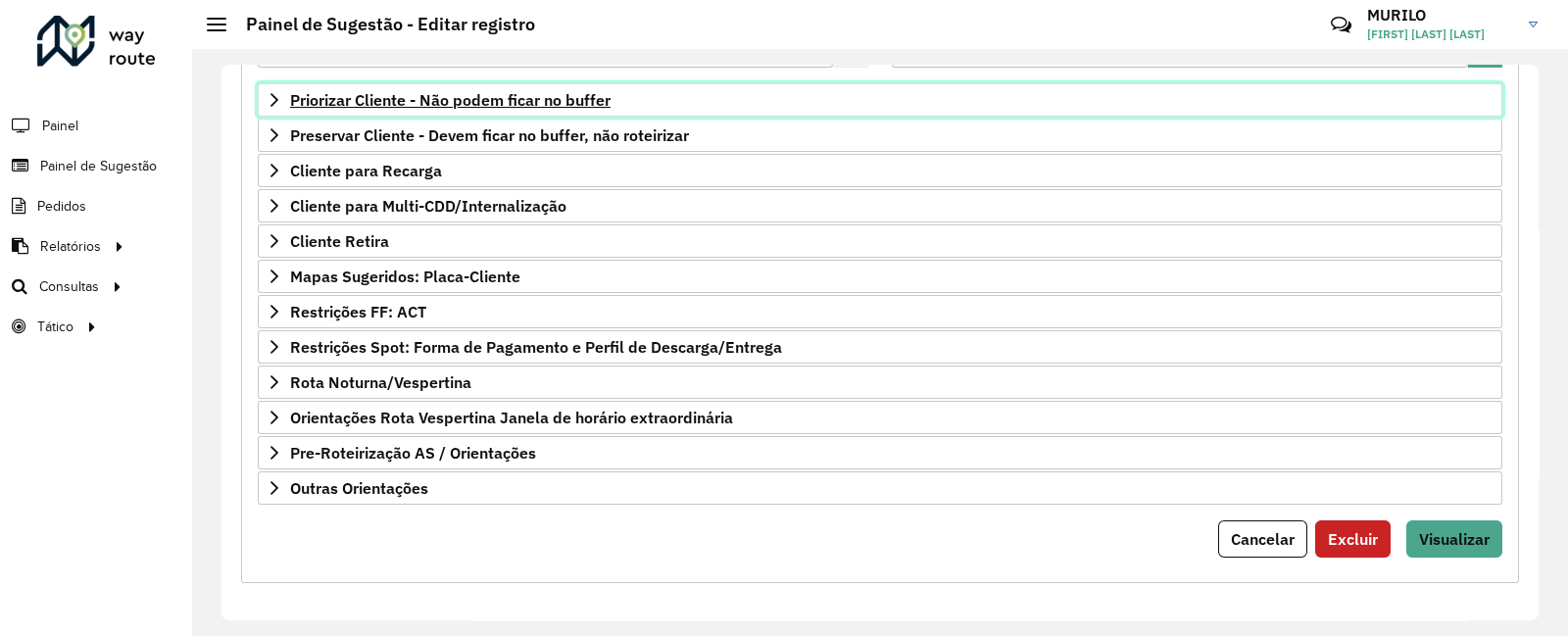 click on "Priorizar Cliente - Não podem ficar no buffer" at bounding box center (880, 100) 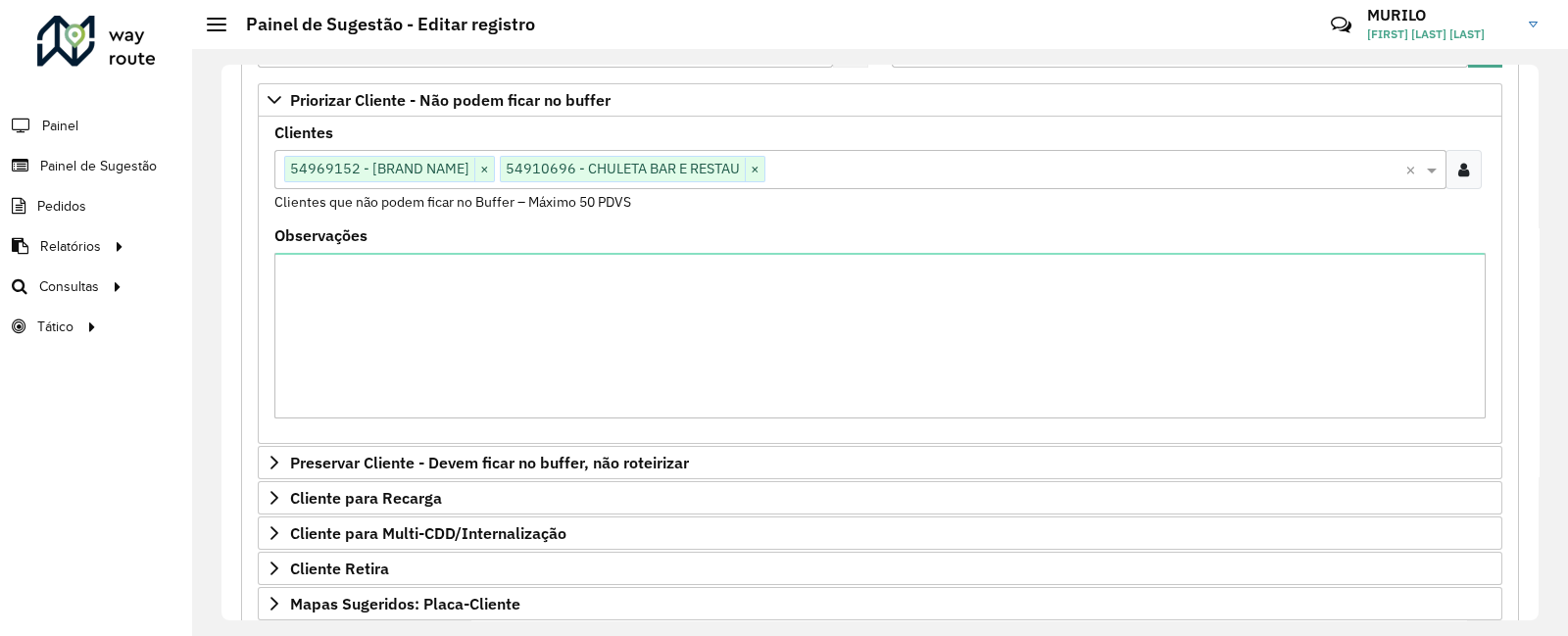 click at bounding box center [1463, 170] 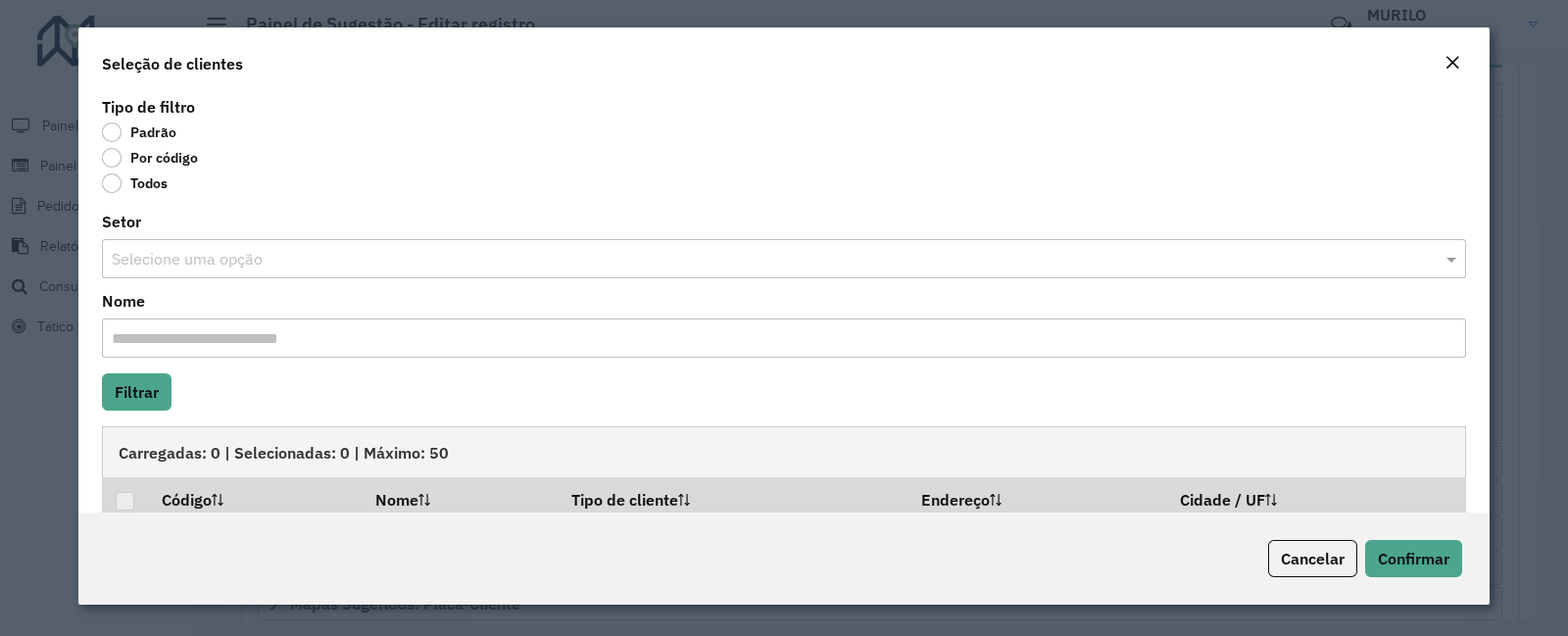 click on "Por código" 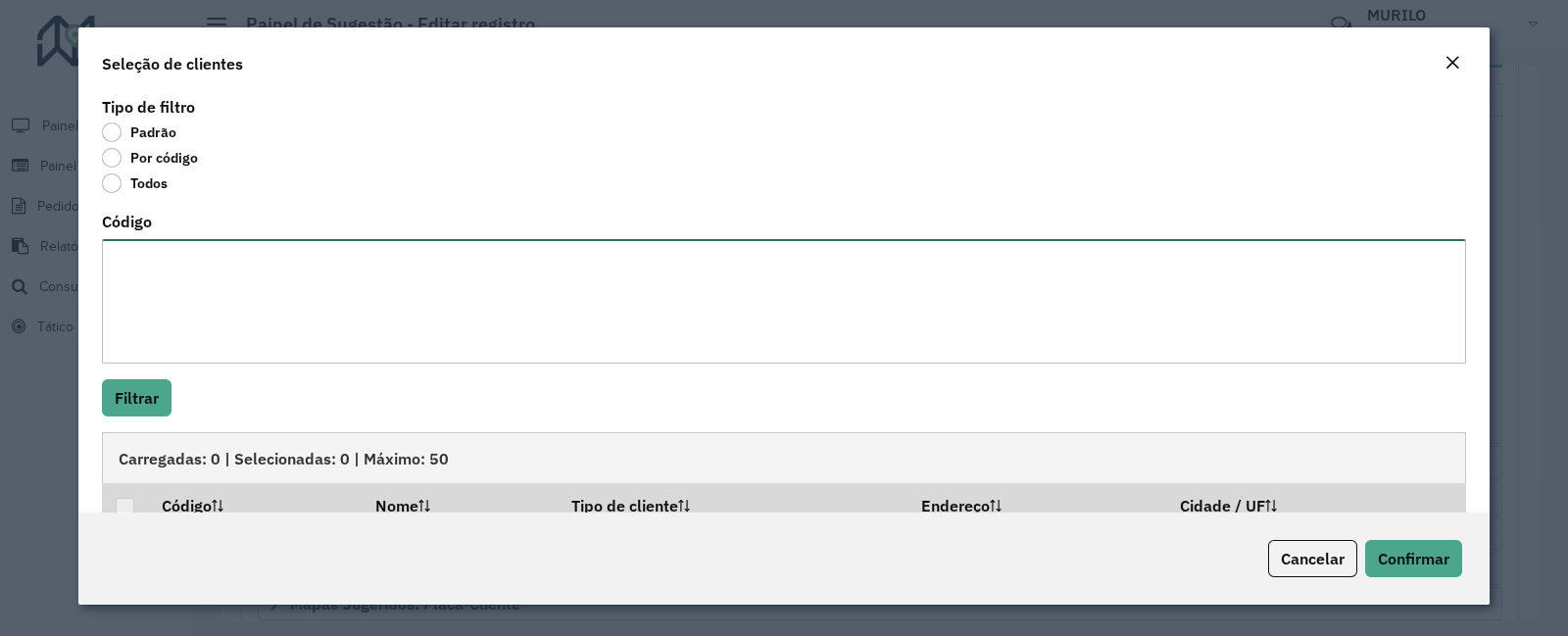click on "Código" at bounding box center [784, 301] 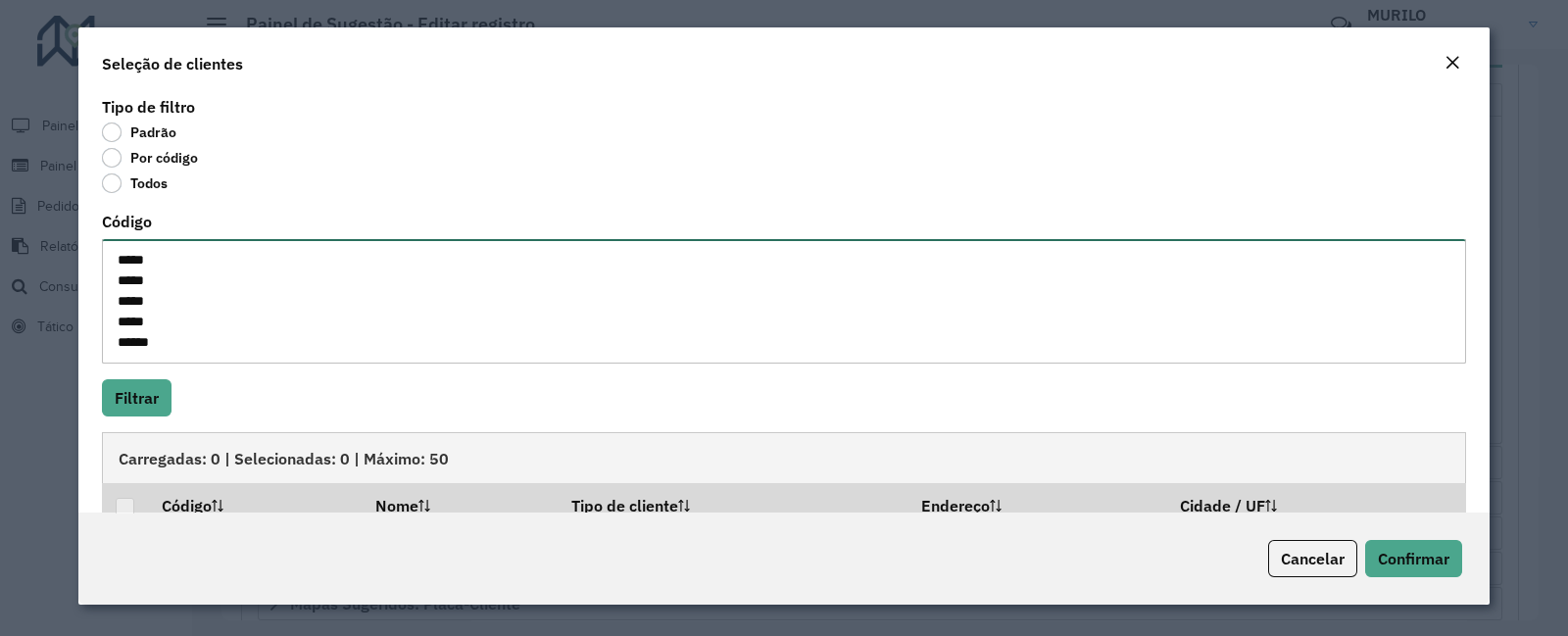 scroll, scrollTop: 9, scrollLeft: 0, axis: vertical 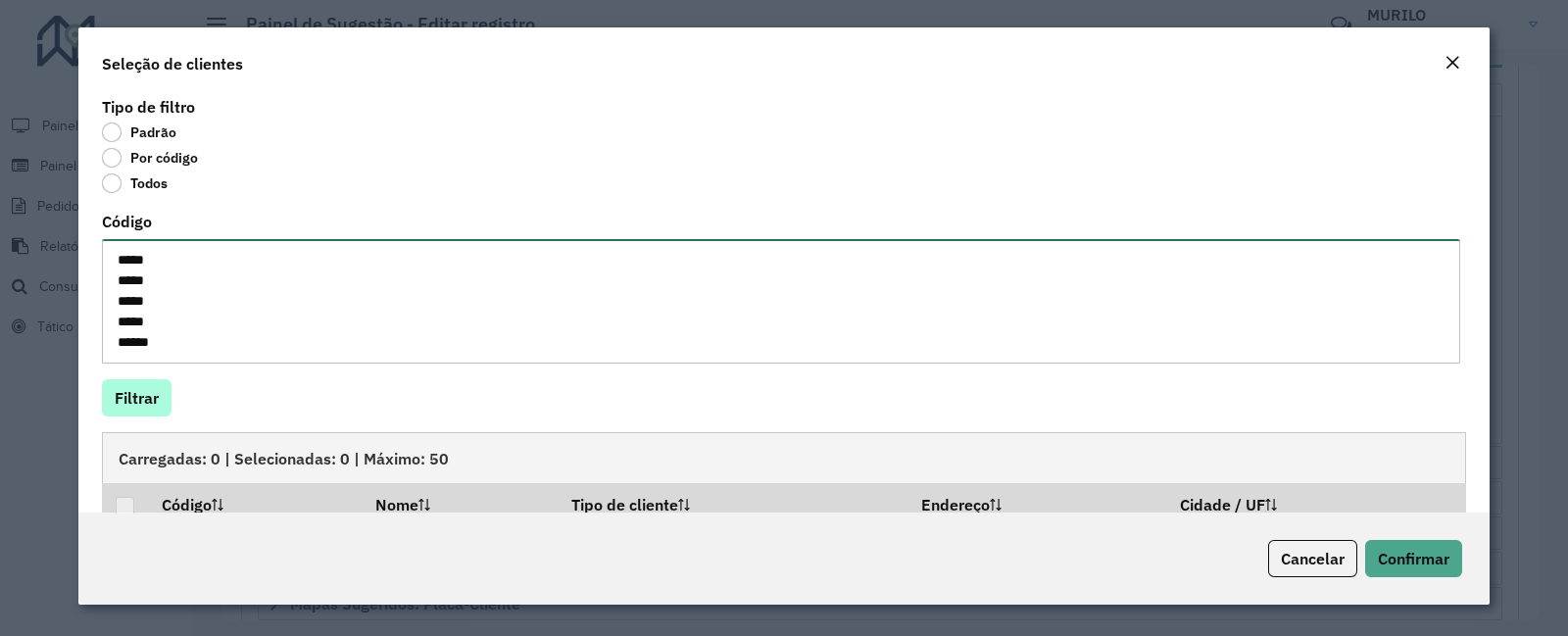 type on "*****
*****
*****
*****
*****" 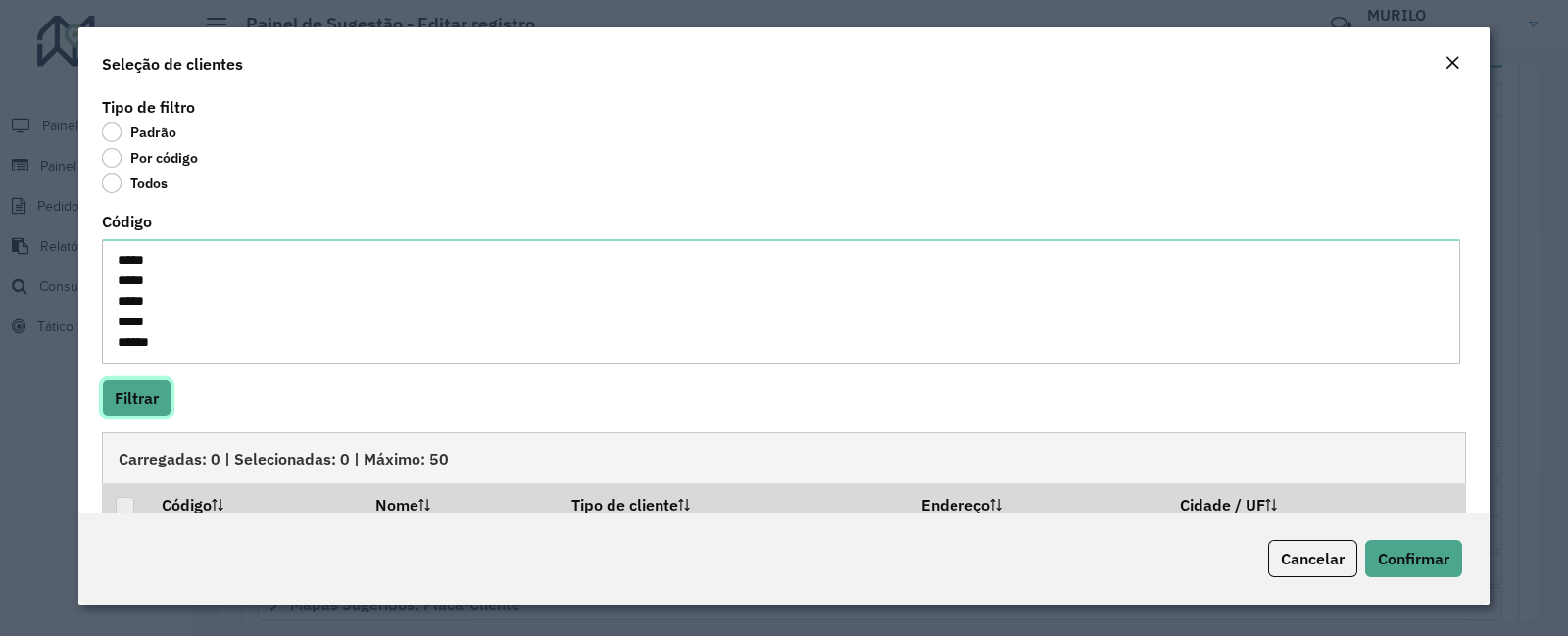 click on "Filtrar" 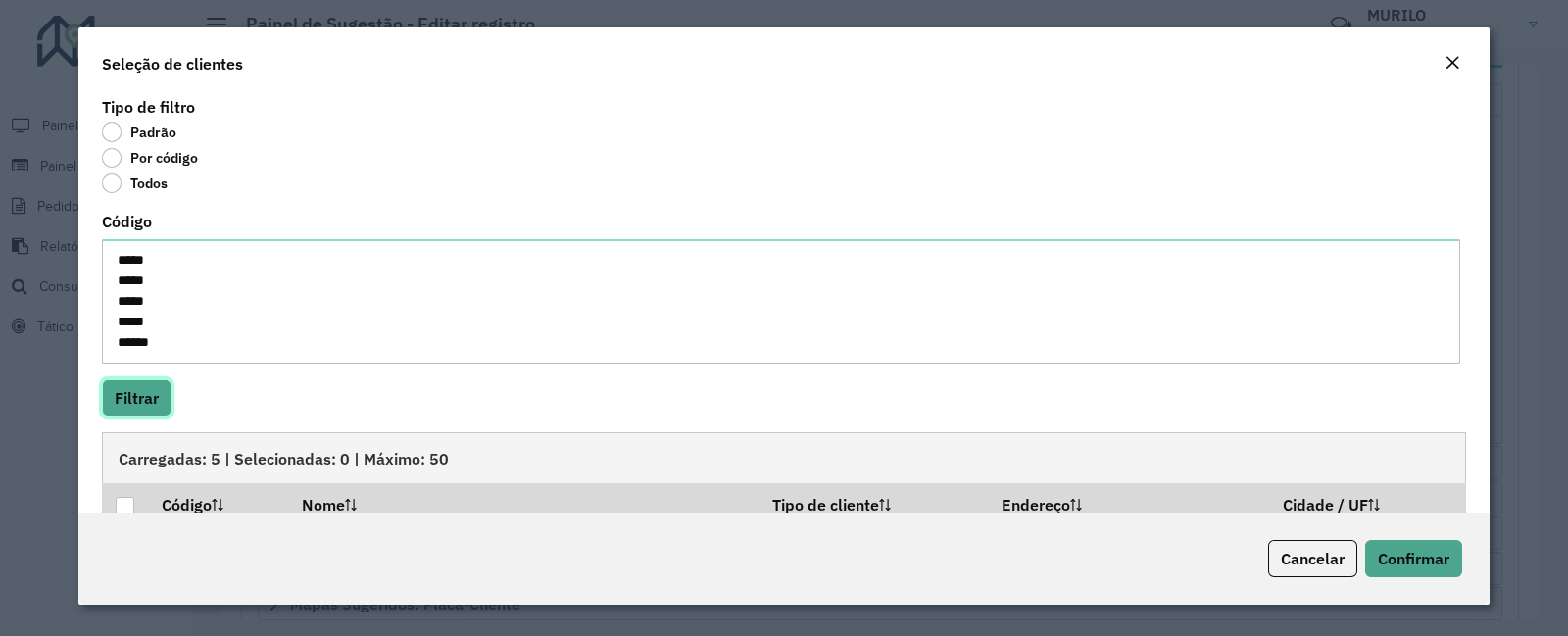 scroll, scrollTop: 20, scrollLeft: 0, axis: vertical 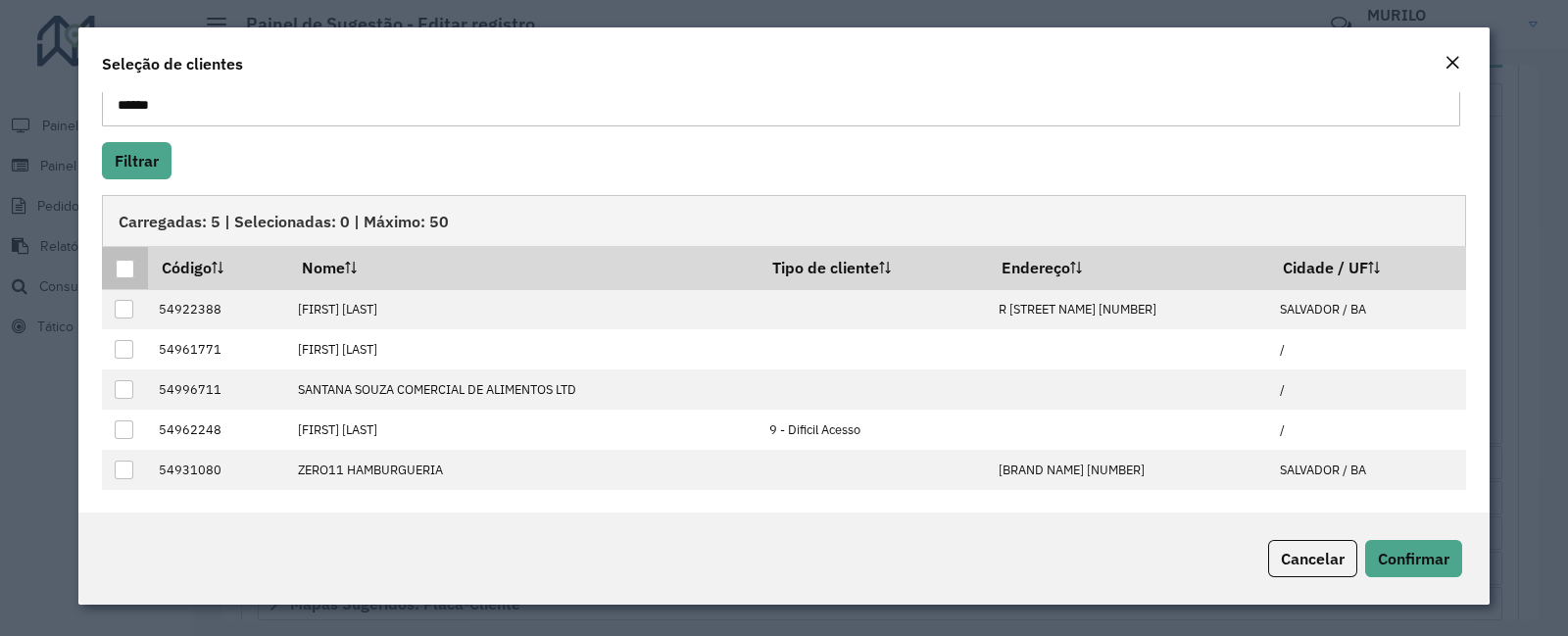 click at bounding box center (124, 269) 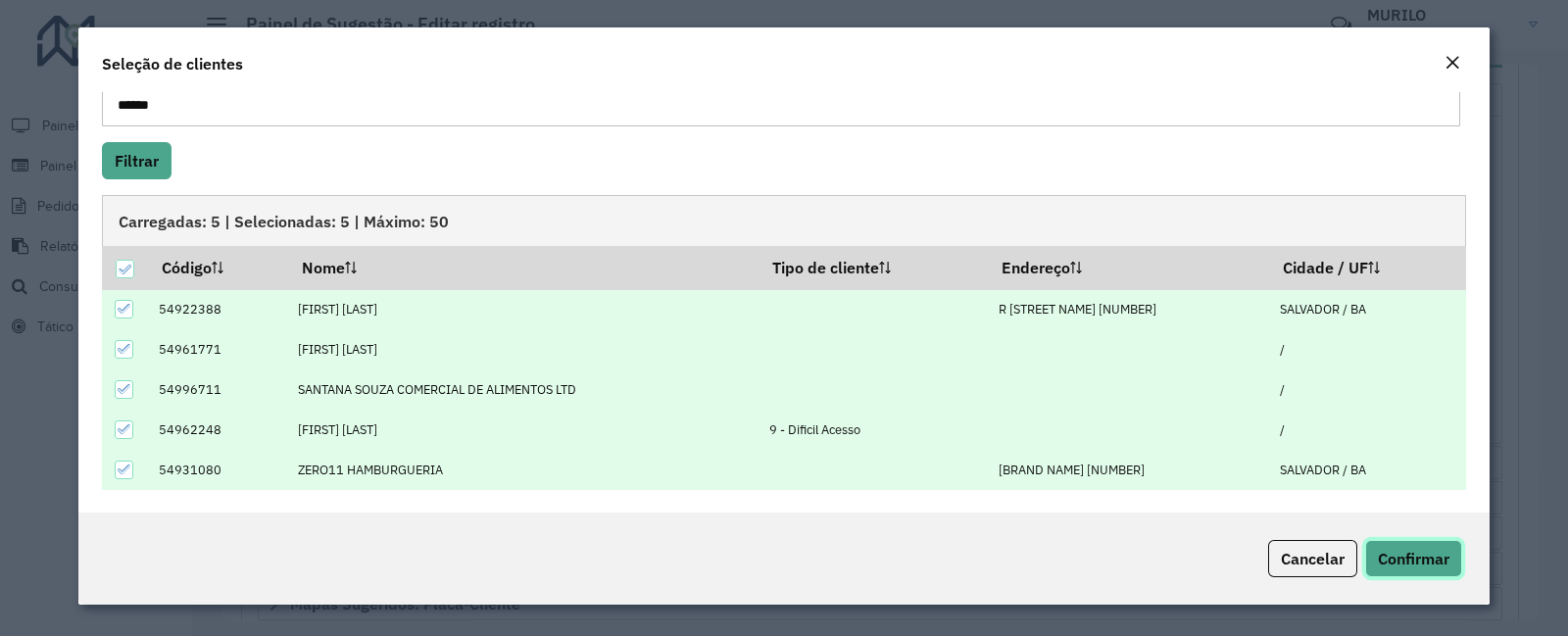 click on "Confirmar" 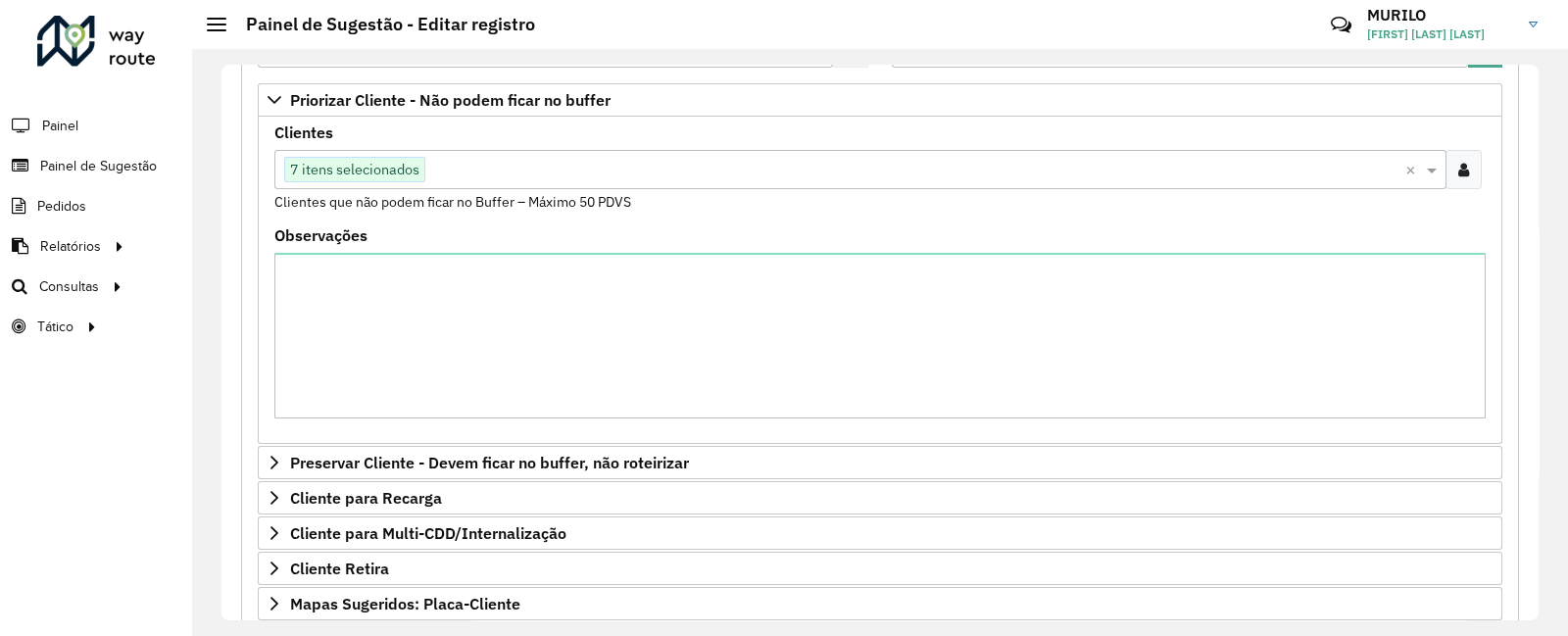scroll, scrollTop: 663, scrollLeft: 0, axis: vertical 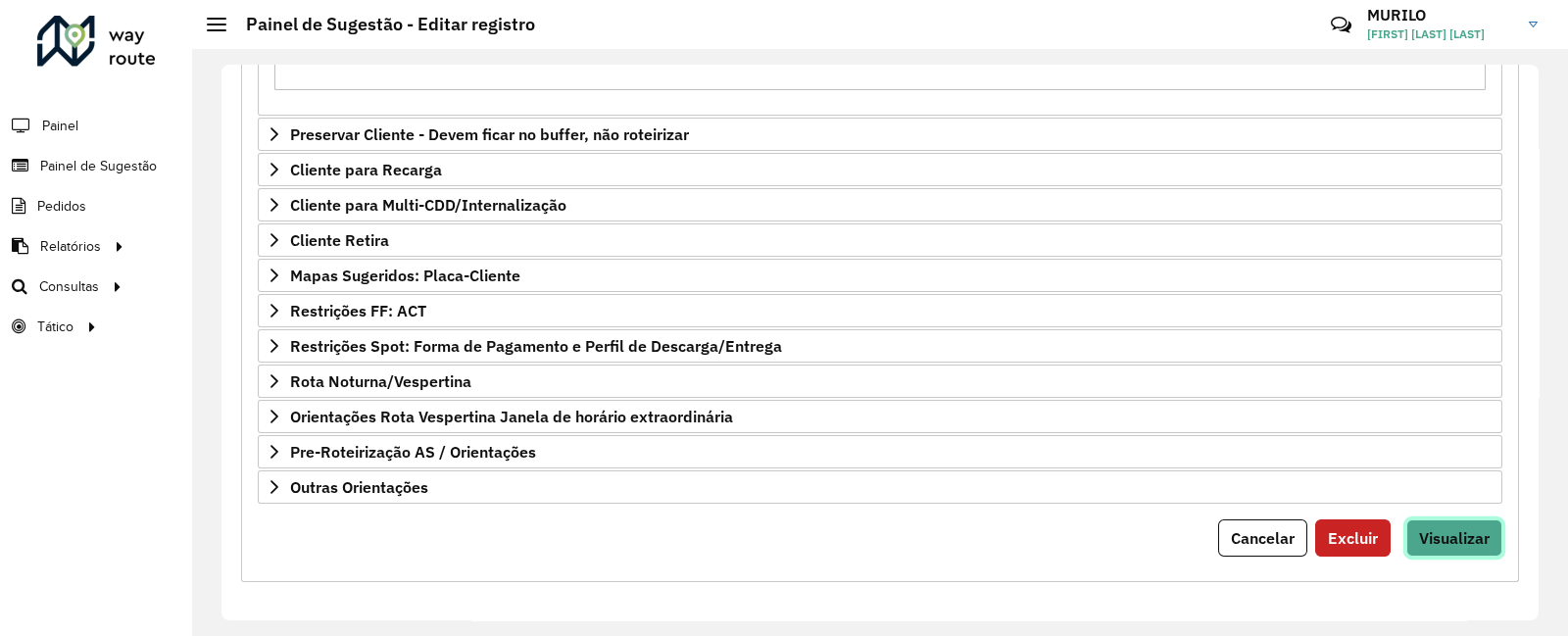 click on "Visualizar" at bounding box center (1454, 538) 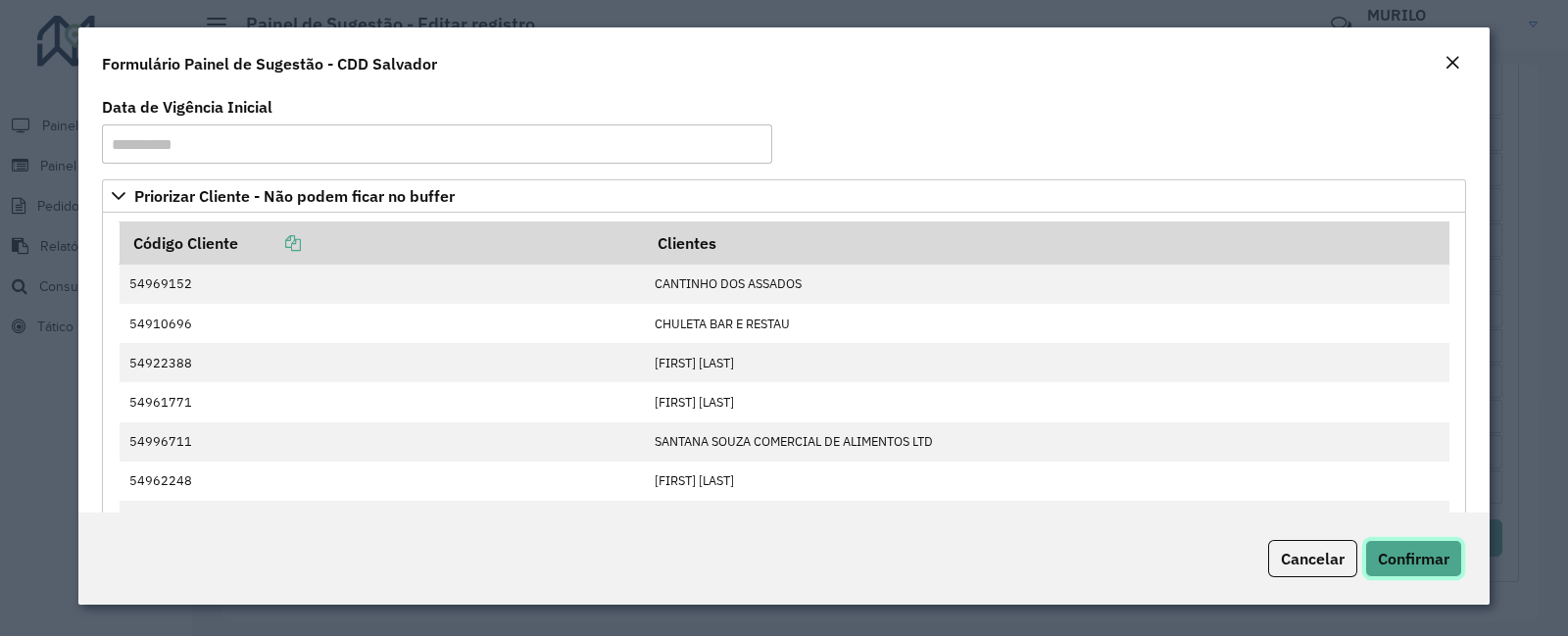 click on "Confirmar" 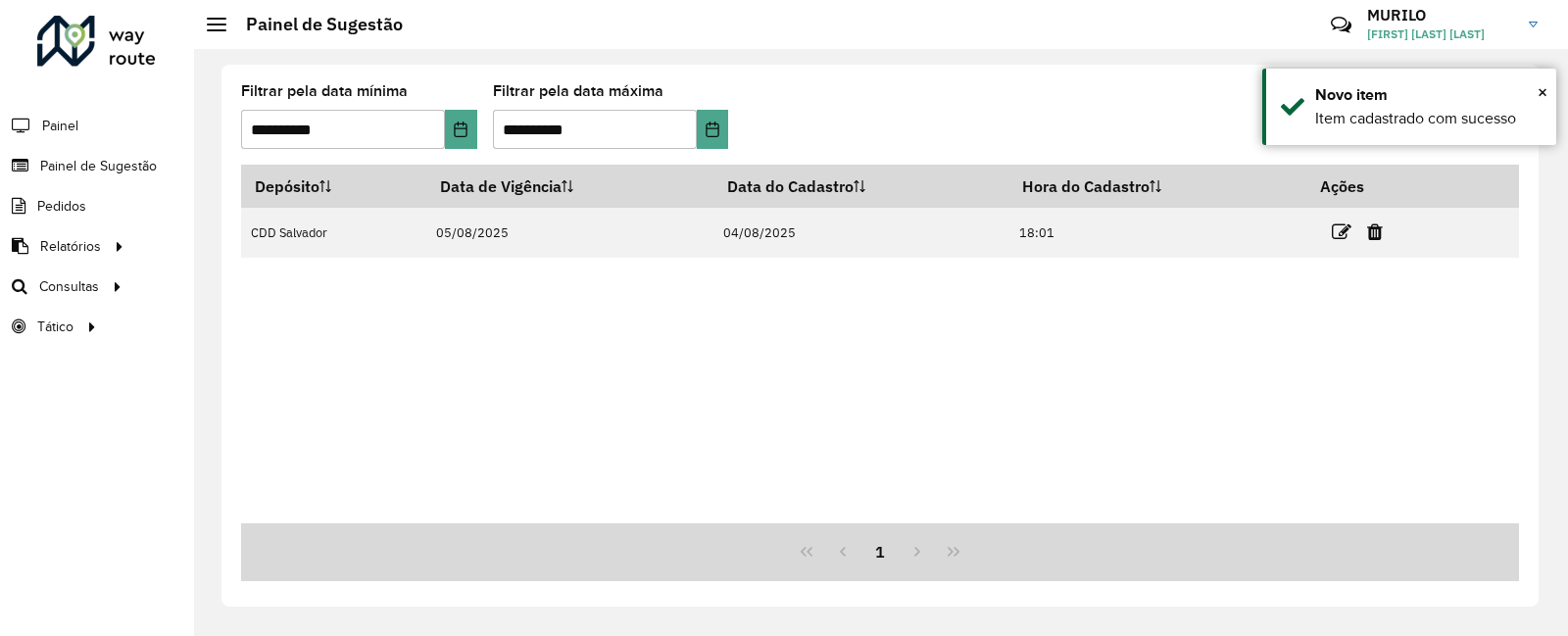 drag, startPoint x: 1340, startPoint y: 231, endPoint x: 1352, endPoint y: 231, distance: 12 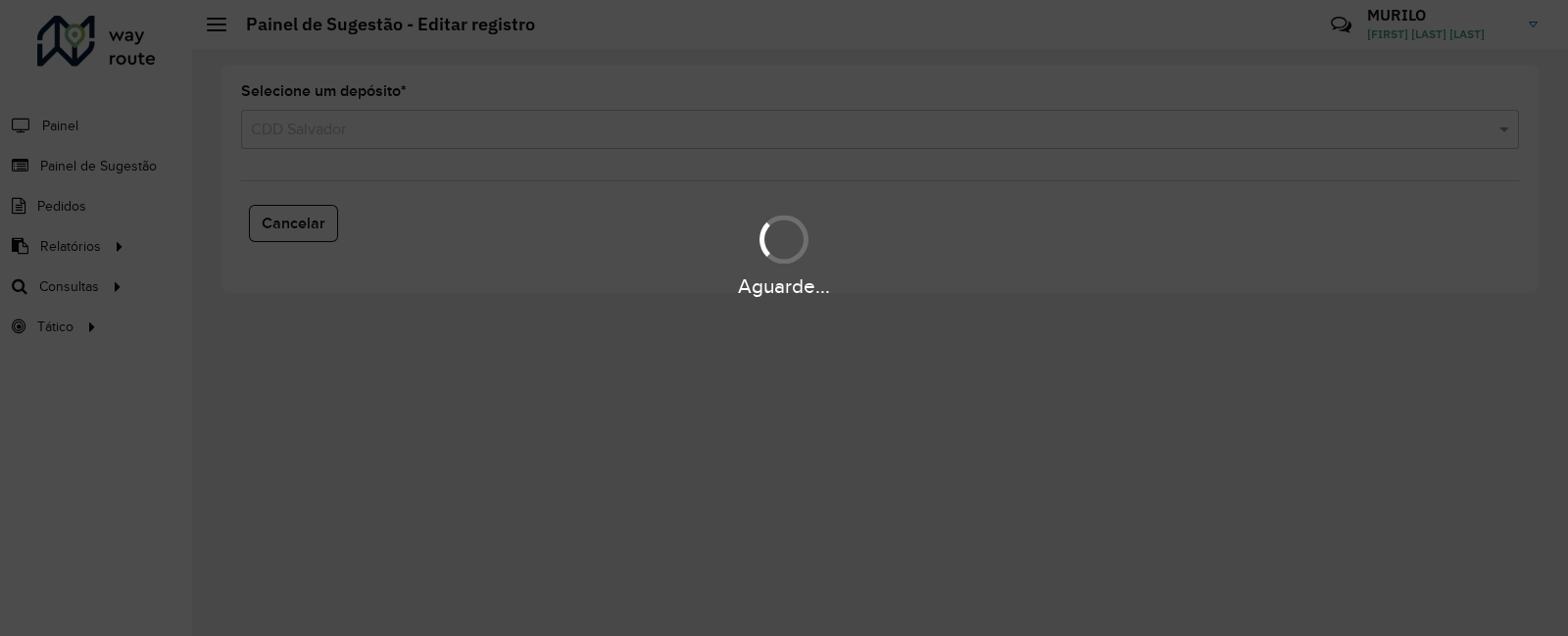 click on "Aguarde..." at bounding box center (784, 318) 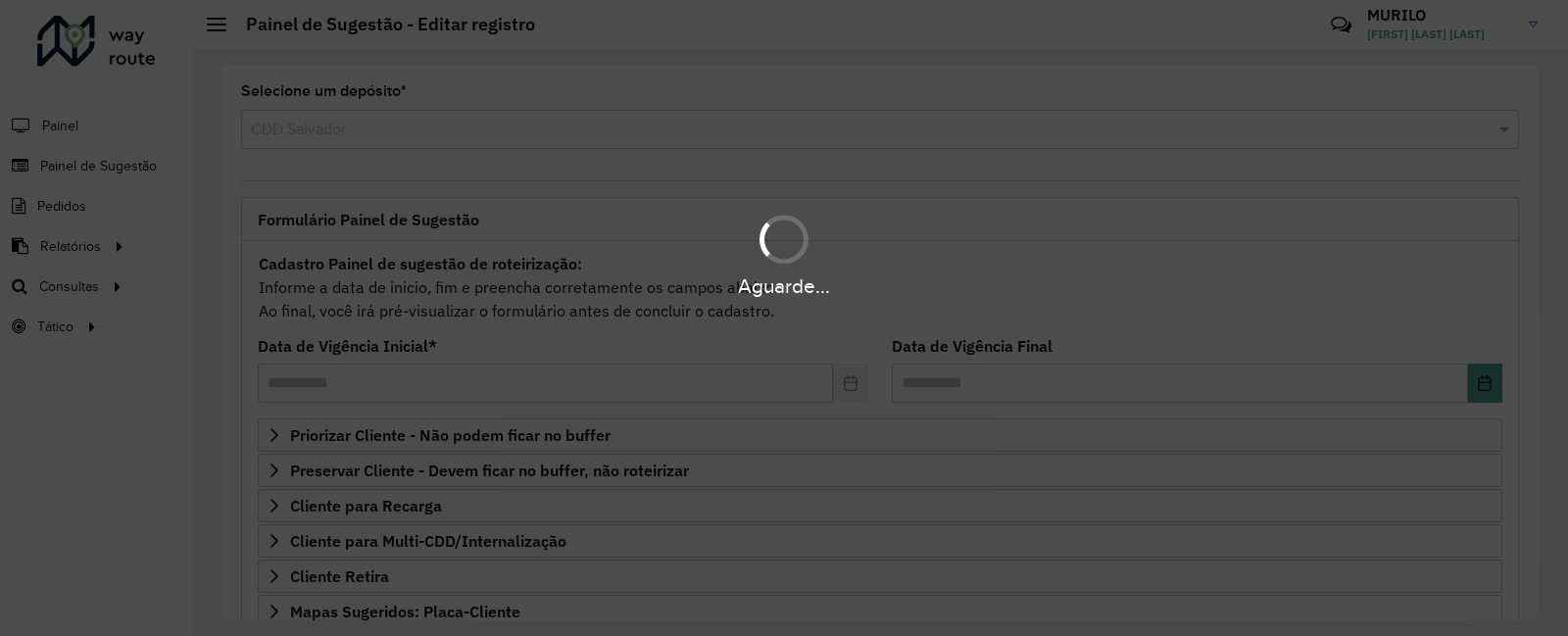 click on "Aguarde..." at bounding box center (784, 318) 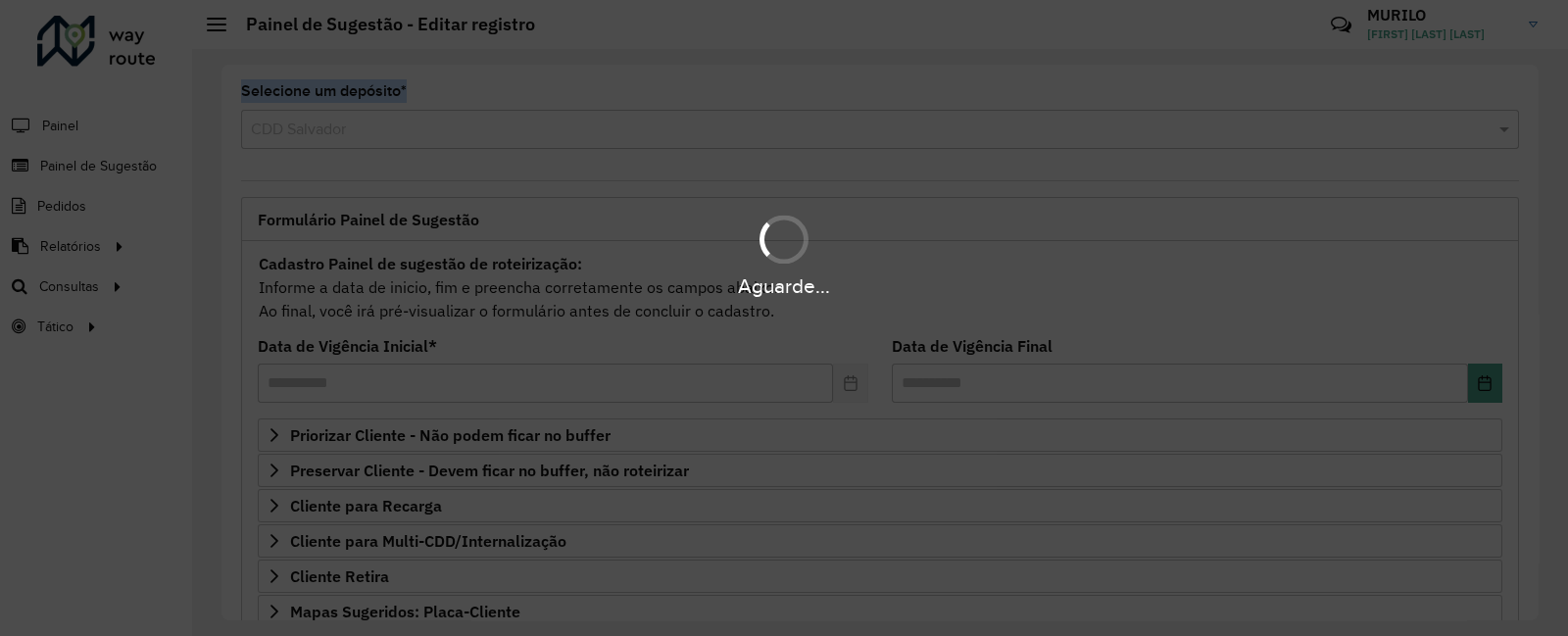 click on "Selecione um depósito  * Selecione uma opção × CDD [CITY]" 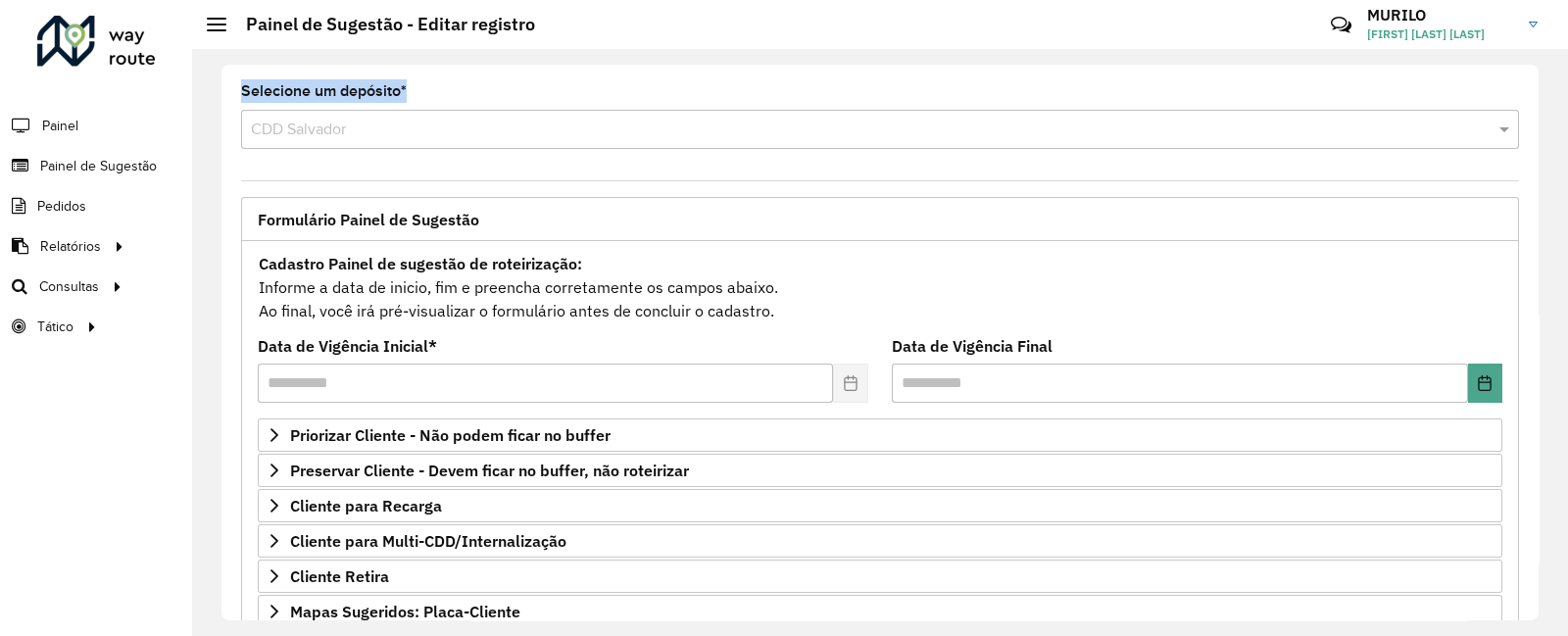 click on "Selecione um depósito  * Selecione uma opção × CDD [CITY]" 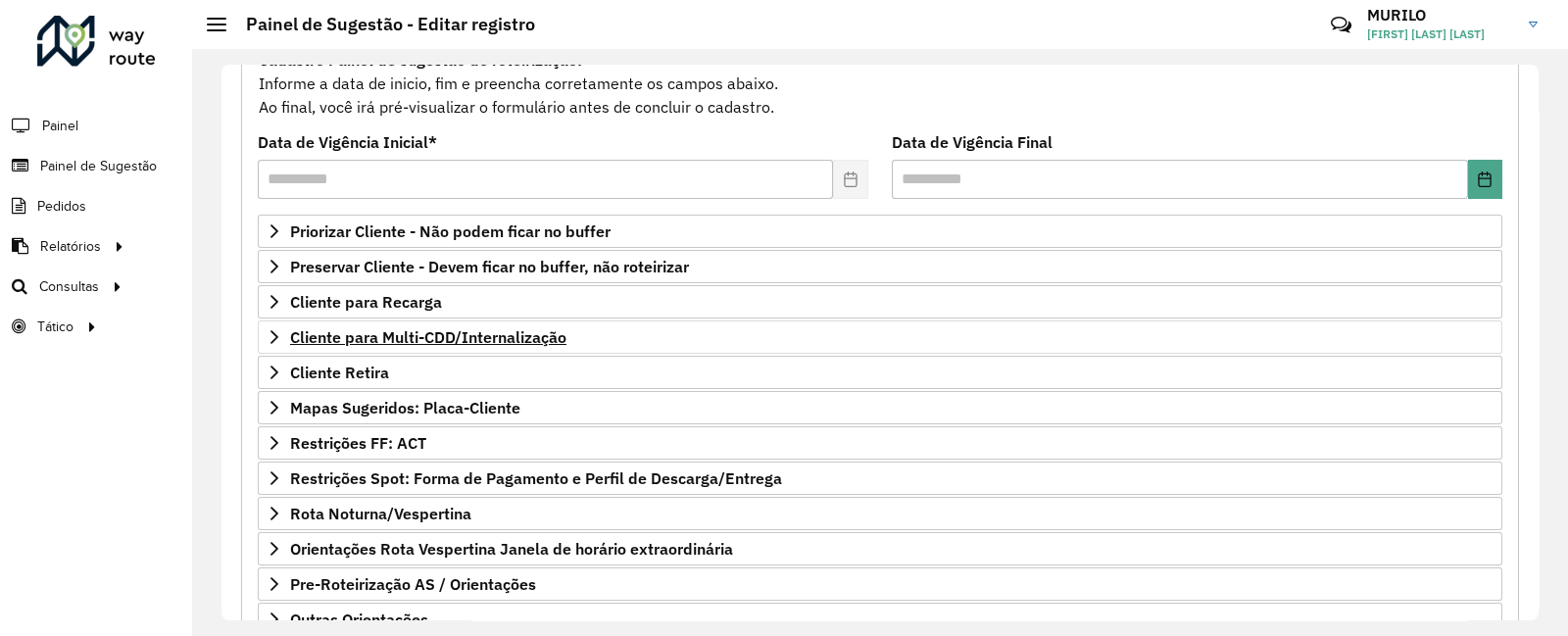 scroll, scrollTop: 335, scrollLeft: 0, axis: vertical 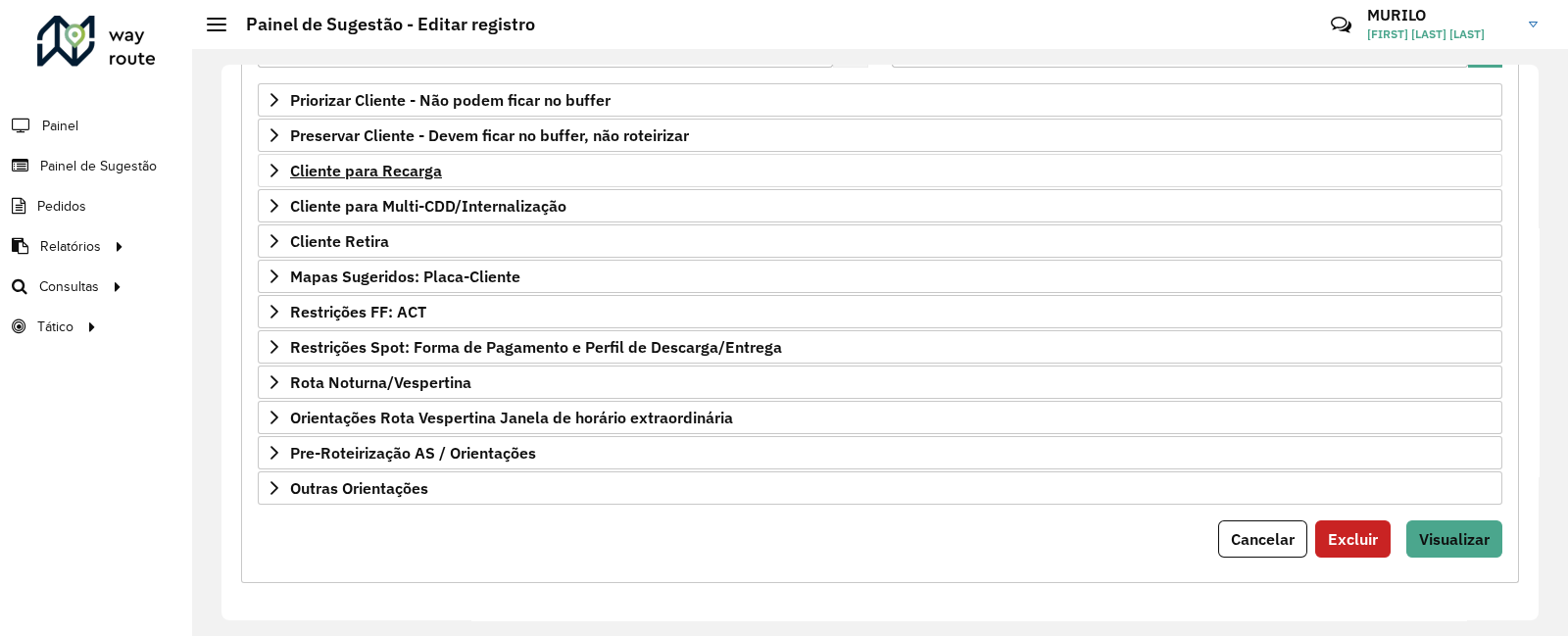 drag, startPoint x: 232, startPoint y: 128, endPoint x: 532, endPoint y: 184, distance: 305.18191 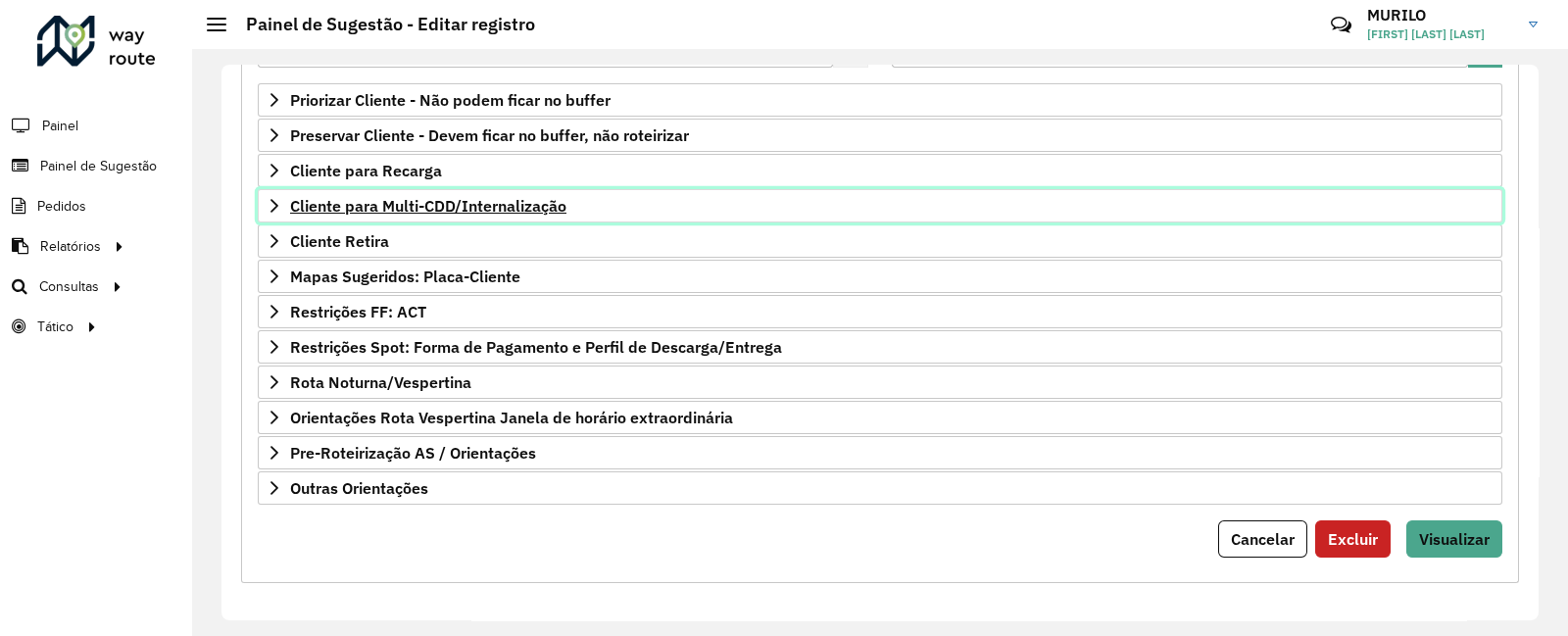 click on "Cliente para Multi-CDD/Internalização" at bounding box center (880, 206) 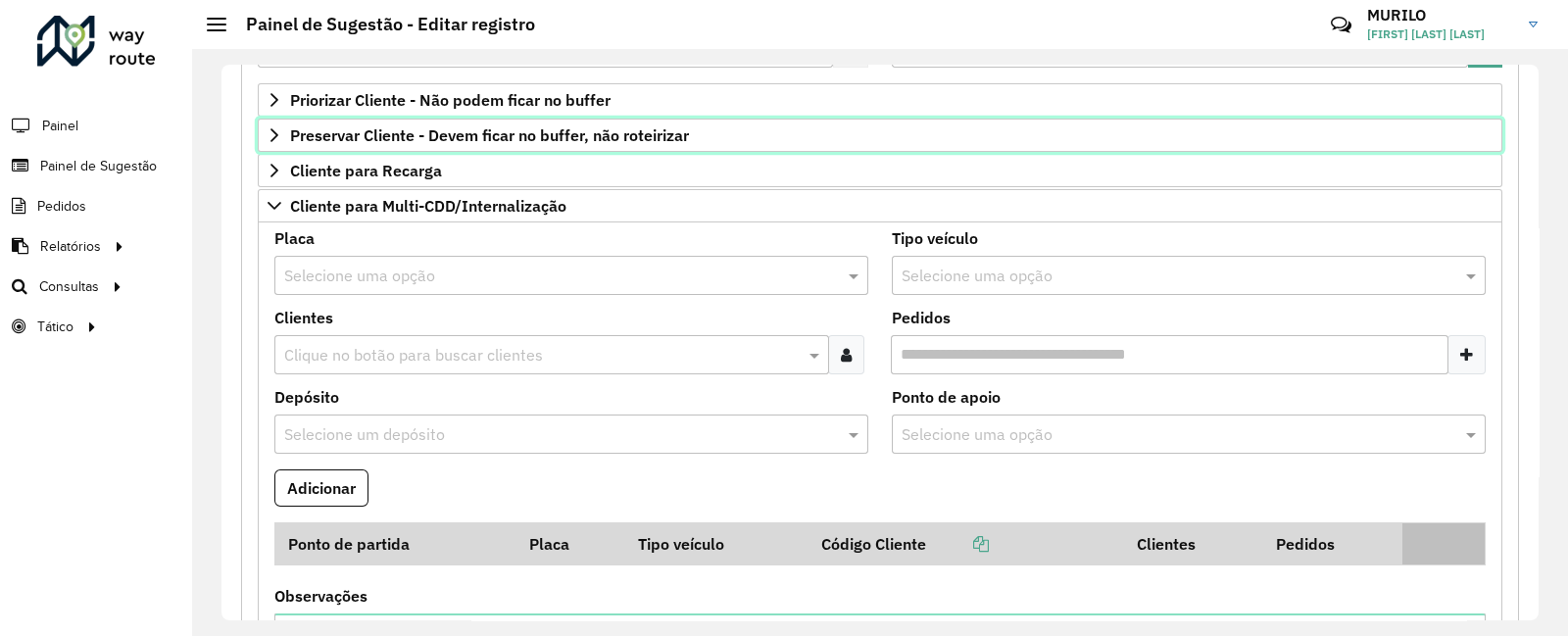 drag, startPoint x: 1357, startPoint y: 466, endPoint x: 1487, endPoint y: 566, distance: 164.01219 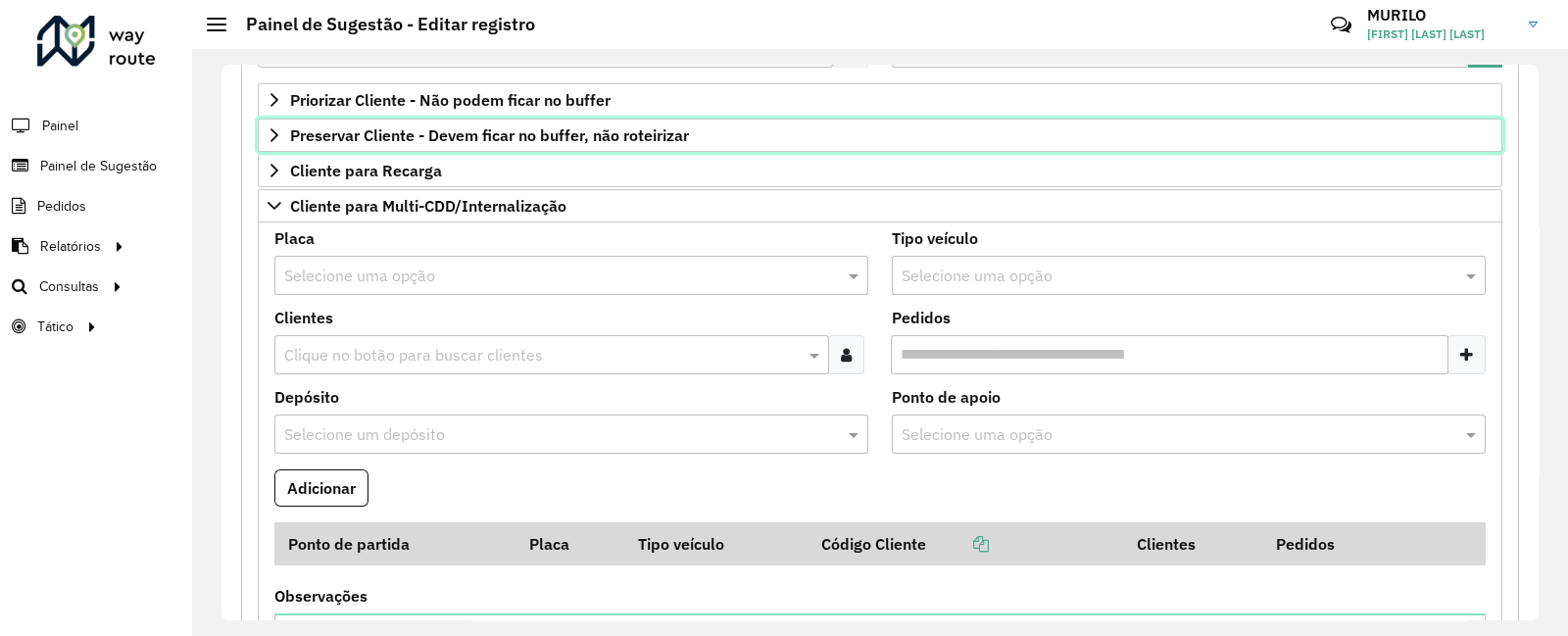 click on "Priorizar Cliente - Não podem ficar no buffer   Clientes  Clique no botão para buscar clientes 7 itens selecionados × Clientes que não podem ficar no Buffer – Máximo 50 PDVS  Observações   Preservar Cliente - Devem ficar no buffer, não roteirizar   Clientes  Clique no botão para buscar clientes Clientes que não devem ser roteirizados – Máximo 50 PDVS  Observações   Cliente para Recarga   Placa  Selecione uma opção  Tipo veículo  Selecione uma opção  Clientes  Clique no botão para buscar clientes  Pedidos  Adicionar  Placa   Tipo veículo   Código Cliente   Clientes   Pedidos   Observações   Cliente para Multi-CDD/Internalização   Placa  Selecione uma opção  Tipo veículo  Selecione uma opção  Clientes  Clique no botão para buscar clientes  Pedidos   Depósito  Selecione um depósito  Ponto de apoio  Selecione uma opção Adicionar  Ponto de partida   Placa   Tipo veículo   Código Cliente   Clientes   Pedidos   Observações   Cliente Retira   Placa  Selecione uma opção 5" at bounding box center (880, 585) 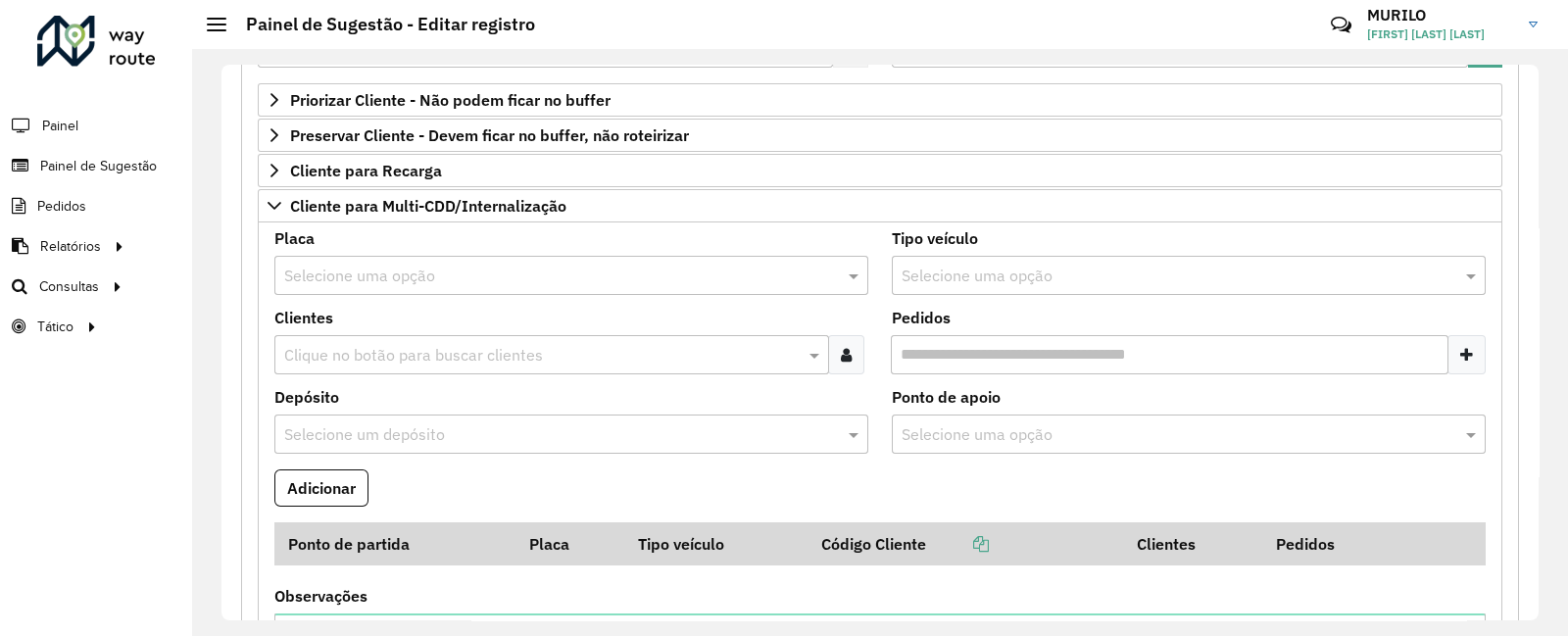 click on "Ponto de partida   Placa   Tipo veículo   Código Cliente   Clientes   Pedidos" at bounding box center (880, 556) 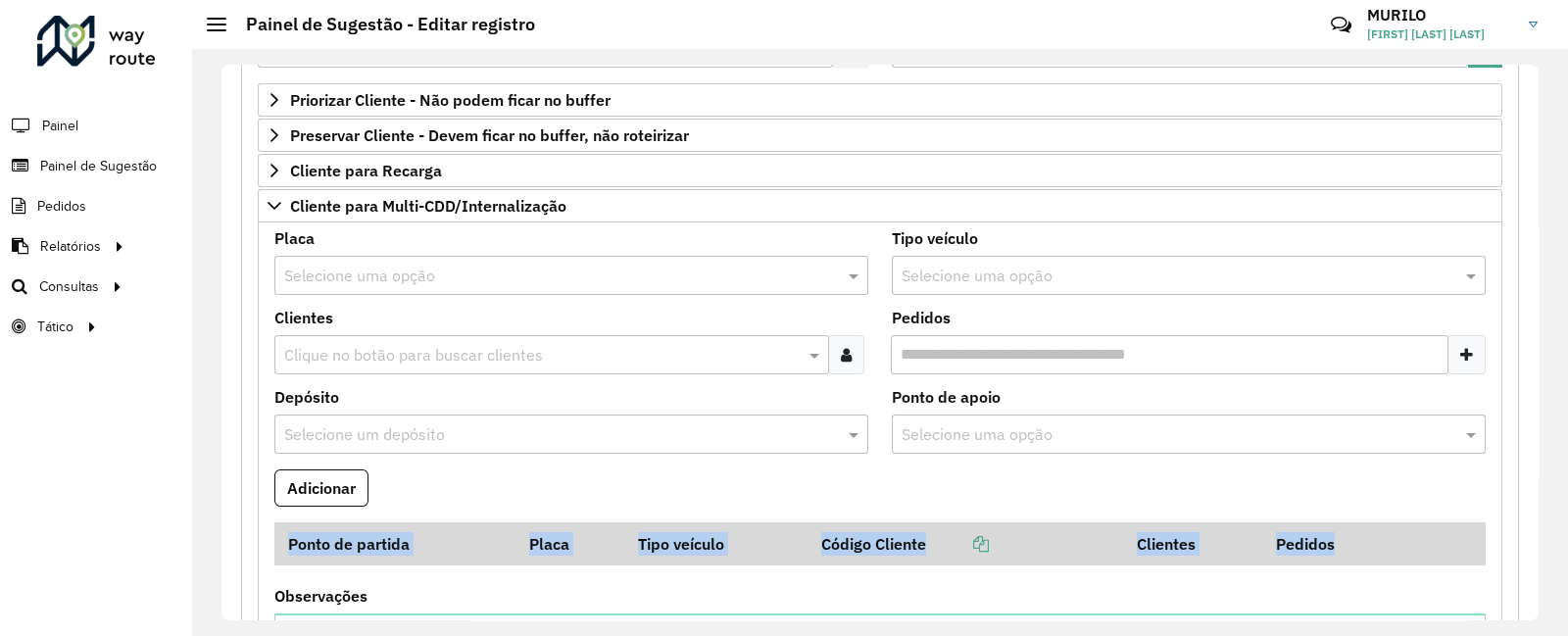 click on "Ponto de partida   Placa   Tipo veículo   Código Cliente   Clientes   Pedidos" at bounding box center [880, 556] 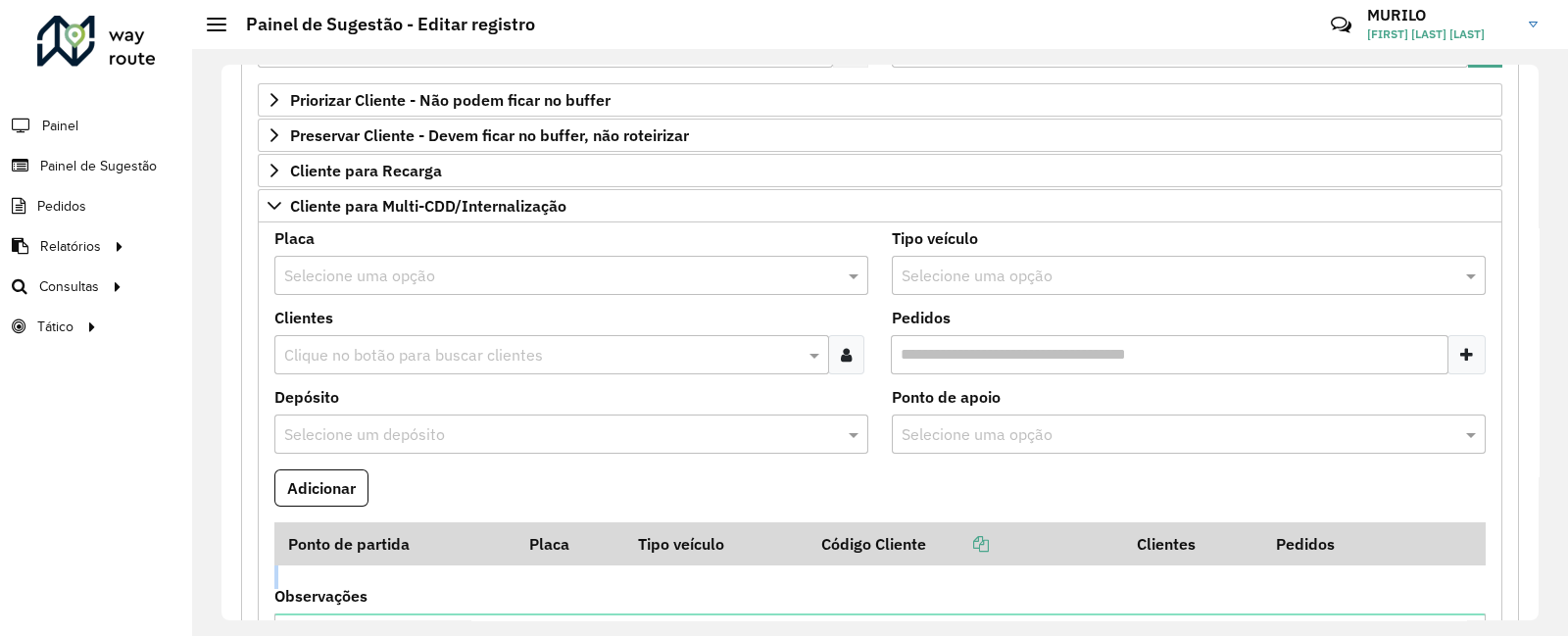 click on "Ponto de partida   Placa   Tipo veículo   Código Cliente   Clientes   Pedidos" at bounding box center [880, 556] 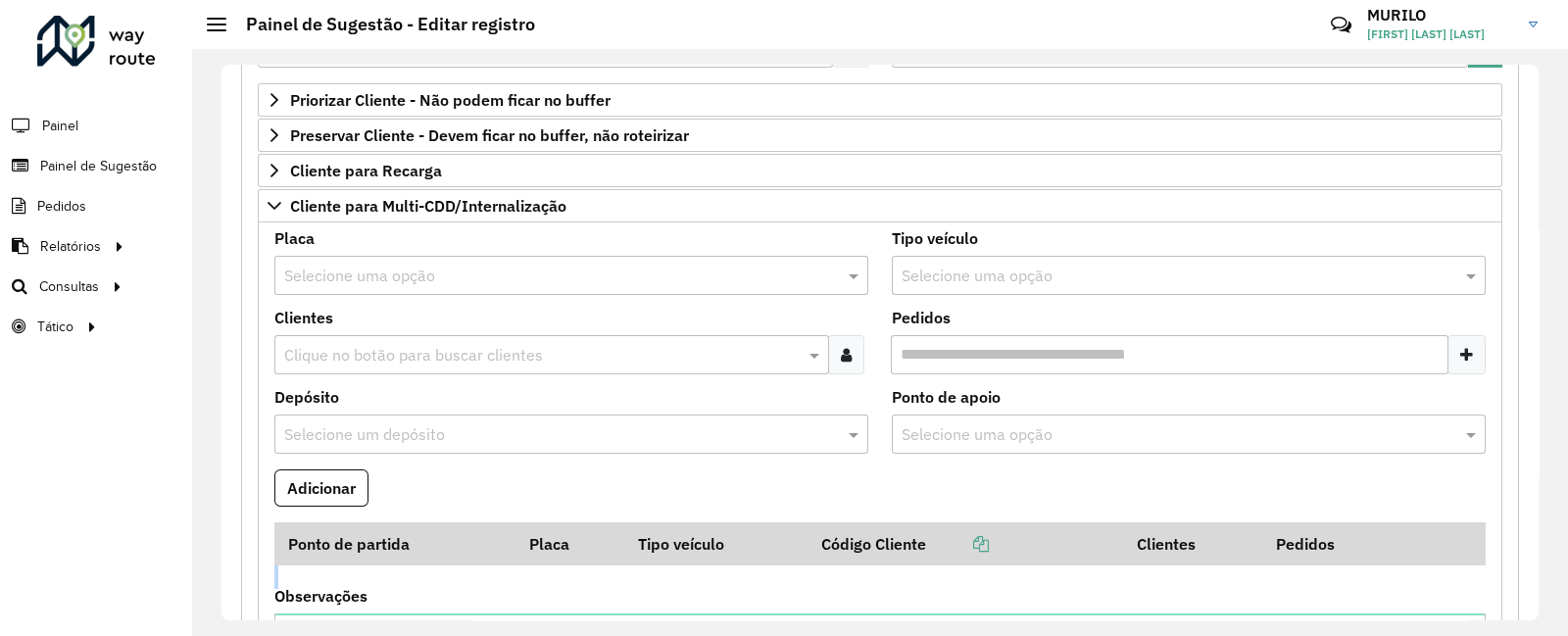 scroll, scrollTop: 918, scrollLeft: 0, axis: vertical 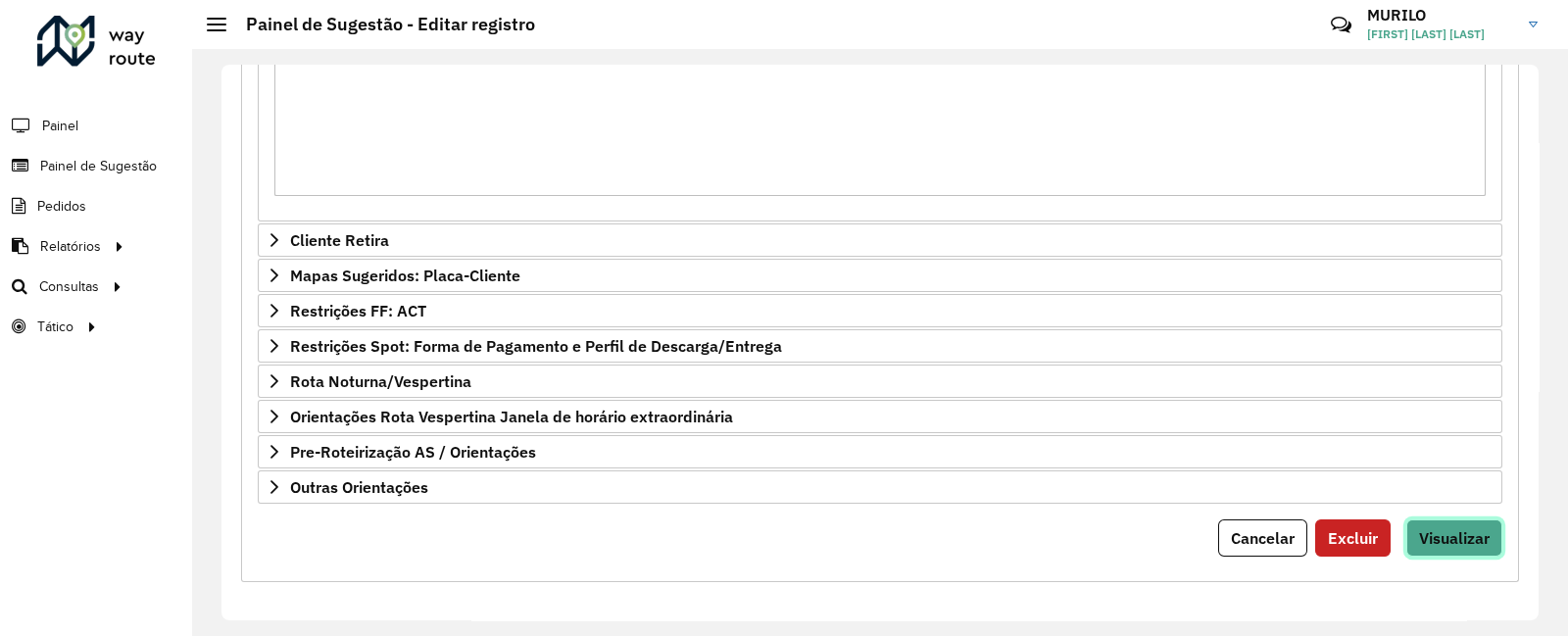 click on "Visualizar" at bounding box center [1454, 538] 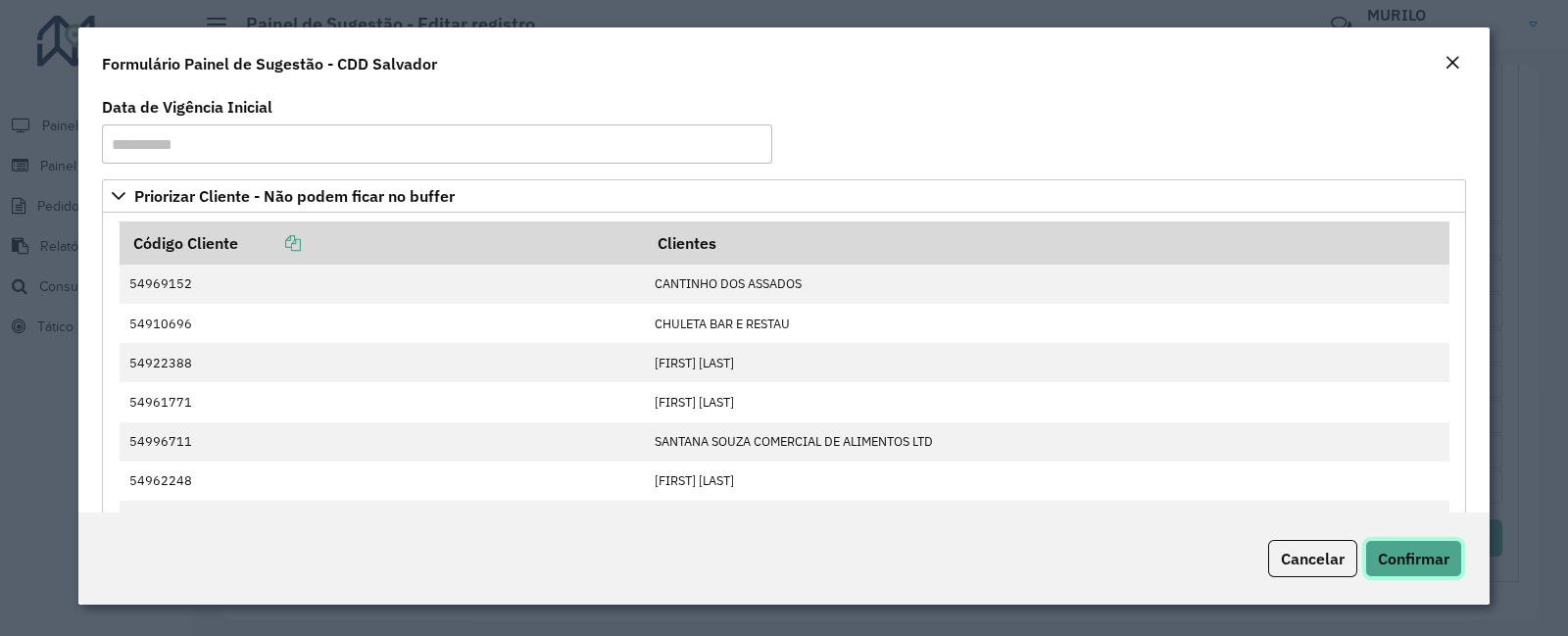 click on "Confirmar" 